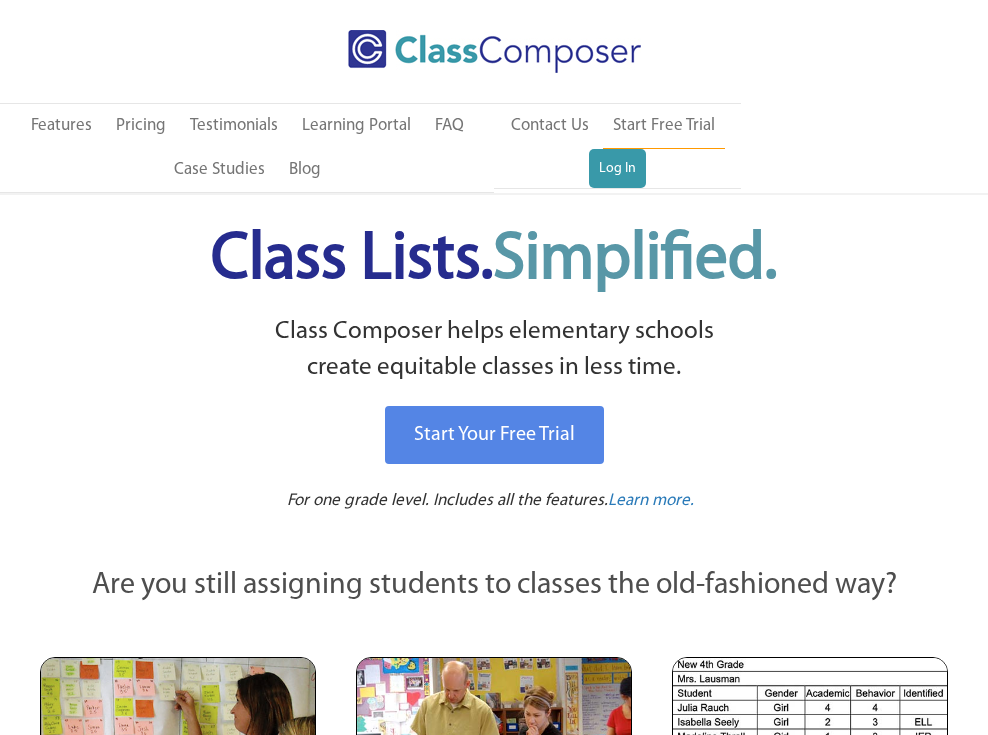 scroll, scrollTop: 0, scrollLeft: 0, axis: both 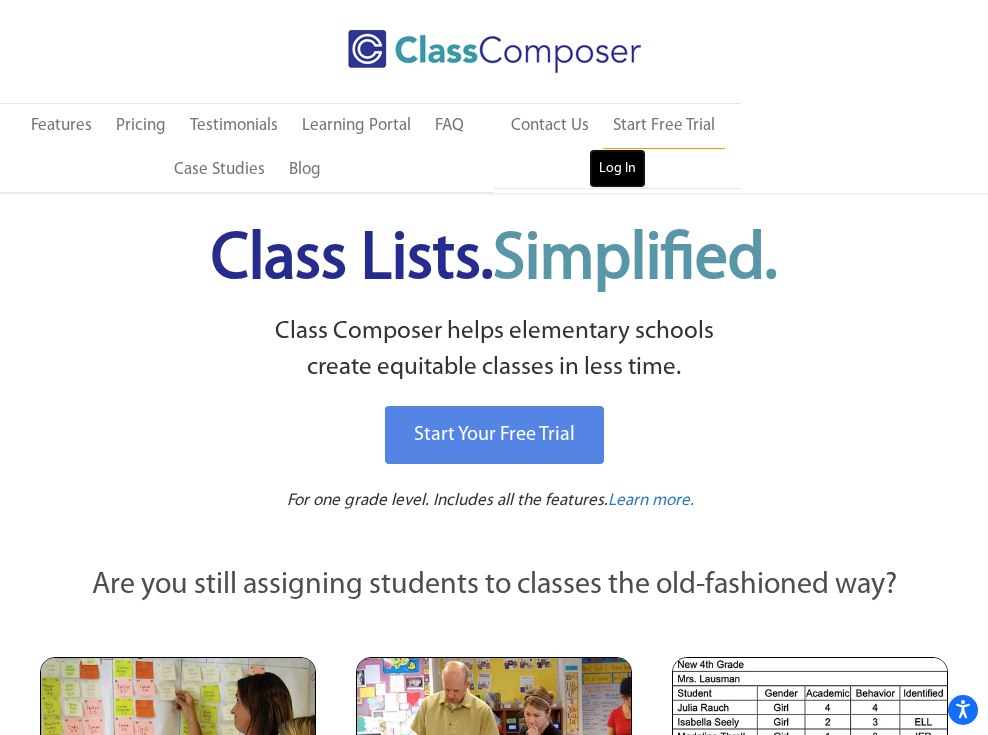 click on "Log In" at bounding box center [617, 169] 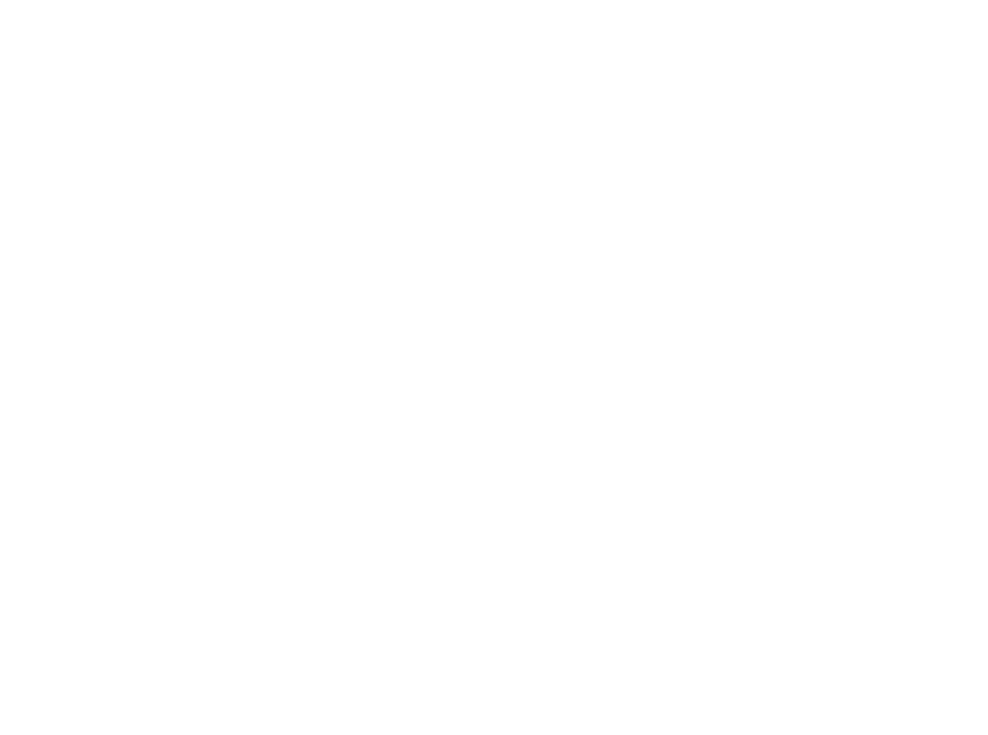 scroll, scrollTop: 0, scrollLeft: 0, axis: both 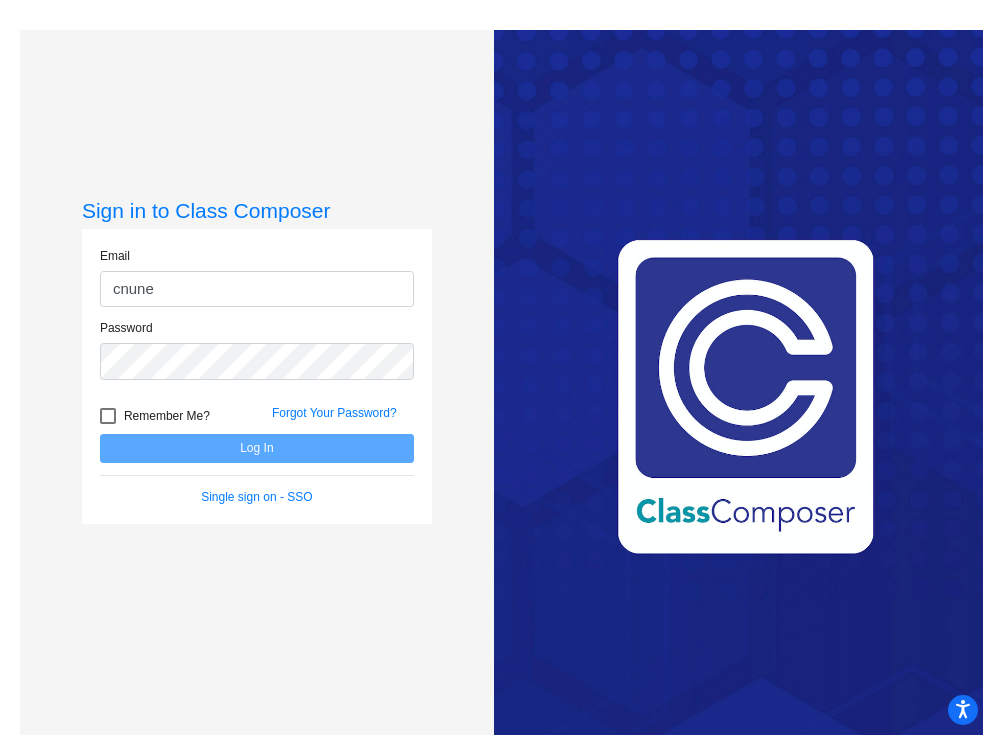 type on "[EMAIL]" 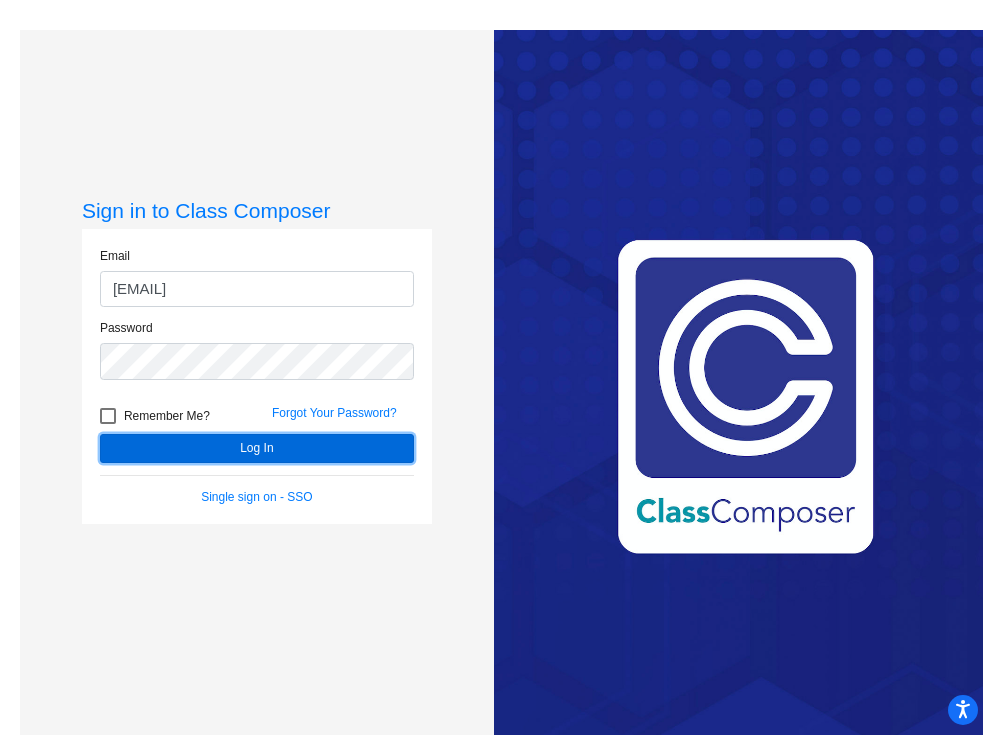 click on "Log In" 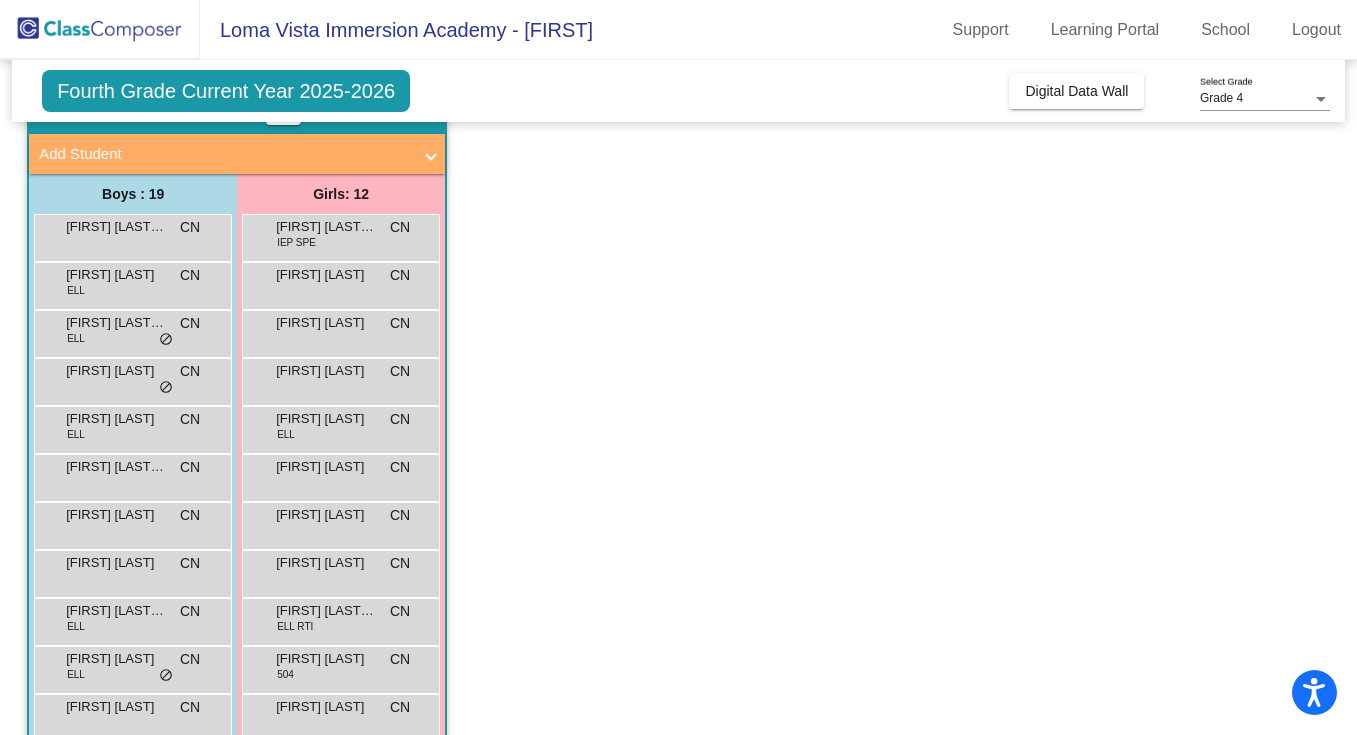 scroll, scrollTop: 52, scrollLeft: 0, axis: vertical 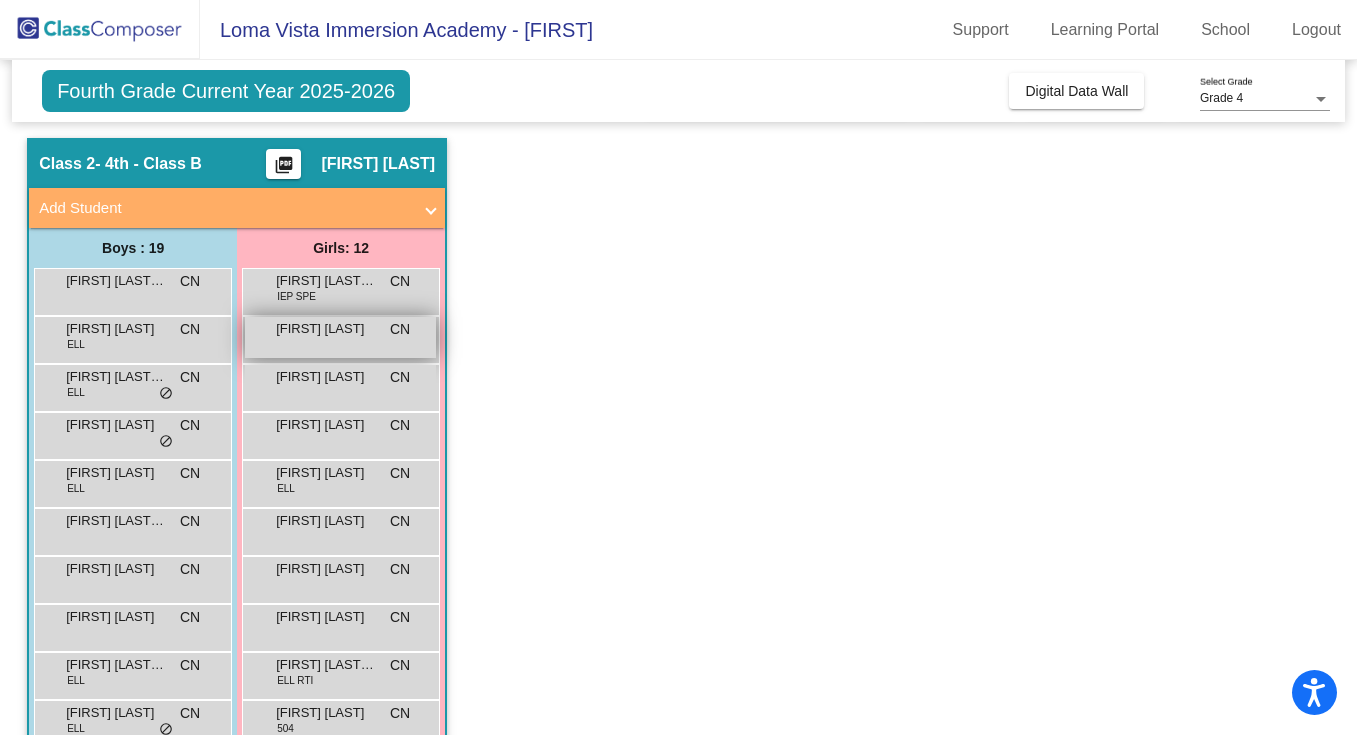 click on "[FIRST] [LAST]" at bounding box center [326, 329] 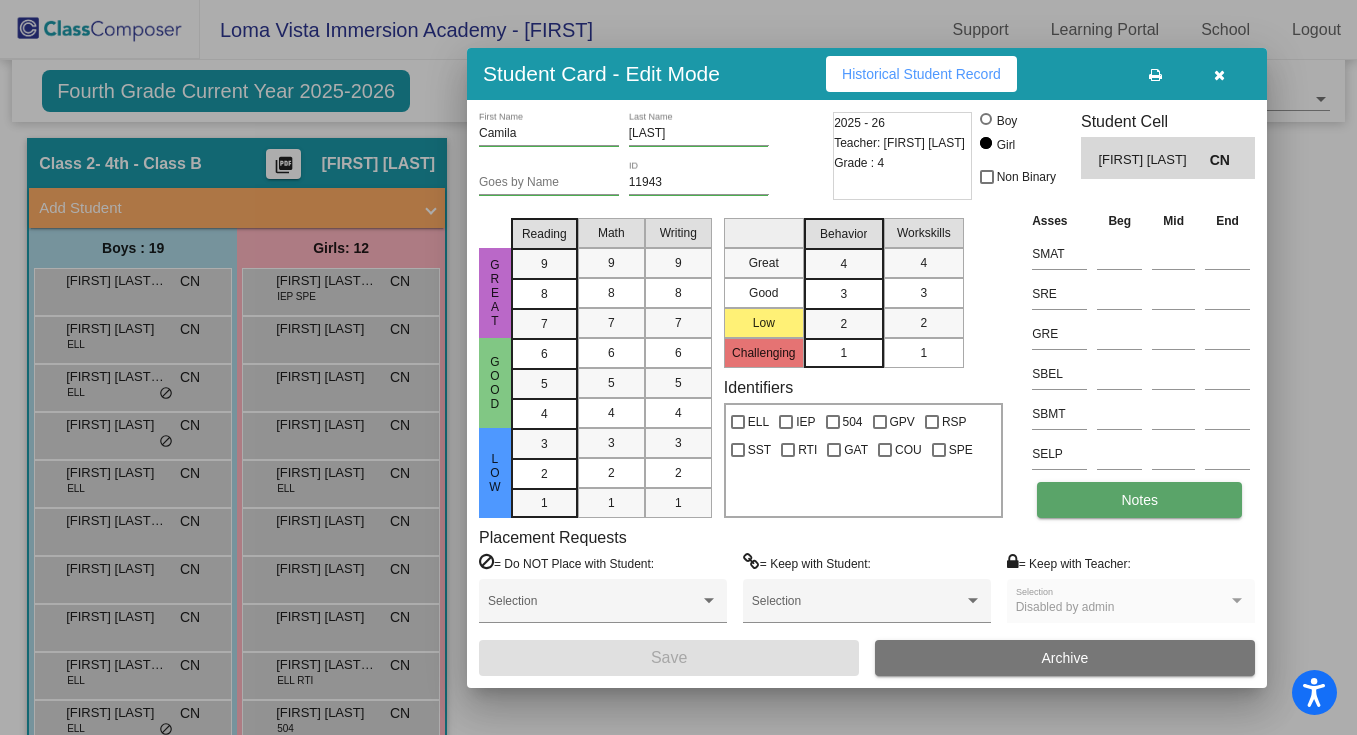 click on "Notes" at bounding box center [1139, 500] 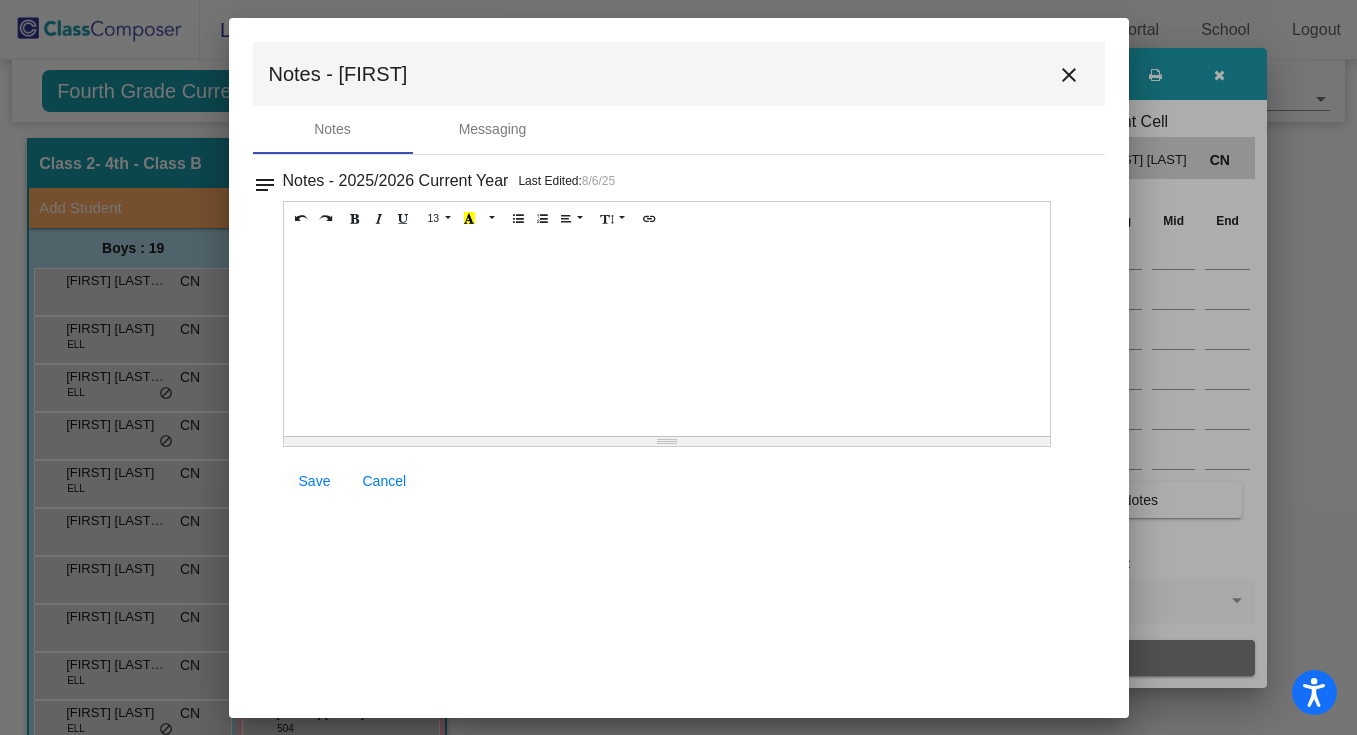 scroll, scrollTop: 0, scrollLeft: 0, axis: both 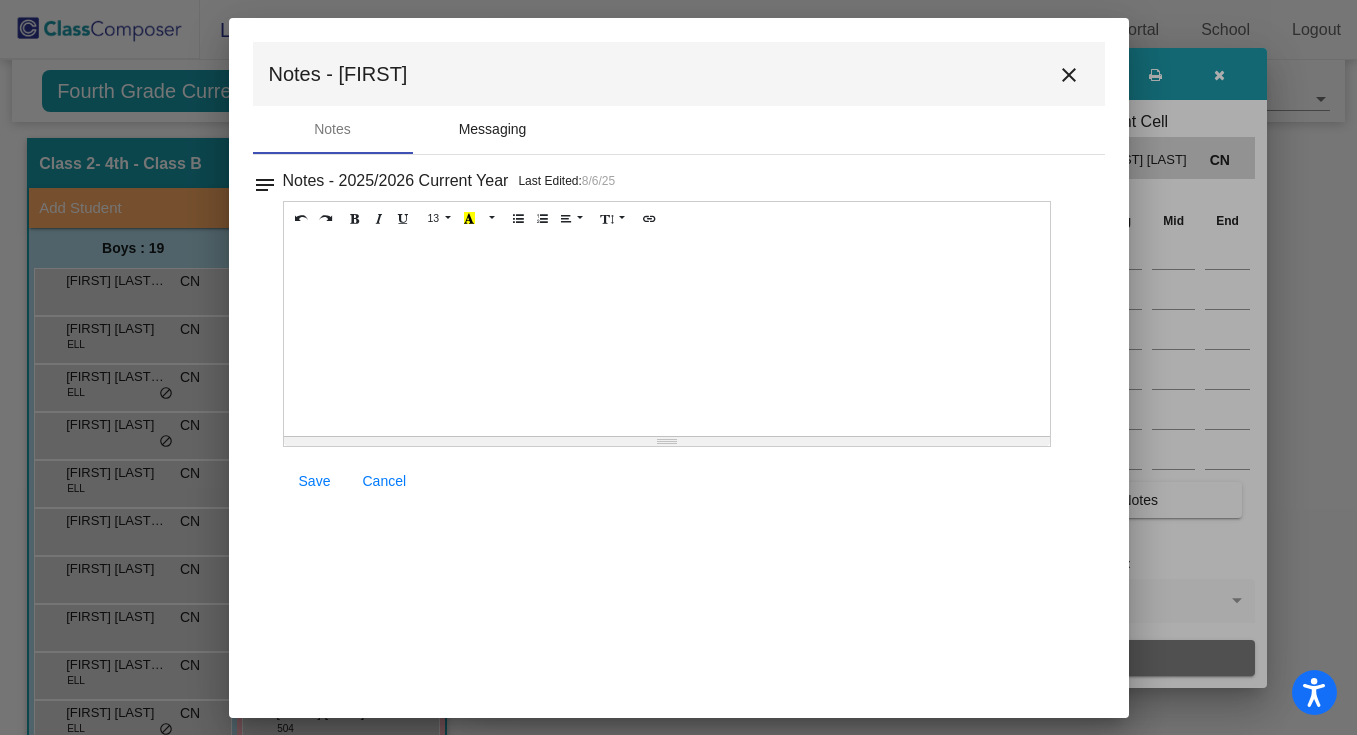 click on "Messaging" at bounding box center (493, 129) 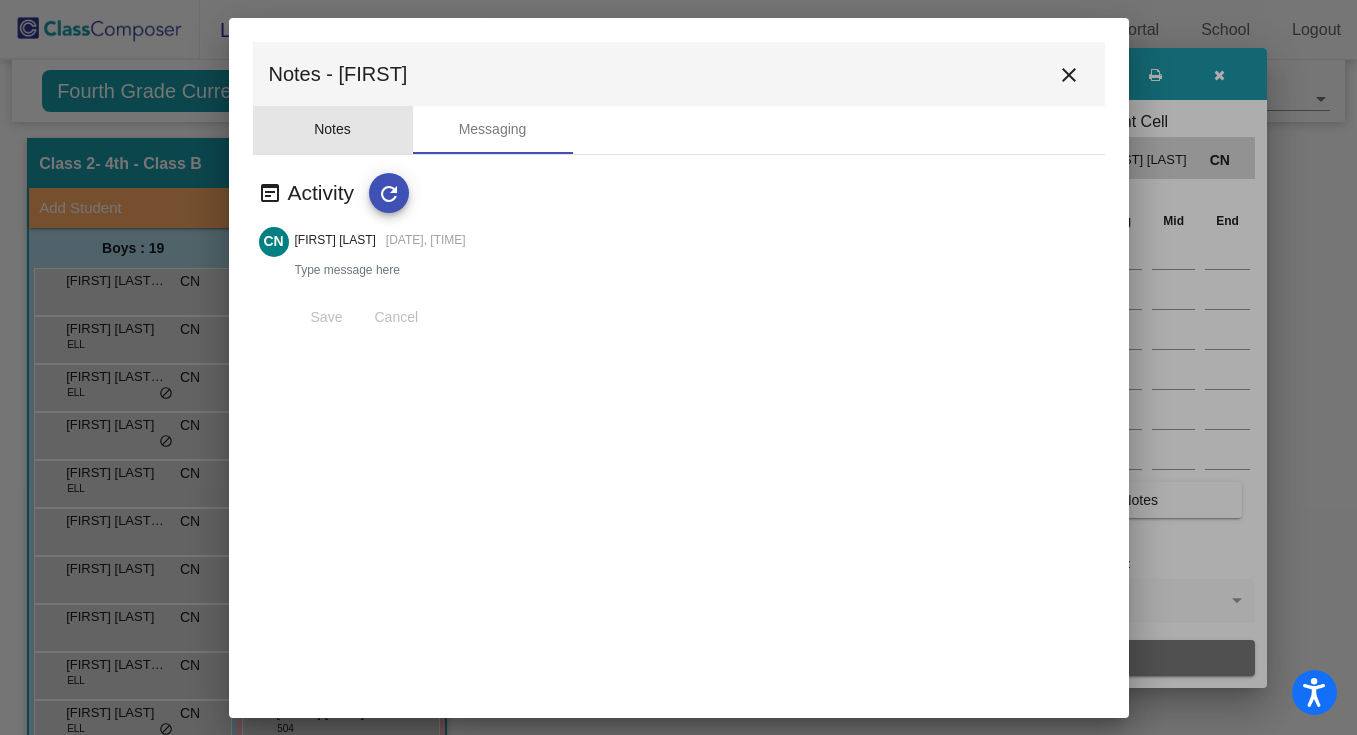 click on "Notes" at bounding box center [332, 129] 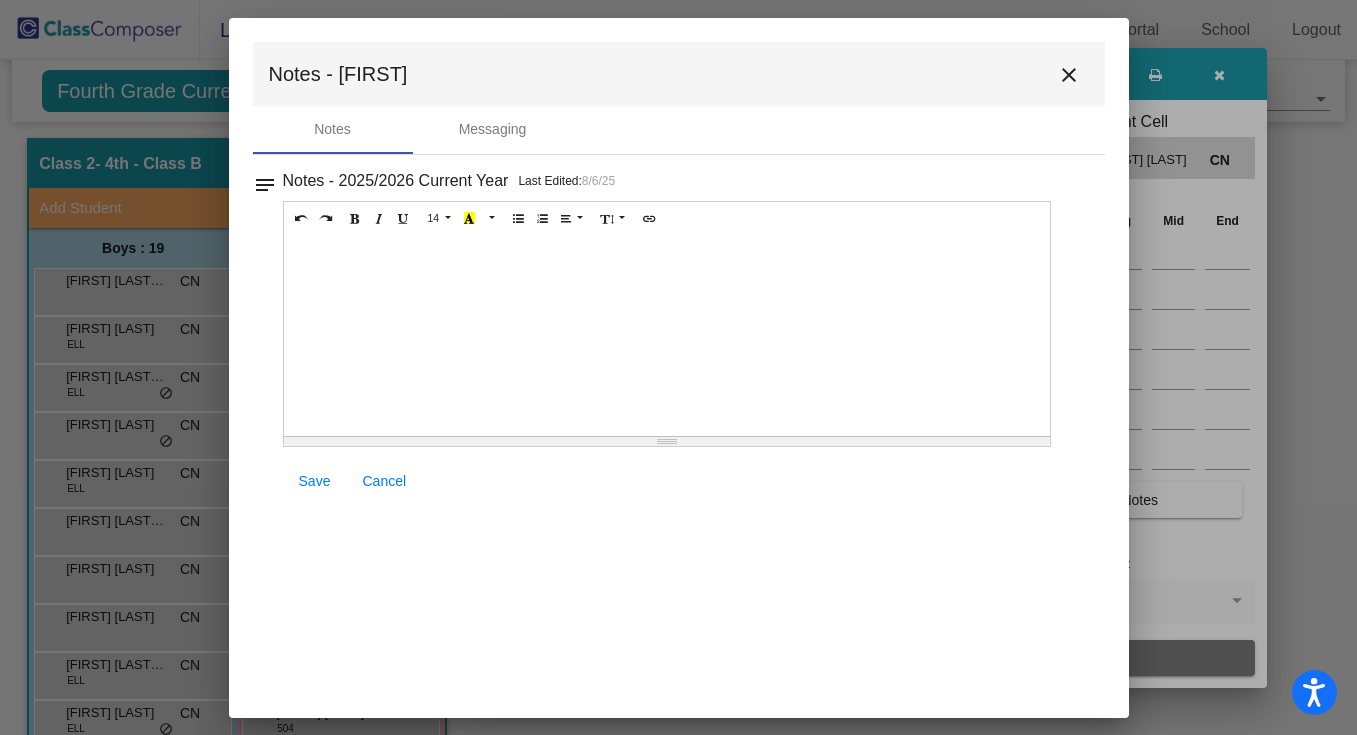 click on "close" at bounding box center (1069, 75) 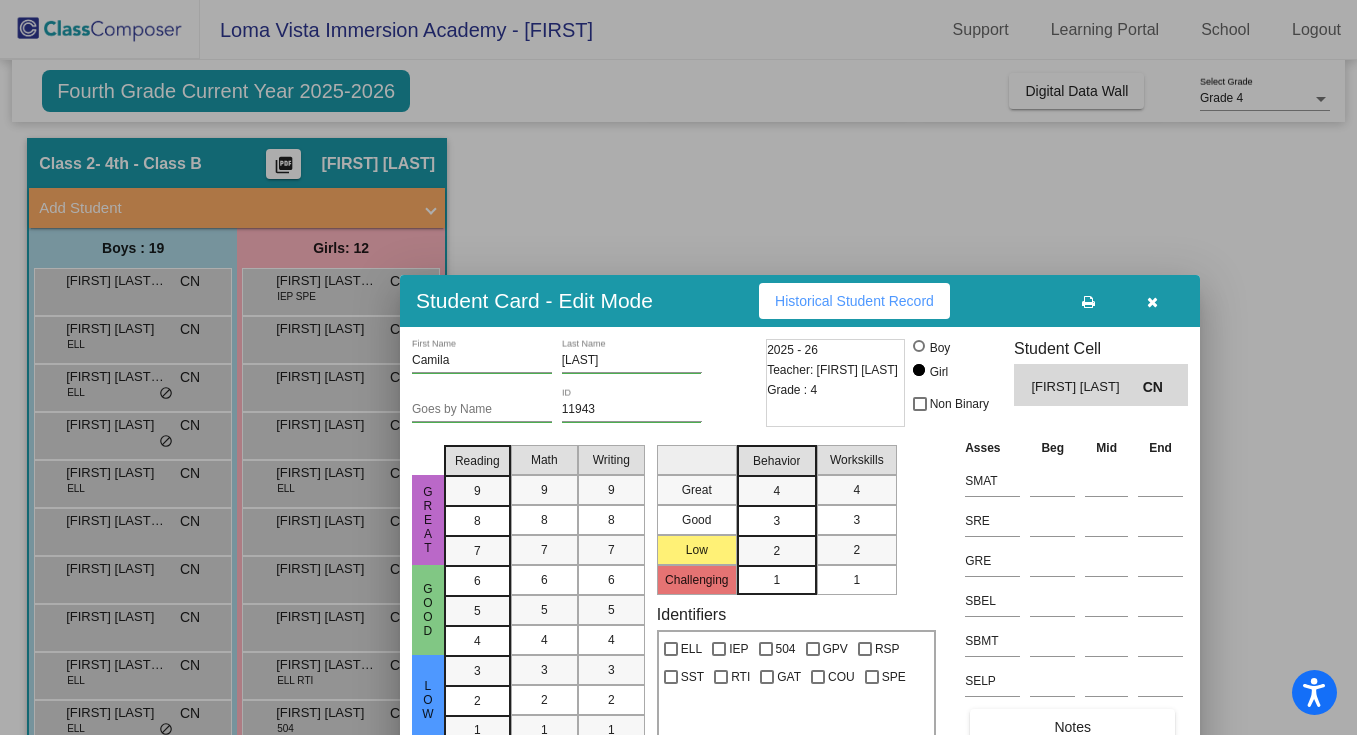 drag, startPoint x: 1221, startPoint y: 71, endPoint x: 1141, endPoint y: 446, distance: 383.4384 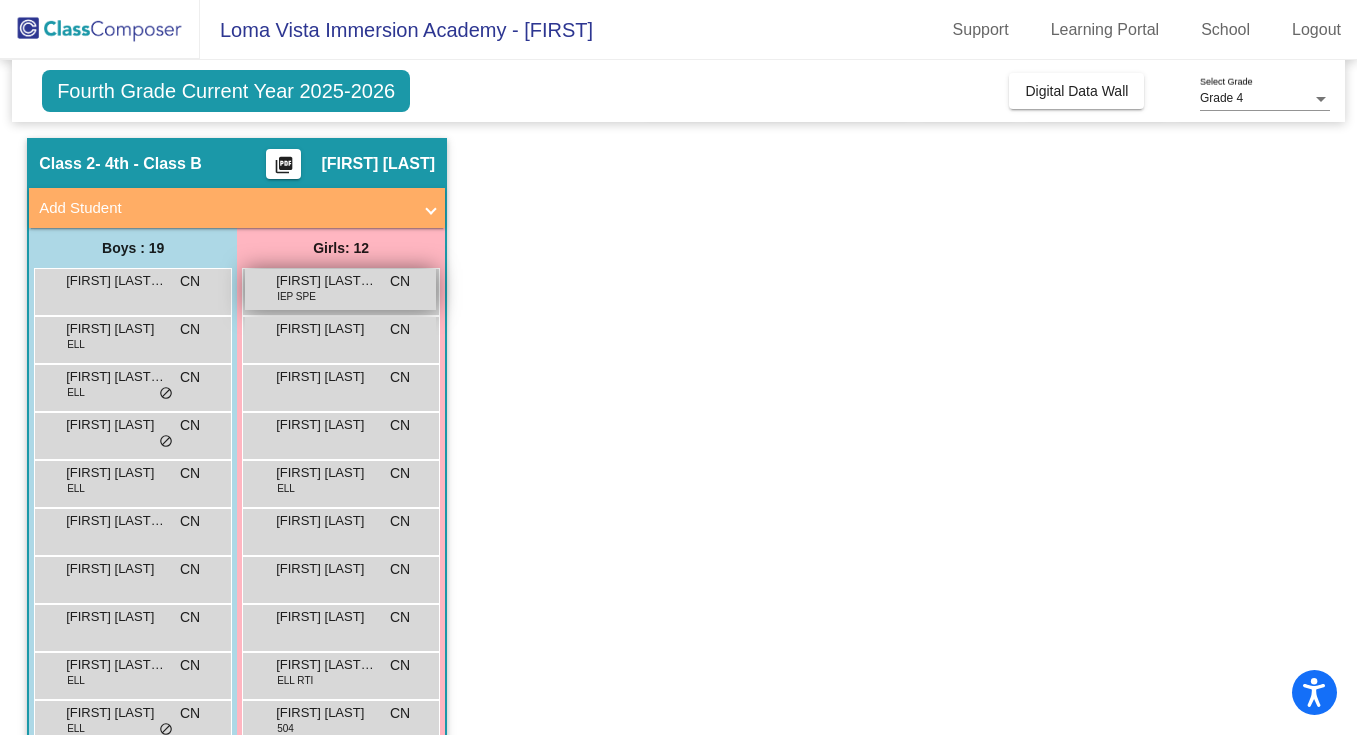 click on "Brianna Santiago Gomez IEP SPE CN lock do_not_disturb_alt" at bounding box center (340, 289) 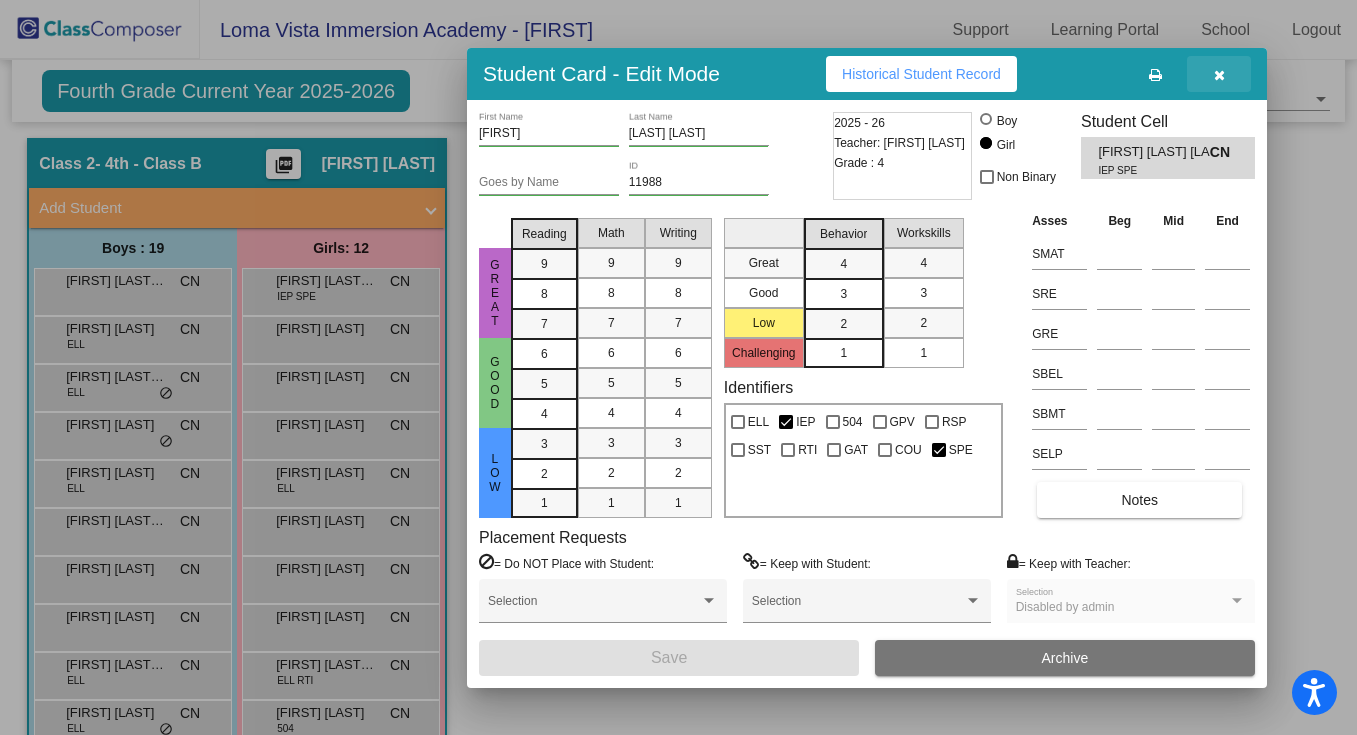 click at bounding box center (1219, 74) 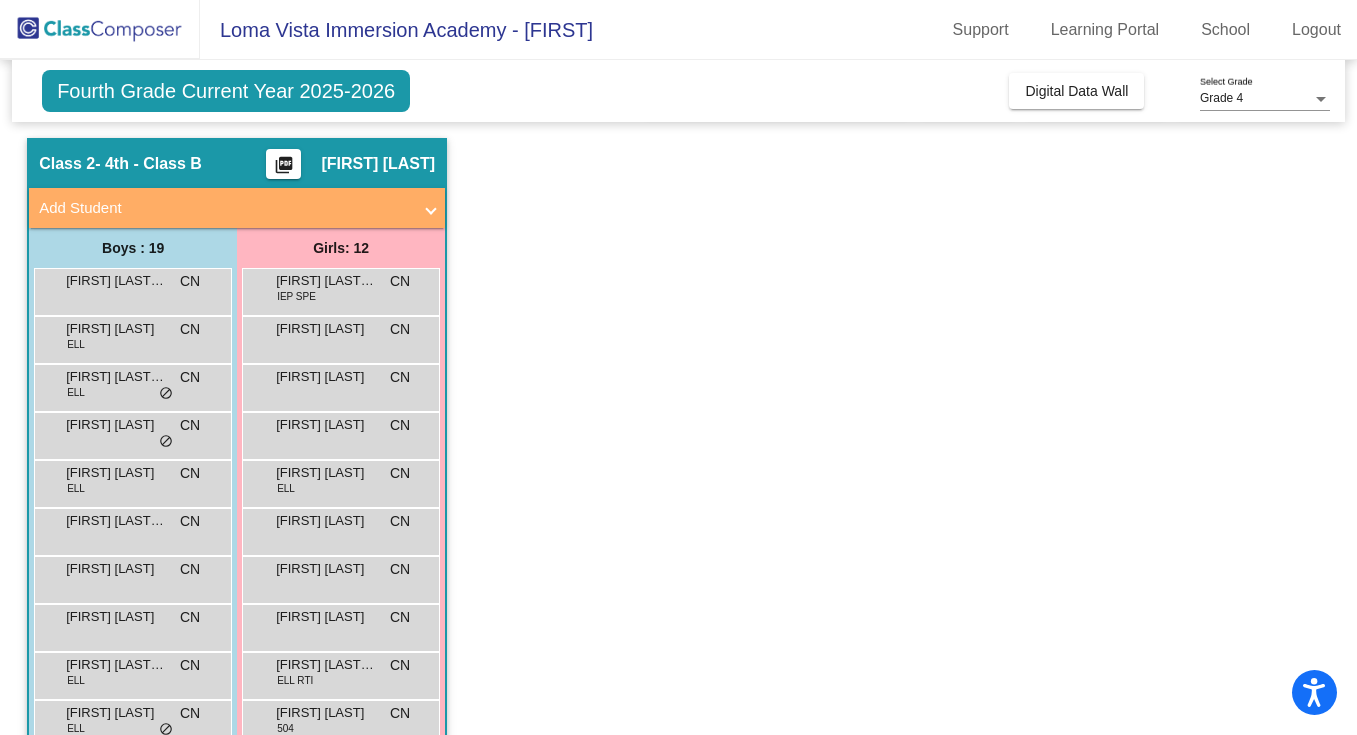 scroll, scrollTop: 0, scrollLeft: 0, axis: both 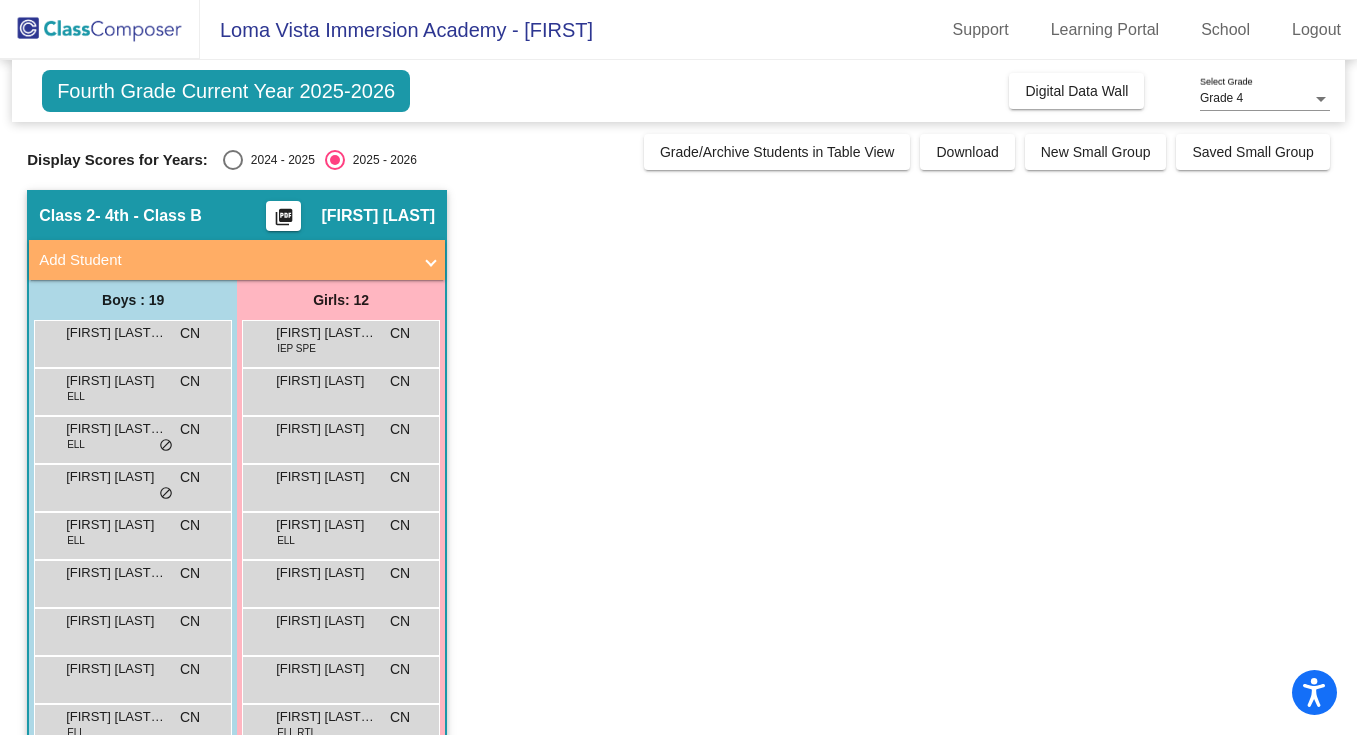 click on "Fourth Grade Current Year 2025-2026" 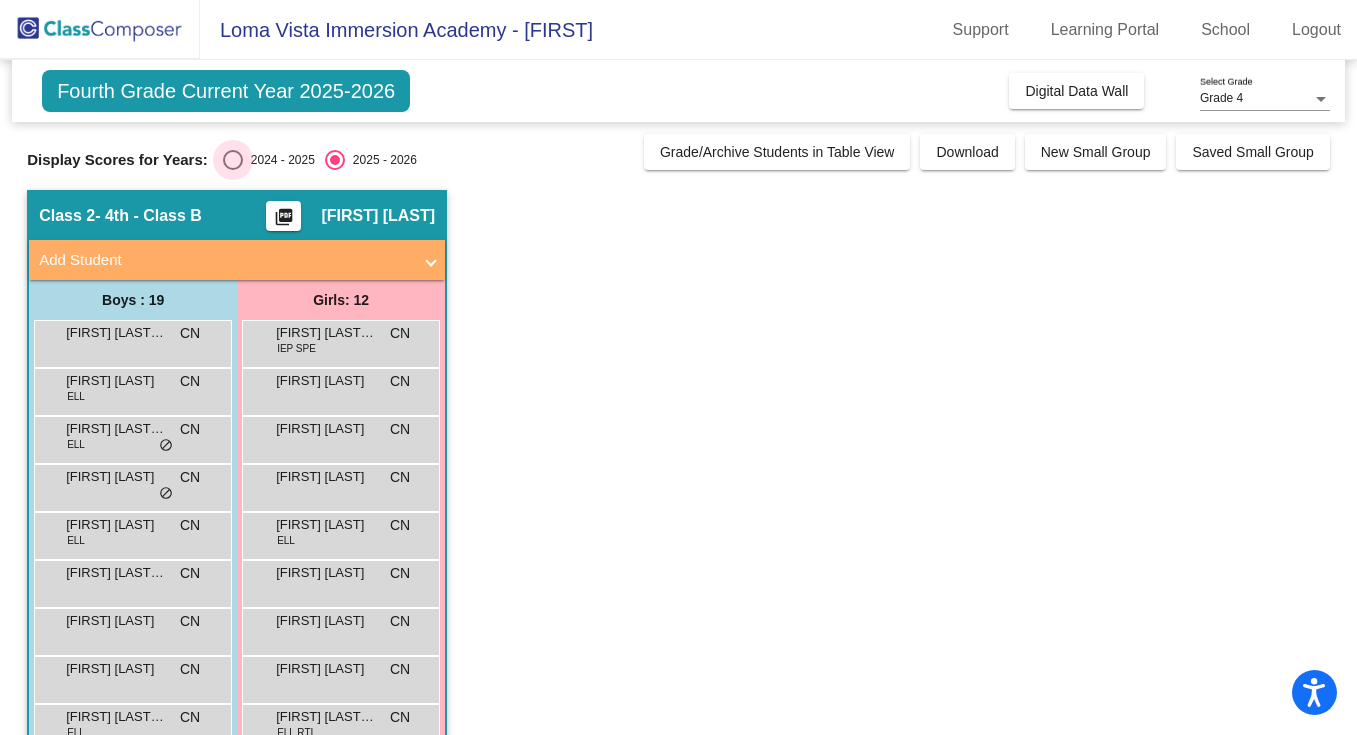 click at bounding box center (233, 160) 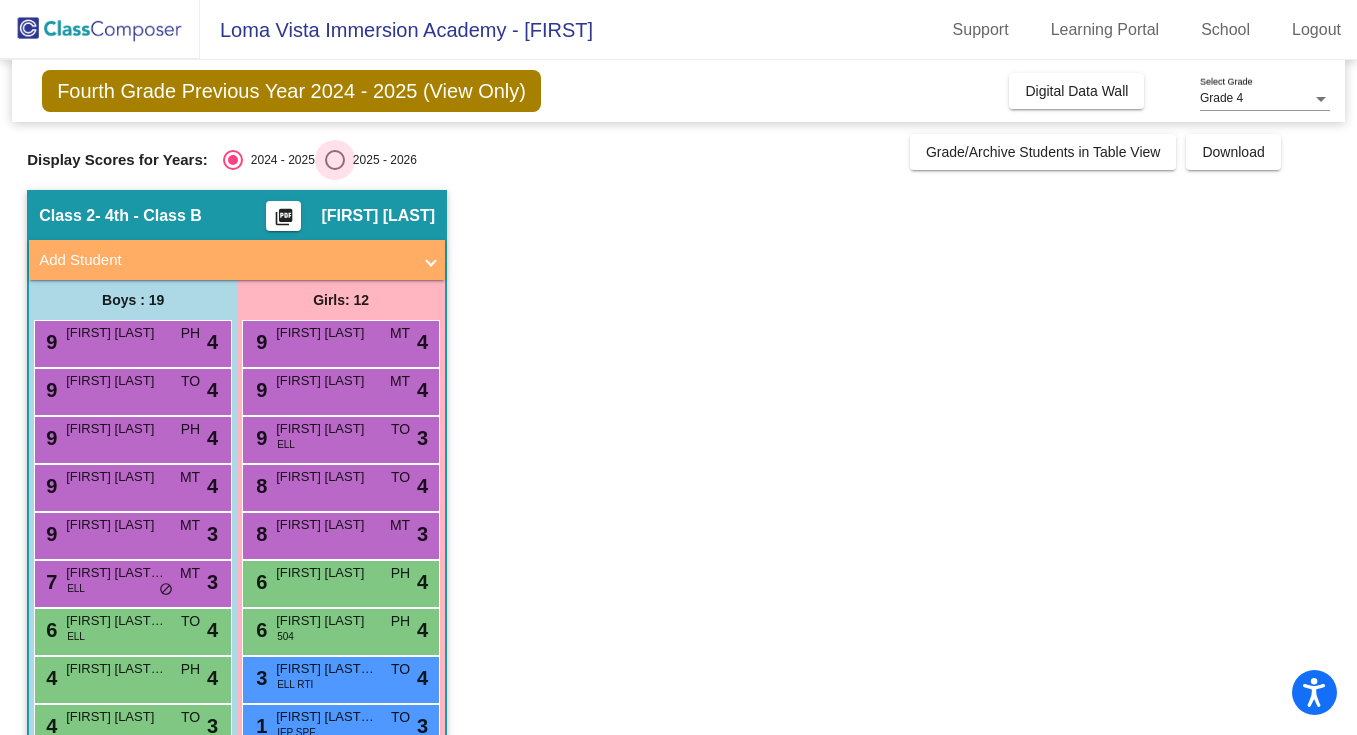 click at bounding box center [335, 160] 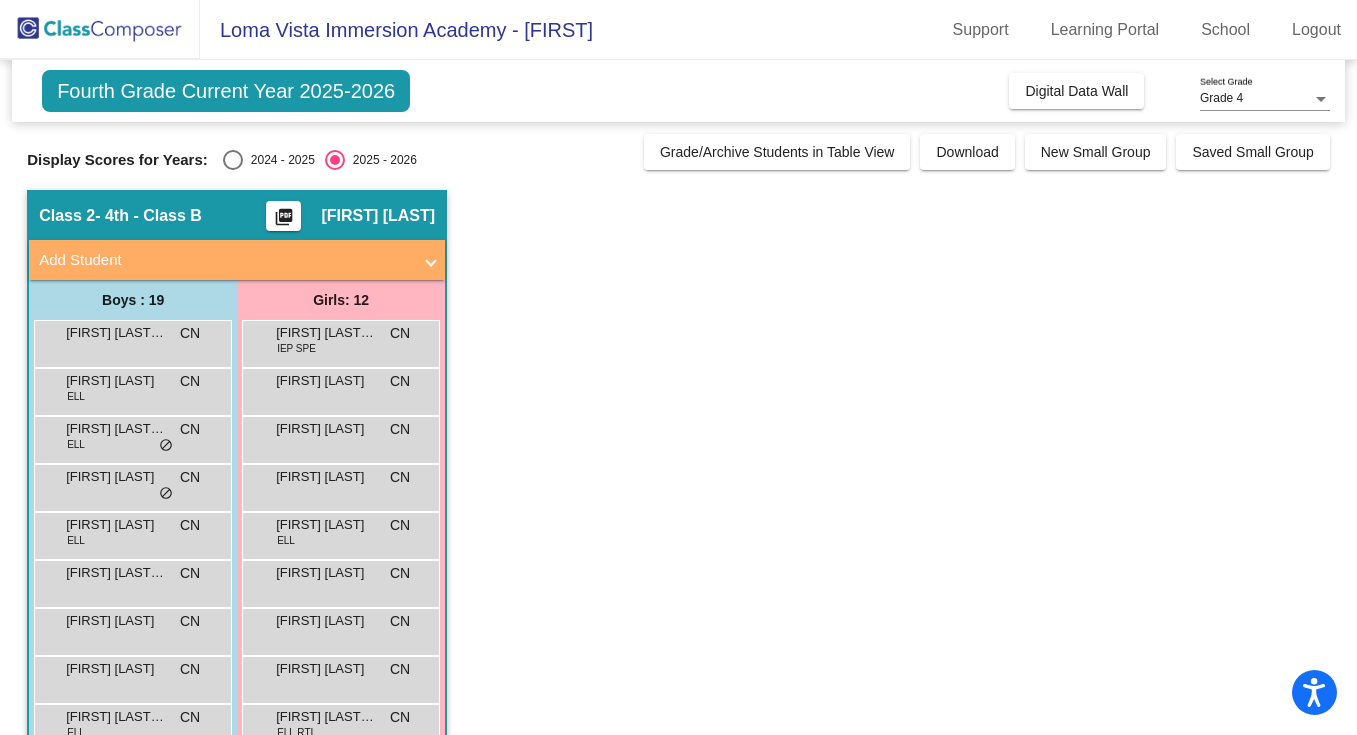 click at bounding box center (233, 160) 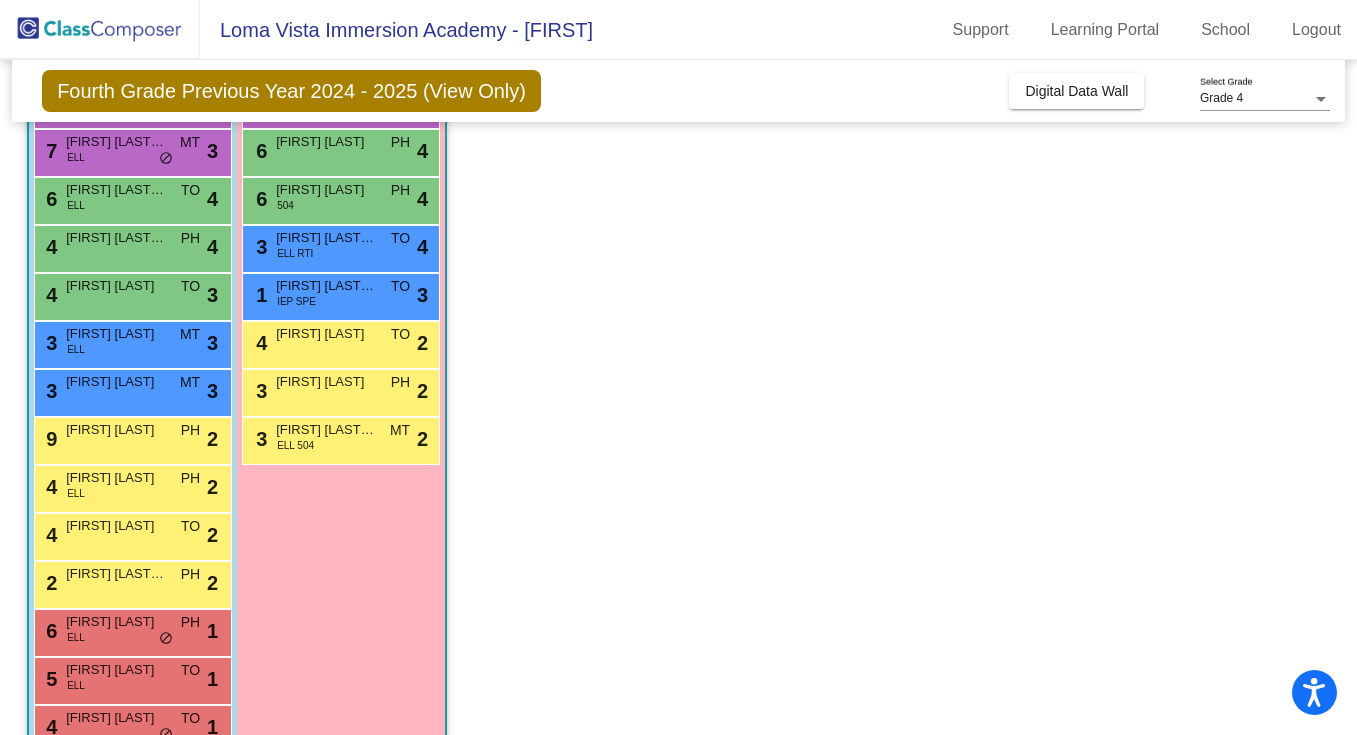 scroll, scrollTop: 437, scrollLeft: 0, axis: vertical 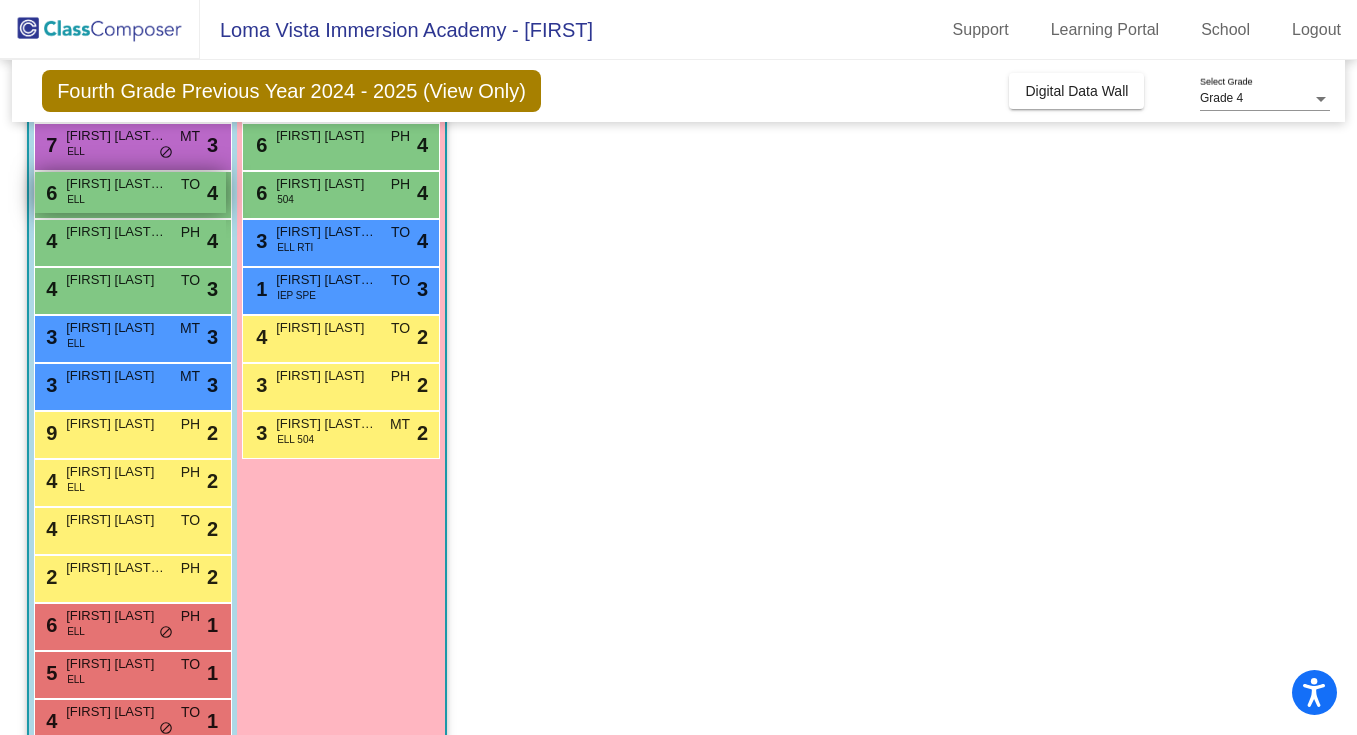 click on "6 Fabian Juarez-Alvarez ELL TO lock do_not_disturb_alt 4" at bounding box center (130, 192) 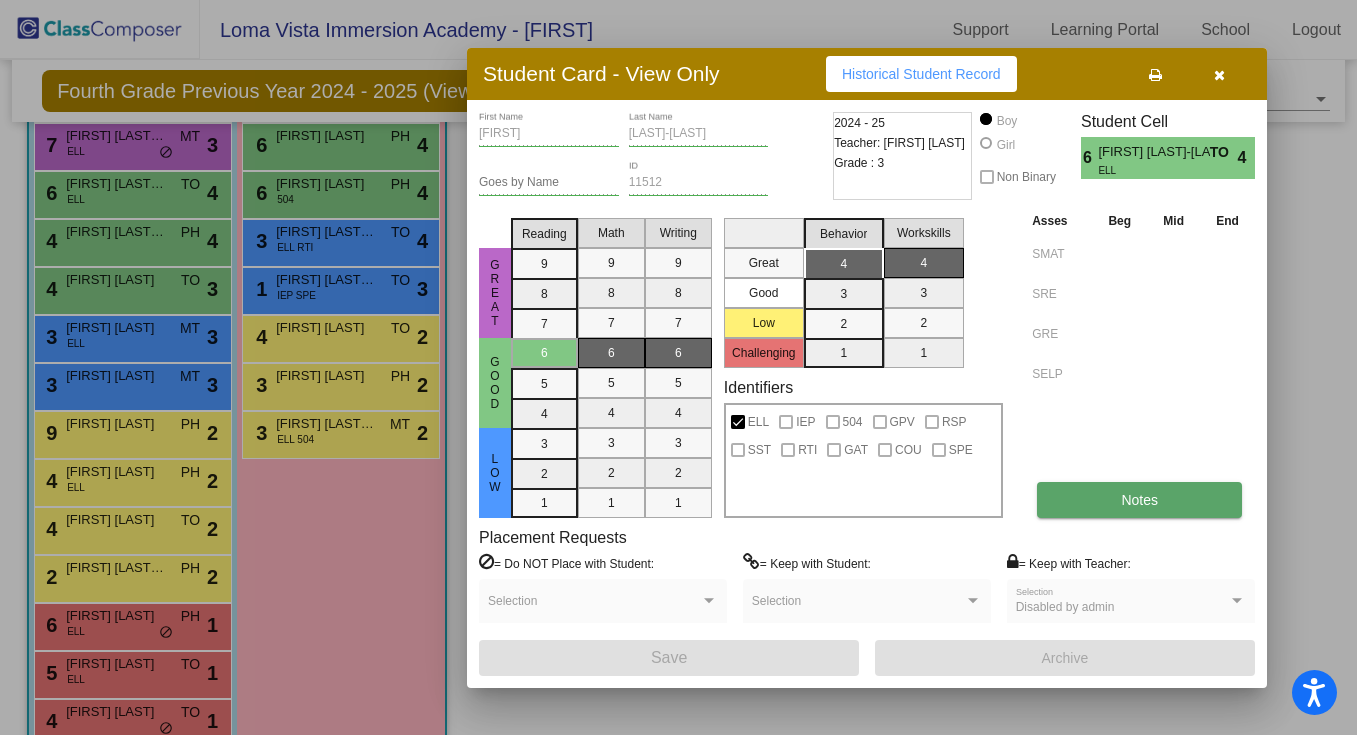 click on "Notes" at bounding box center [1139, 500] 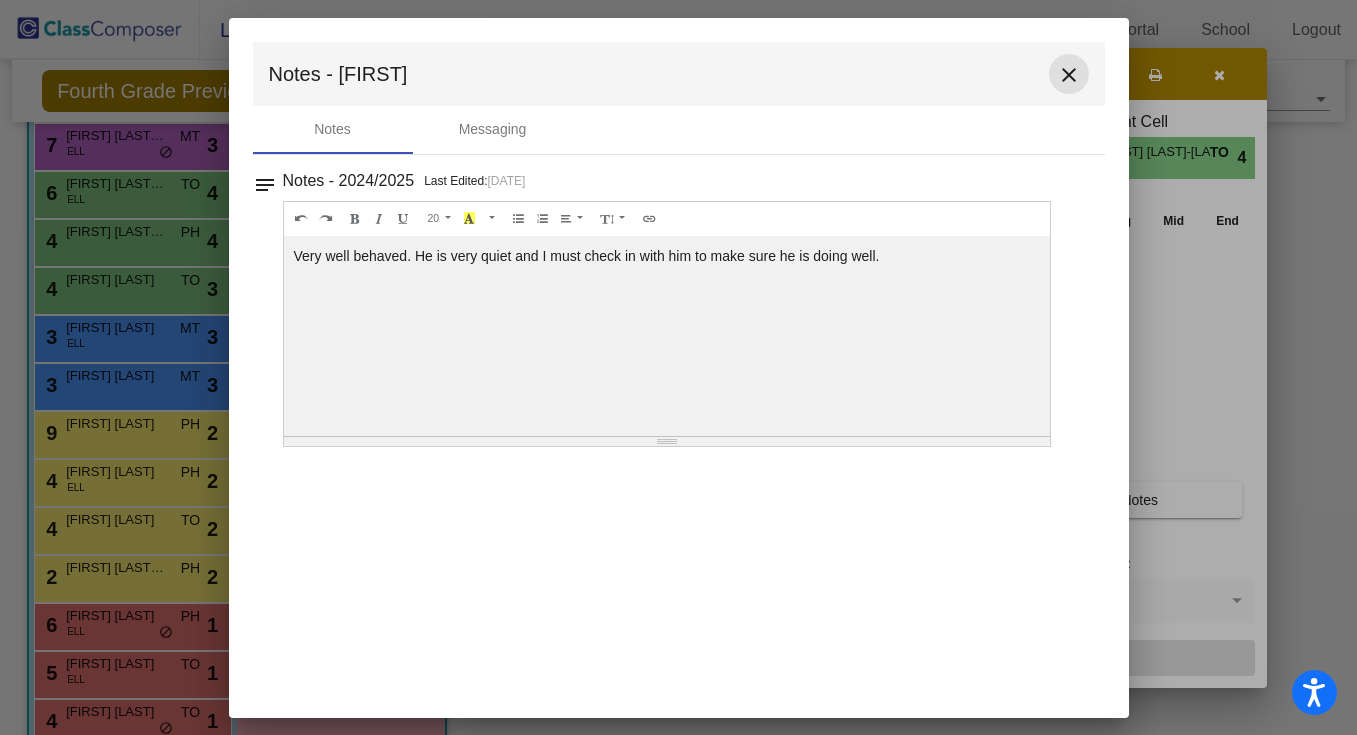 click on "close" at bounding box center [1069, 75] 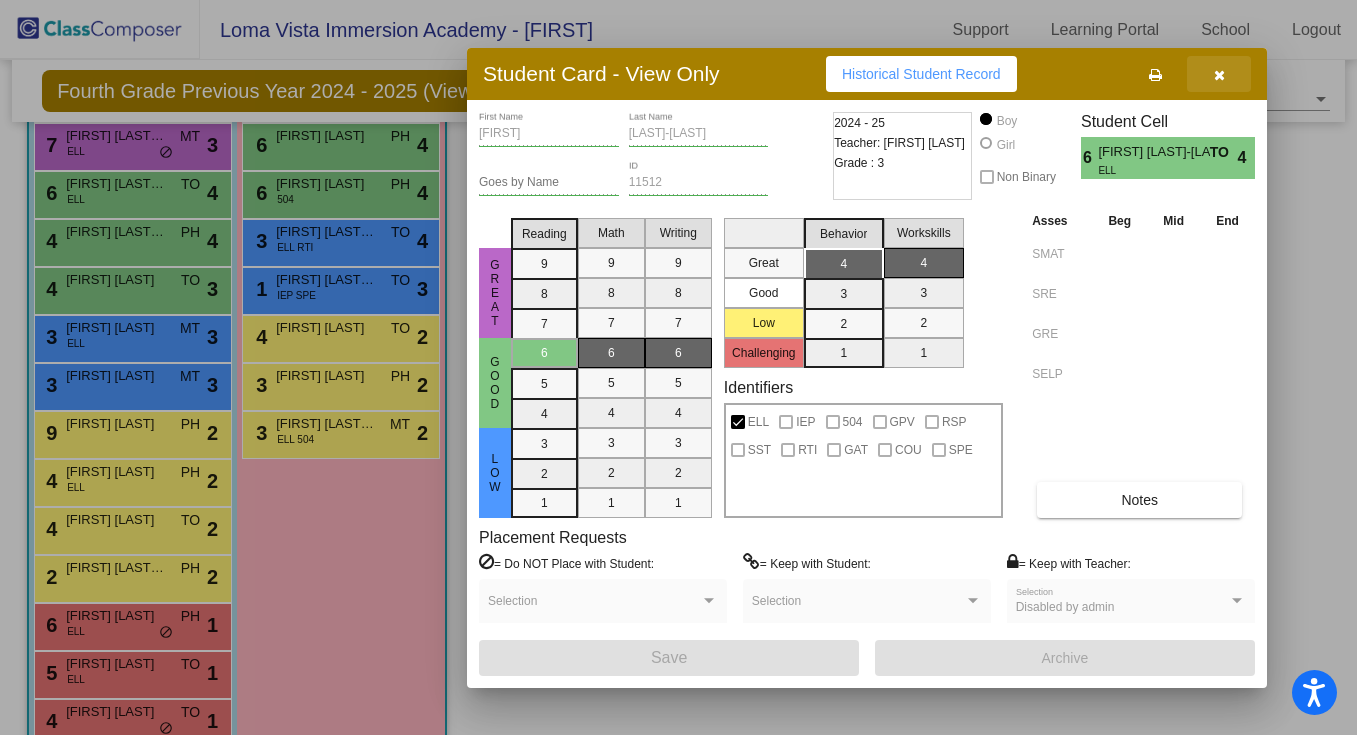 click at bounding box center [1219, 74] 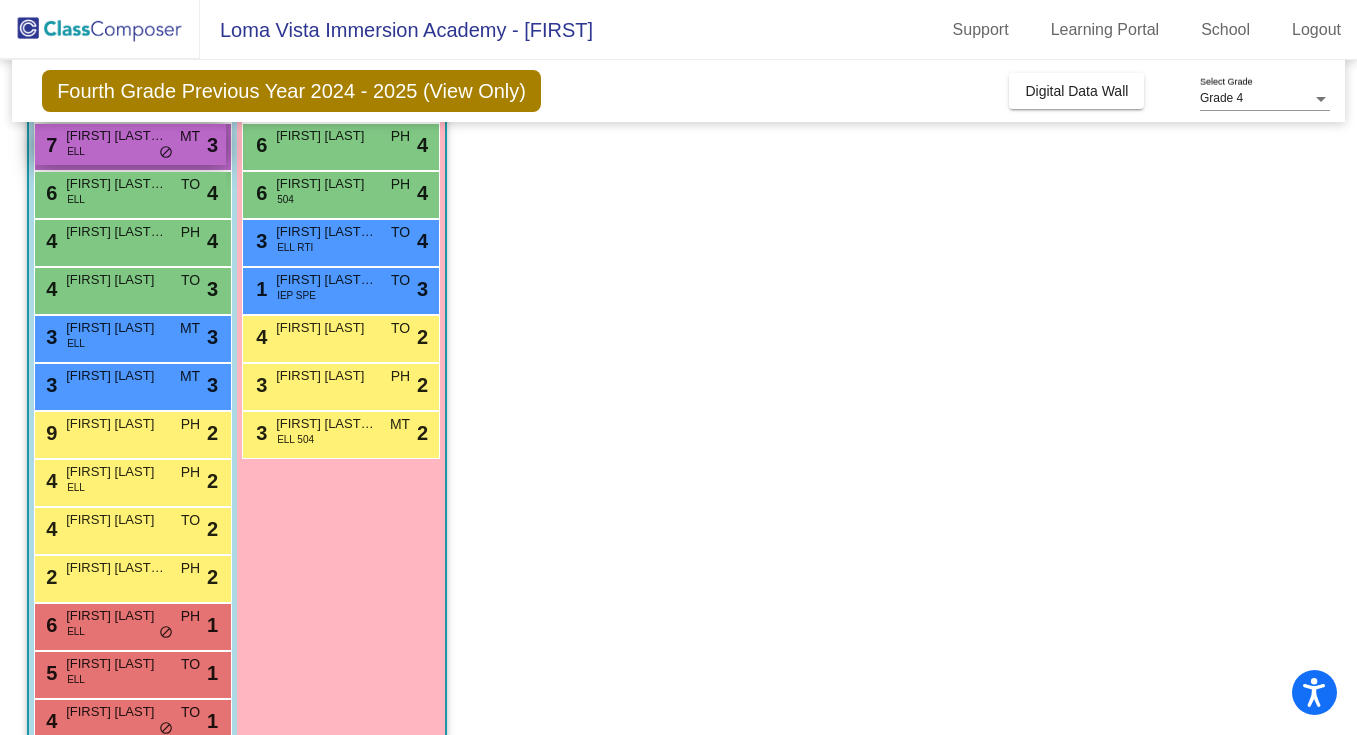 click on "7 Ariel Camacho Blanco ELL MT lock do_not_disturb_alt 3" at bounding box center (130, 144) 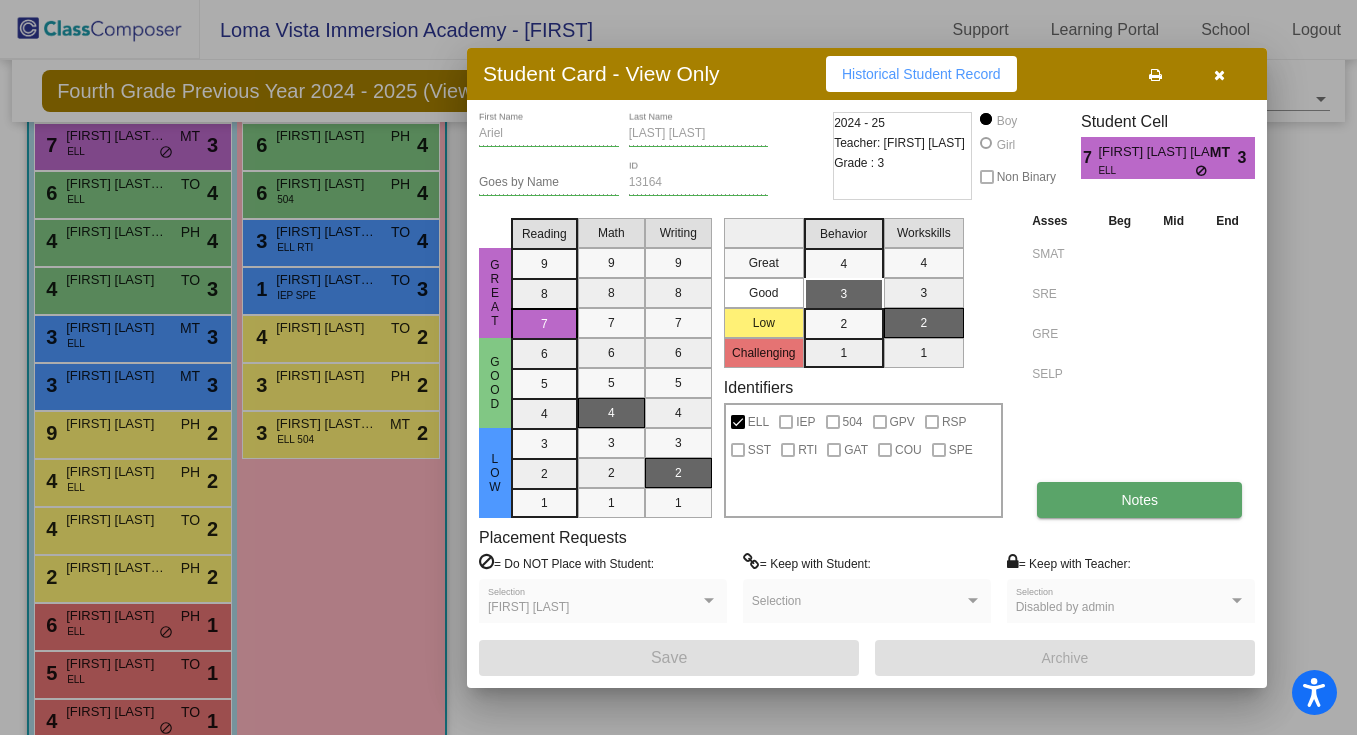 click on "Notes" at bounding box center (1139, 500) 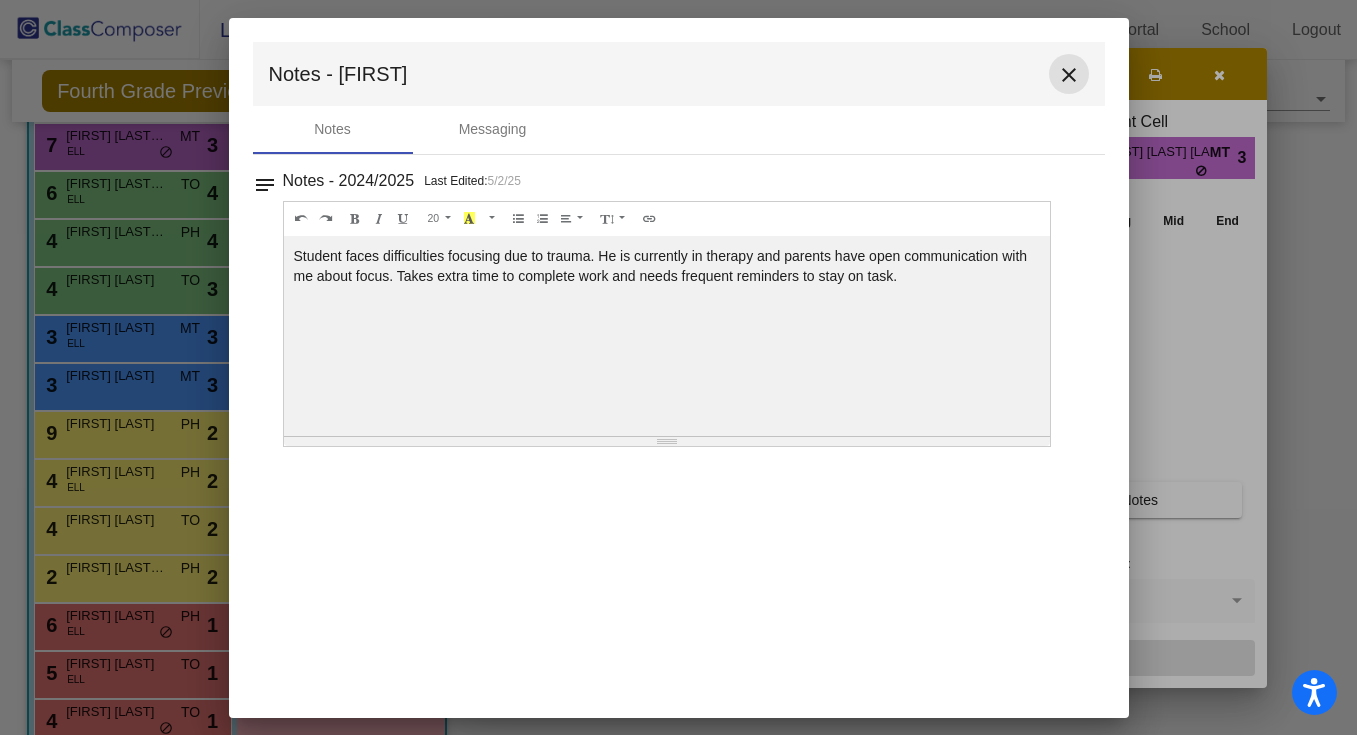 click on "close" at bounding box center [1069, 75] 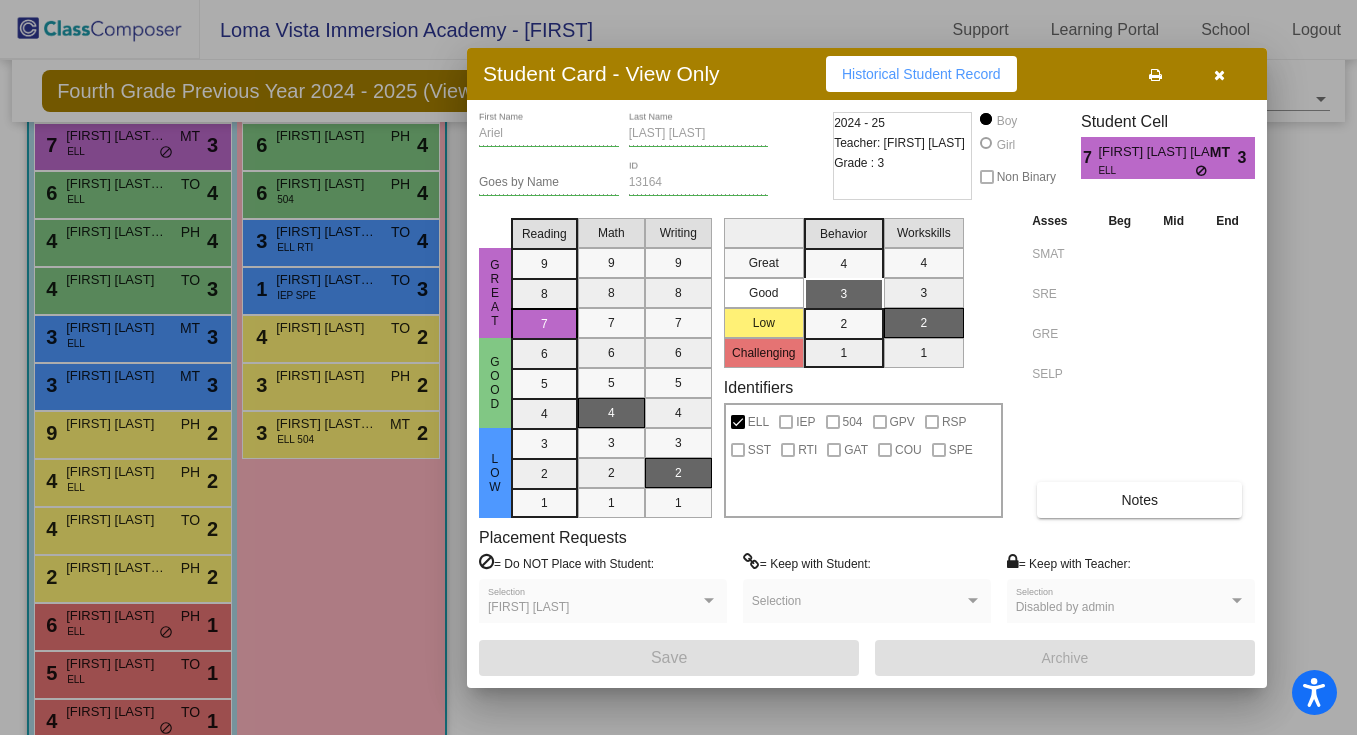click at bounding box center (1219, 75) 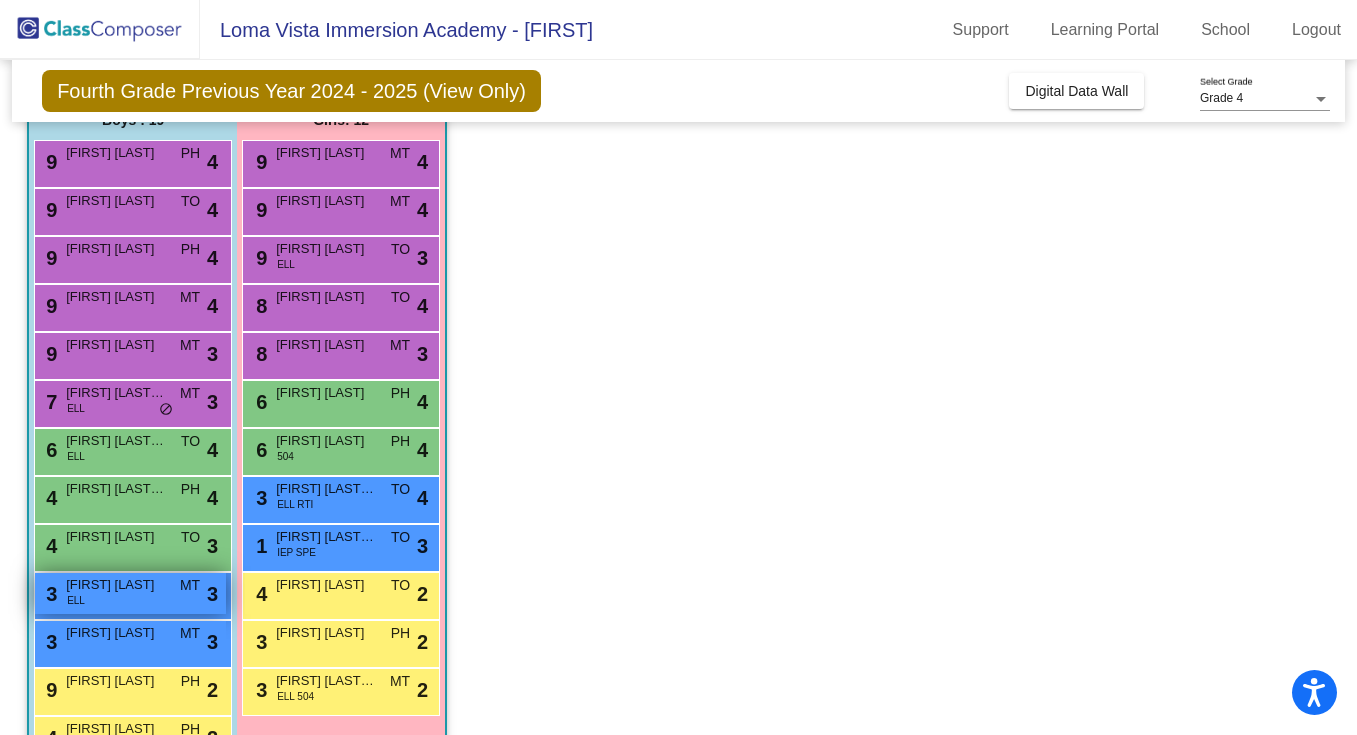 scroll, scrollTop: 126, scrollLeft: 0, axis: vertical 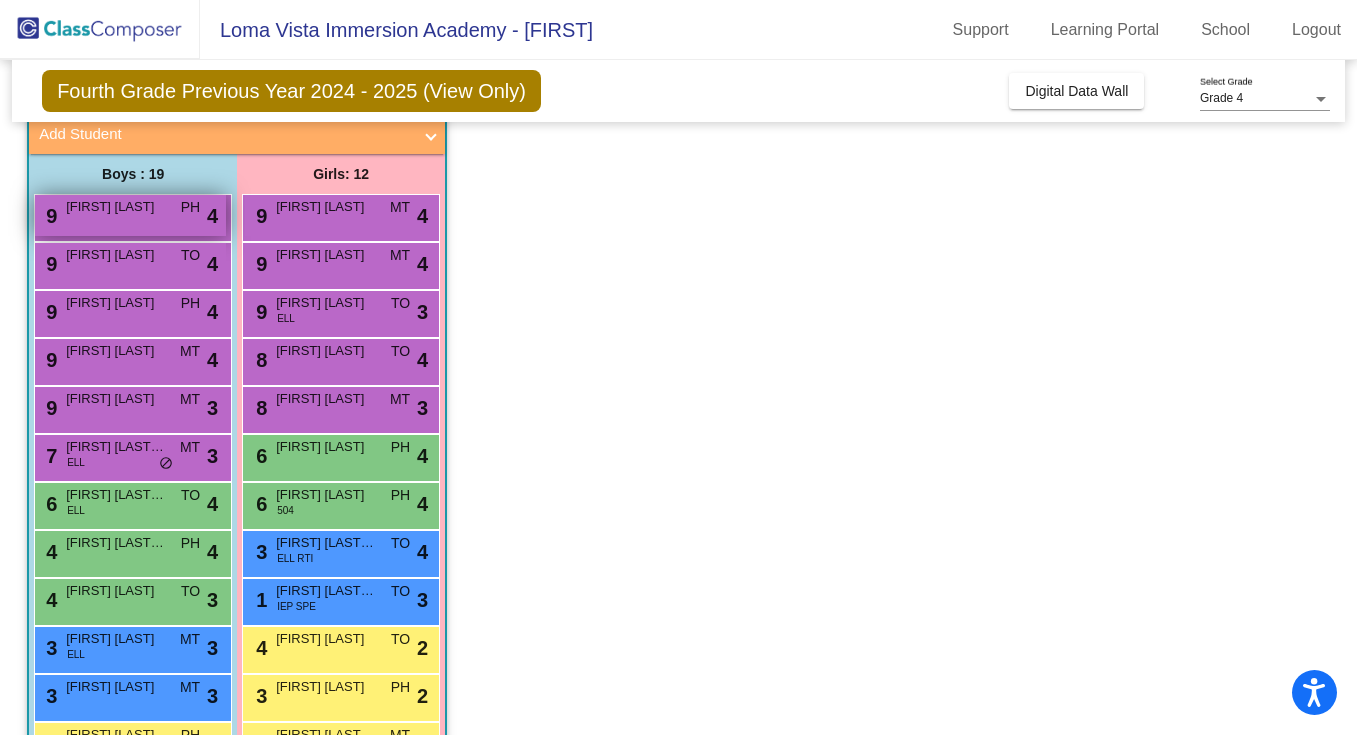click on "9 Eli Lopez PH lock do_not_disturb_alt 4" at bounding box center [130, 215] 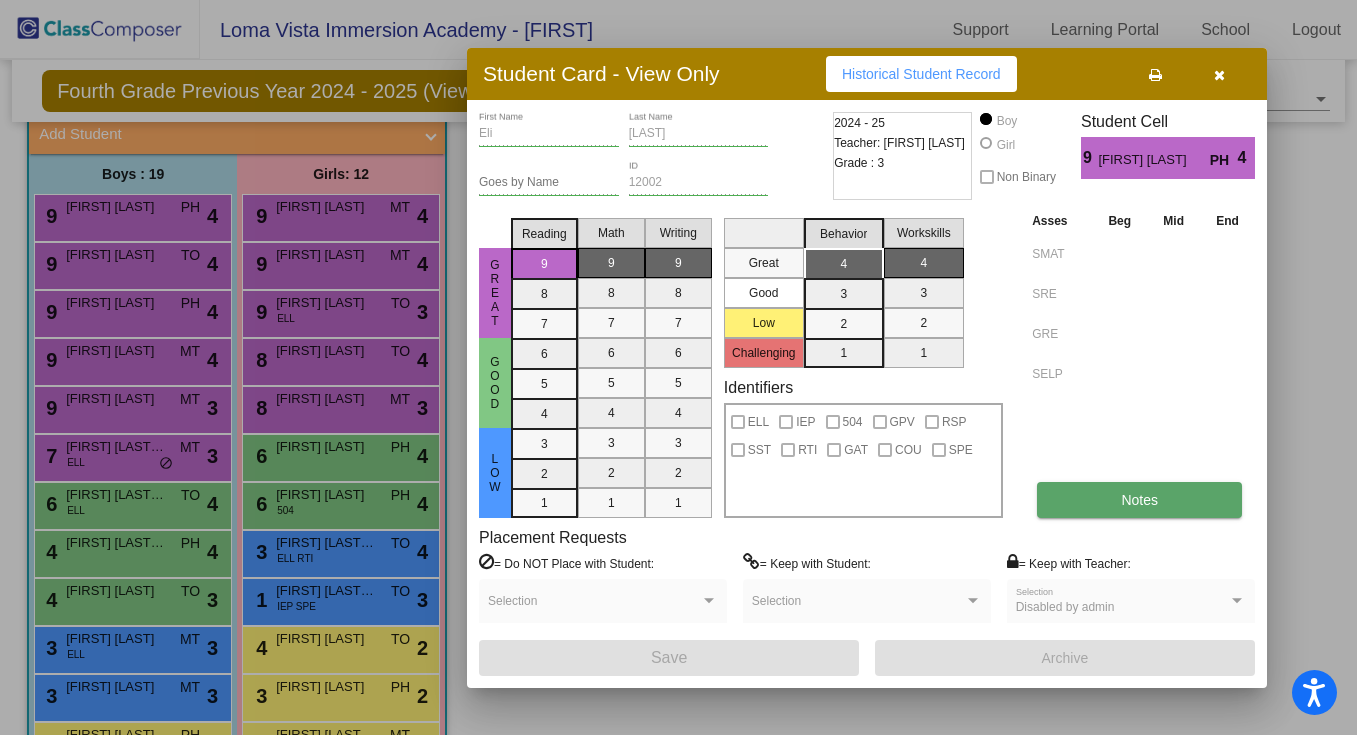 click on "Notes" at bounding box center [1139, 500] 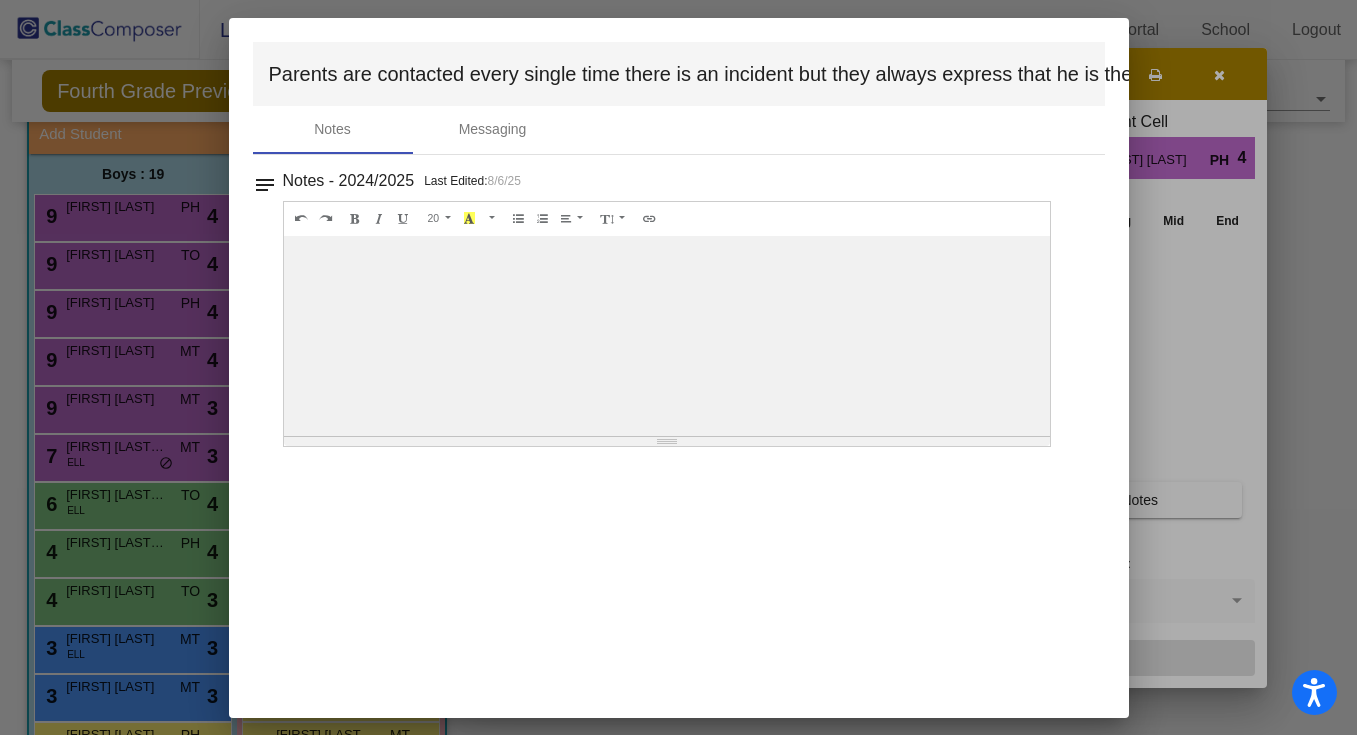 click on "close" at bounding box center (4428, 75) 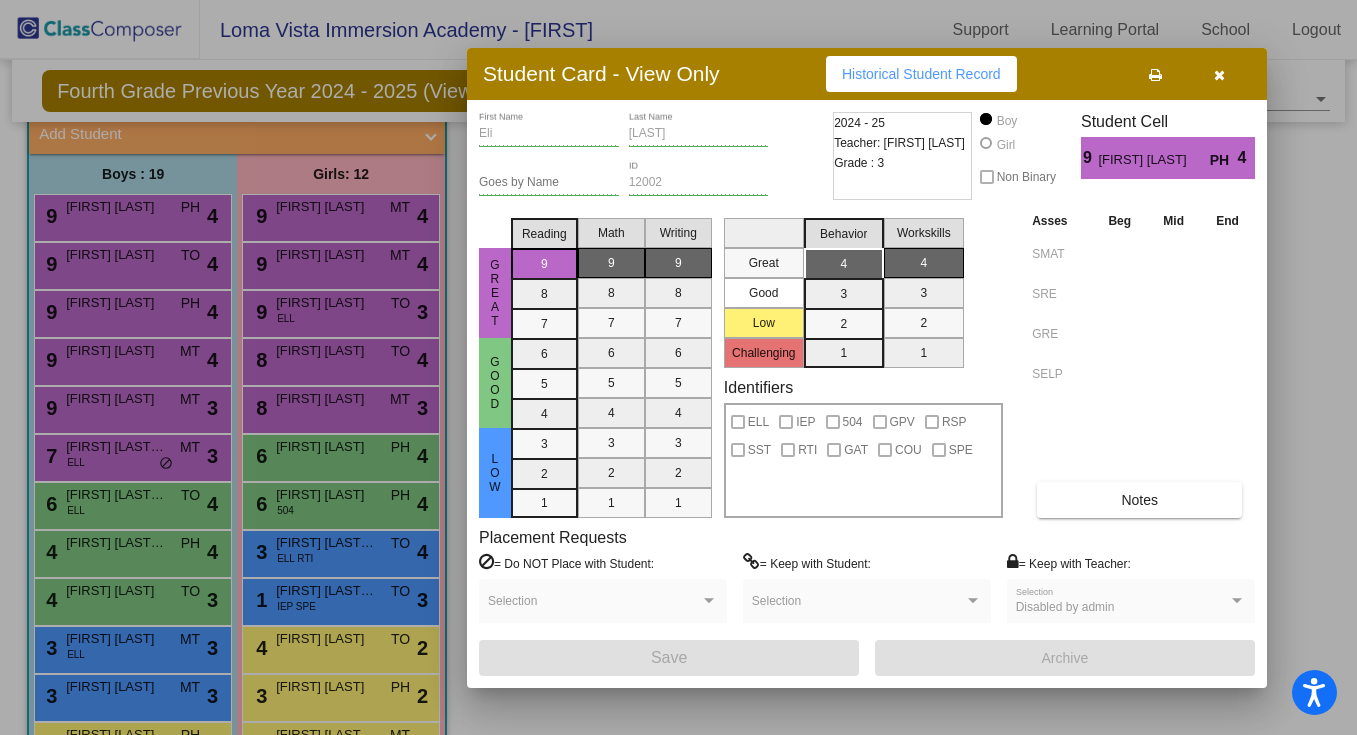 click at bounding box center (1219, 74) 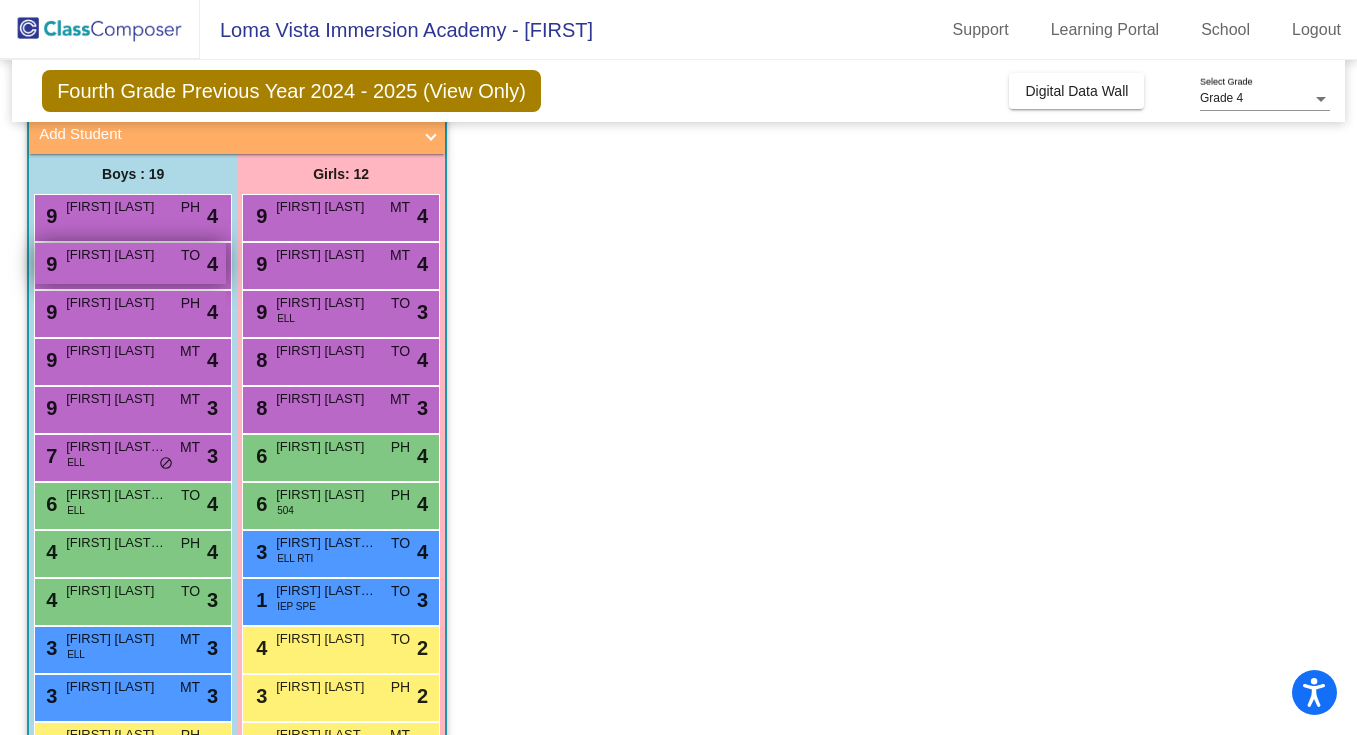 click on "TO" at bounding box center (190, 255) 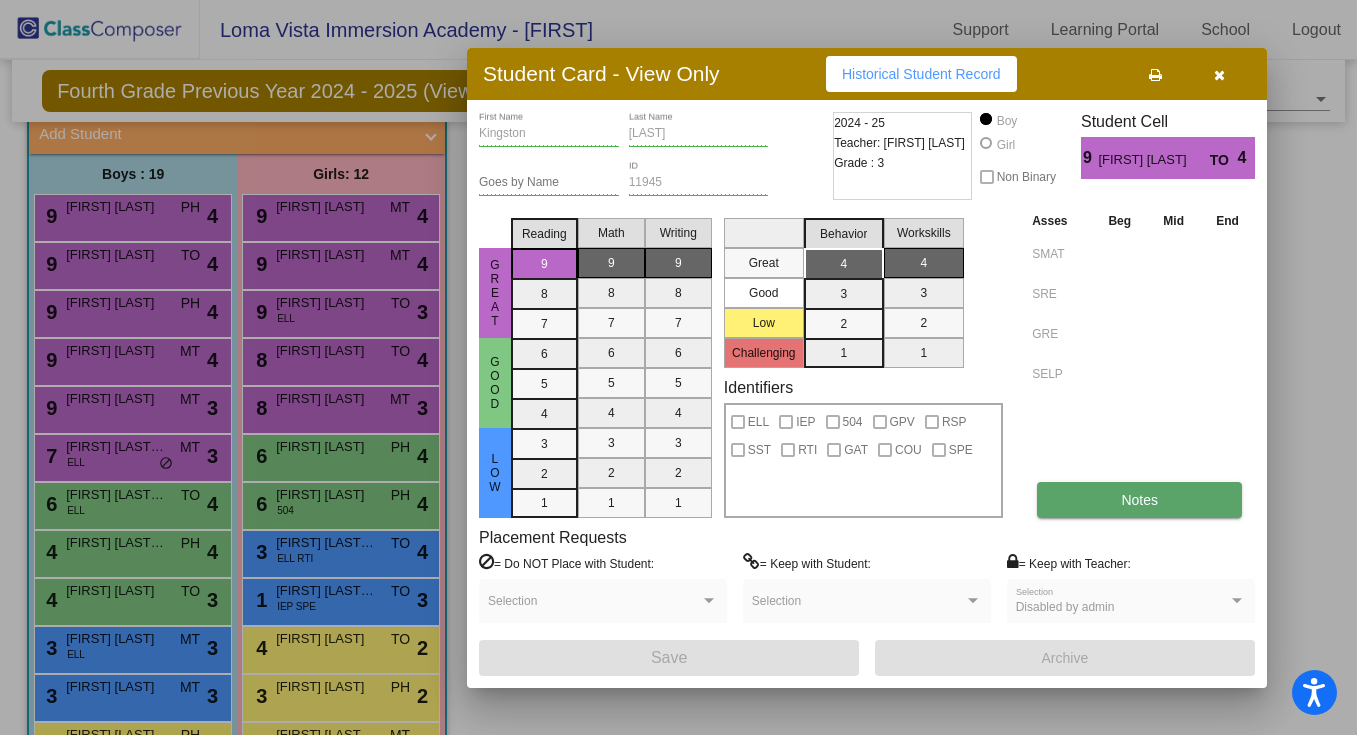 click on "Notes" at bounding box center [1139, 500] 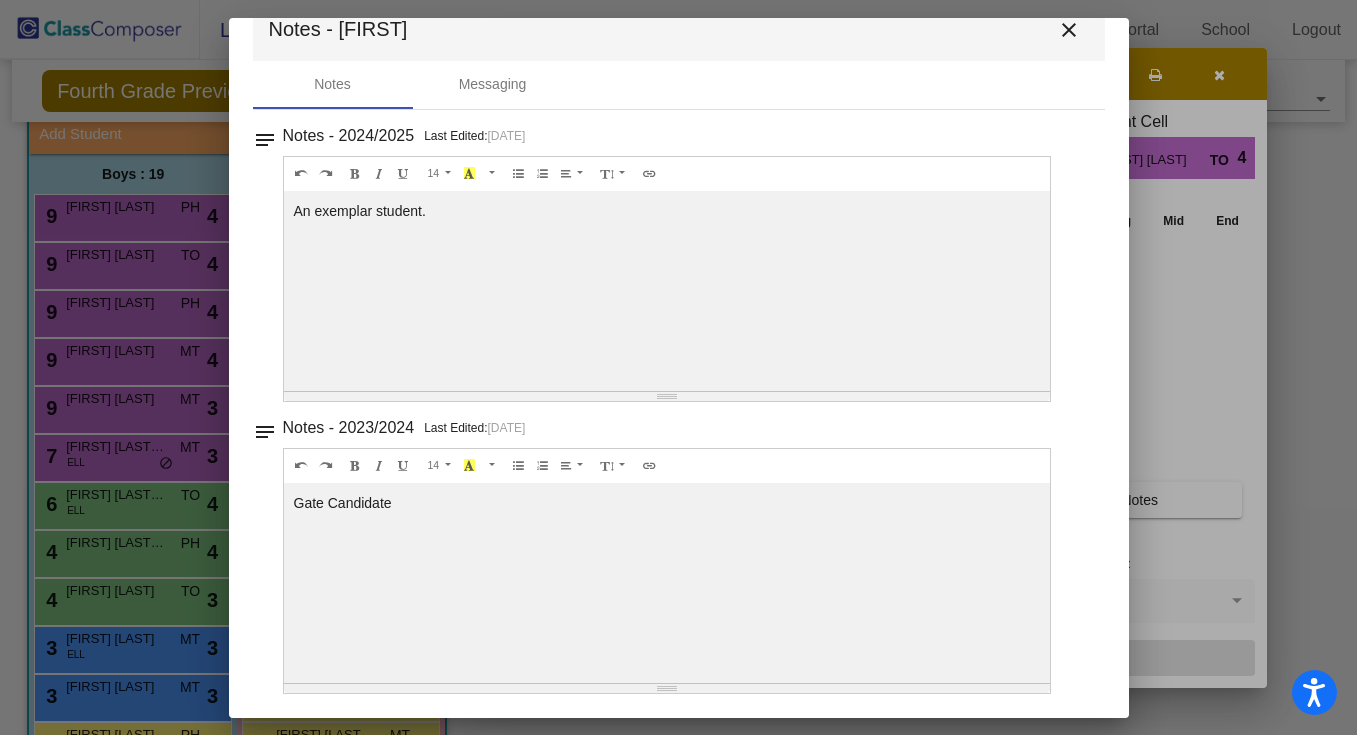 scroll, scrollTop: 0, scrollLeft: 0, axis: both 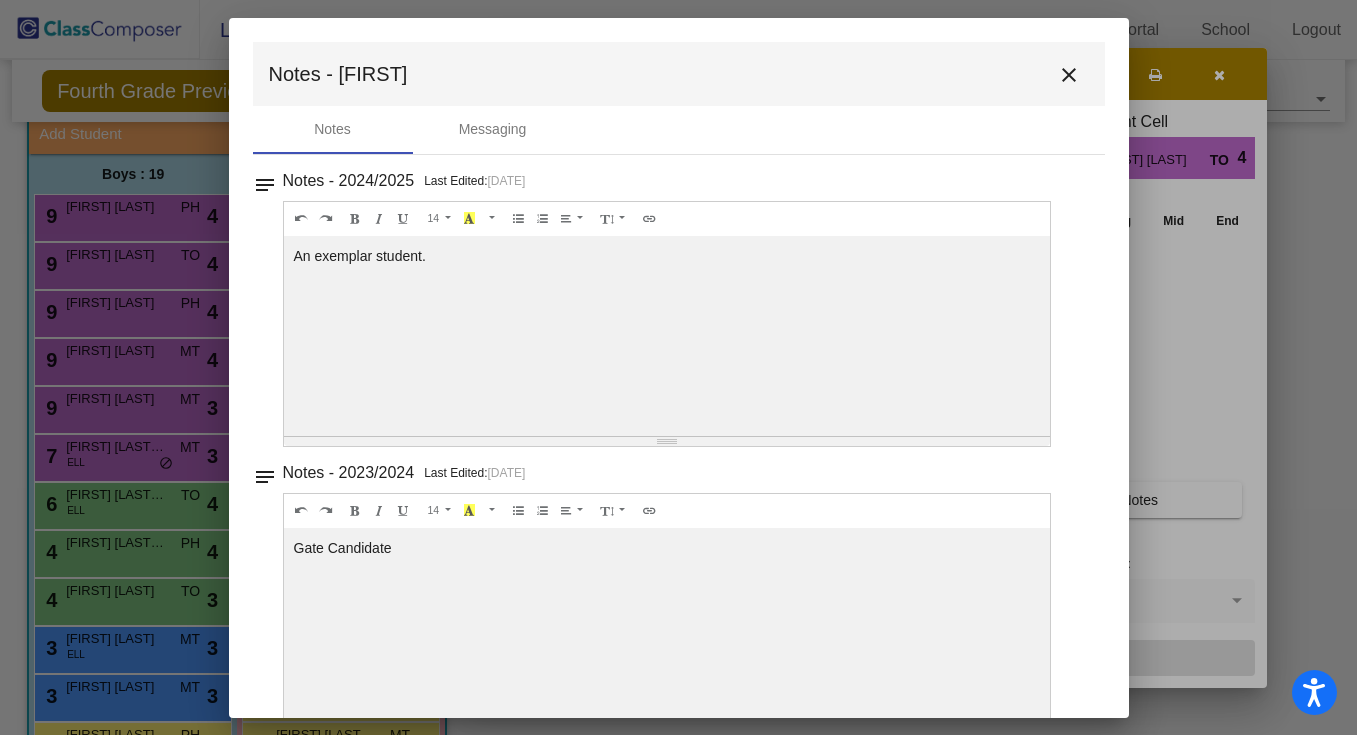 click on "close" at bounding box center (1069, 75) 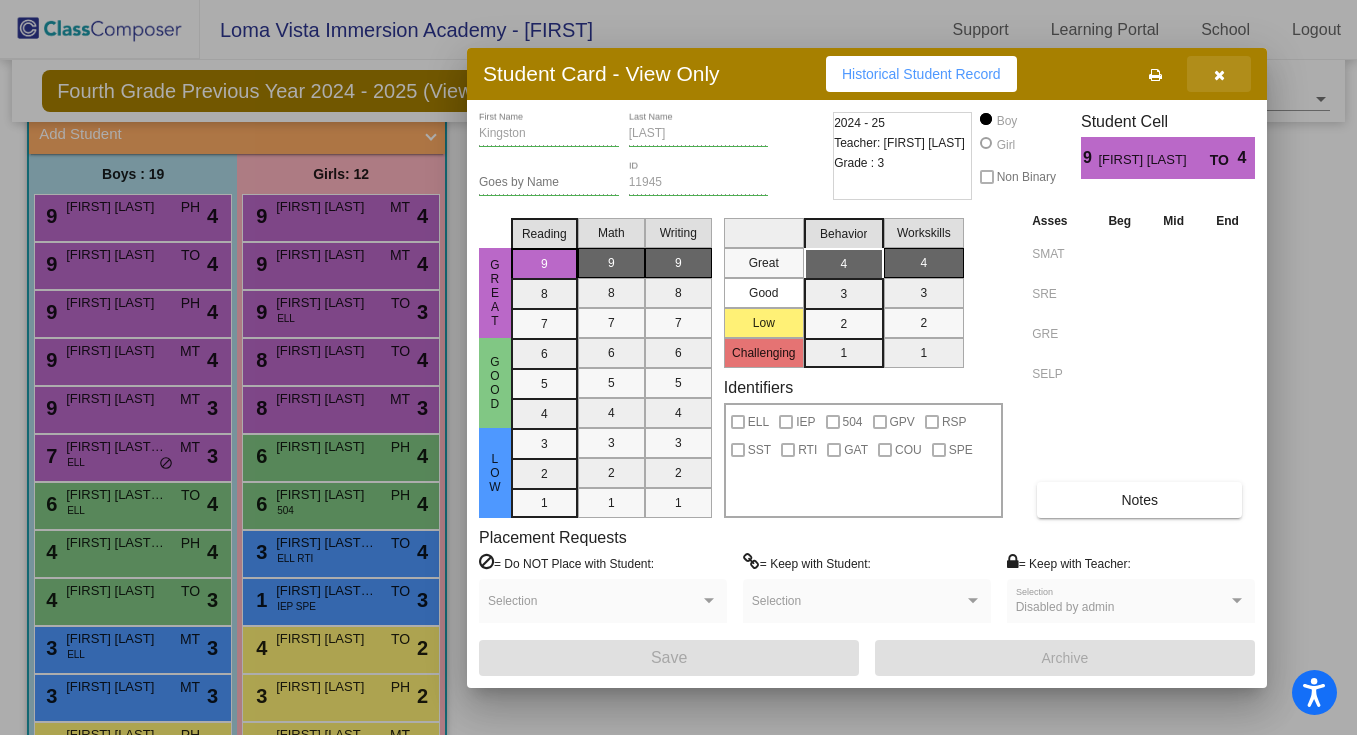 click at bounding box center (1219, 75) 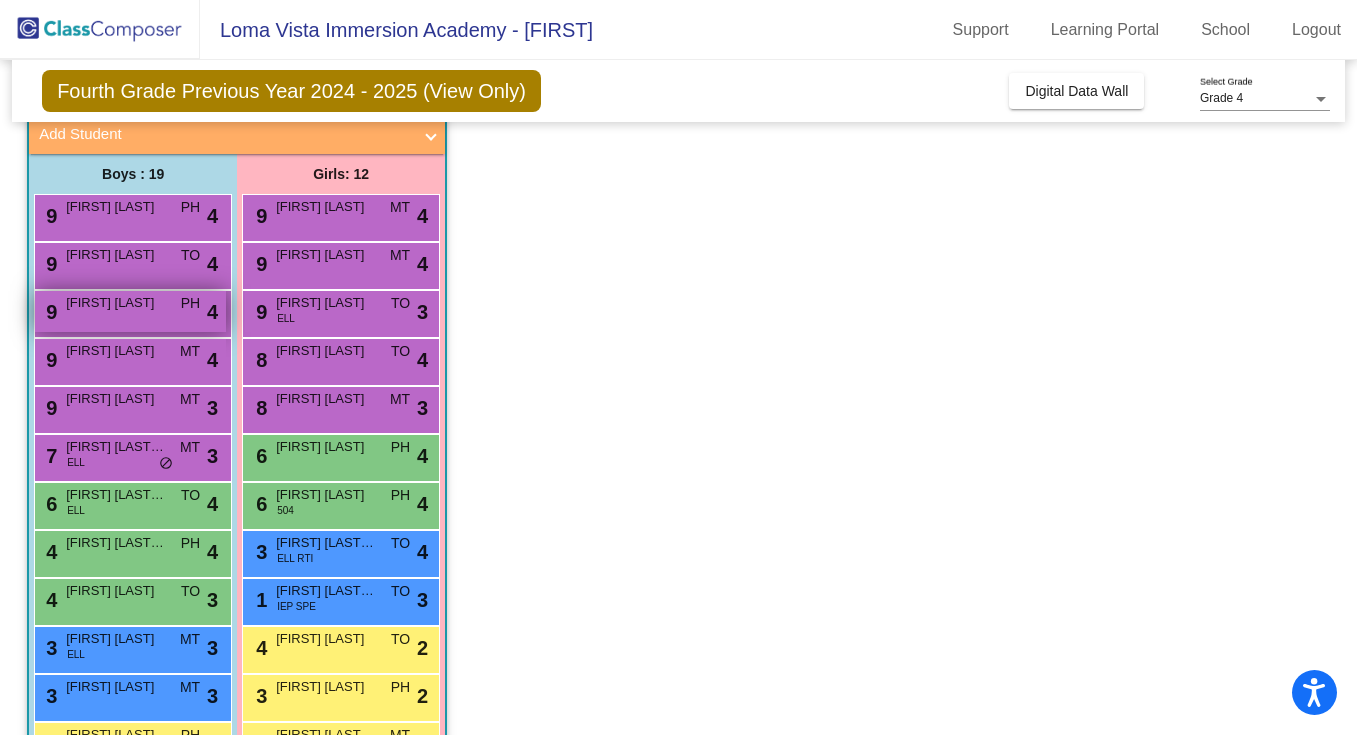click on "9 Owen Booth PH lock do_not_disturb_alt 4" at bounding box center (130, 311) 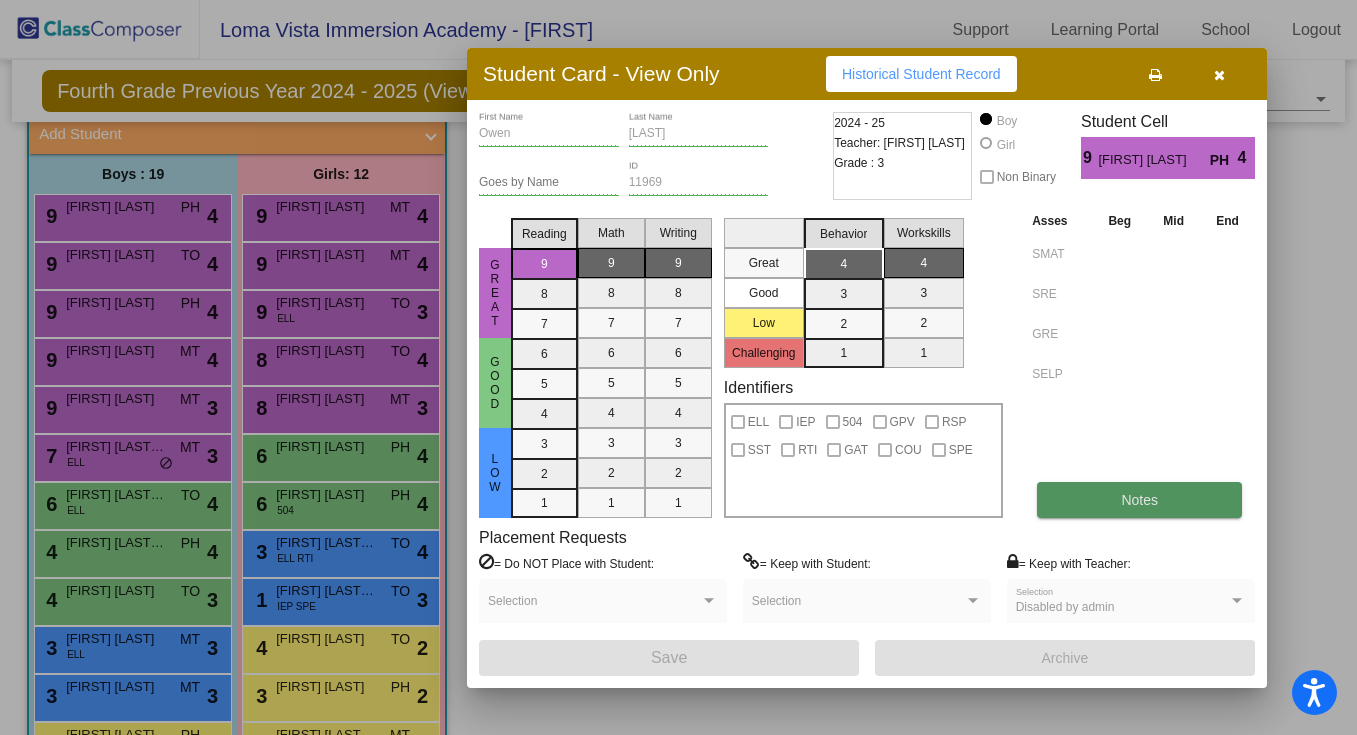click on "Notes" at bounding box center (1139, 500) 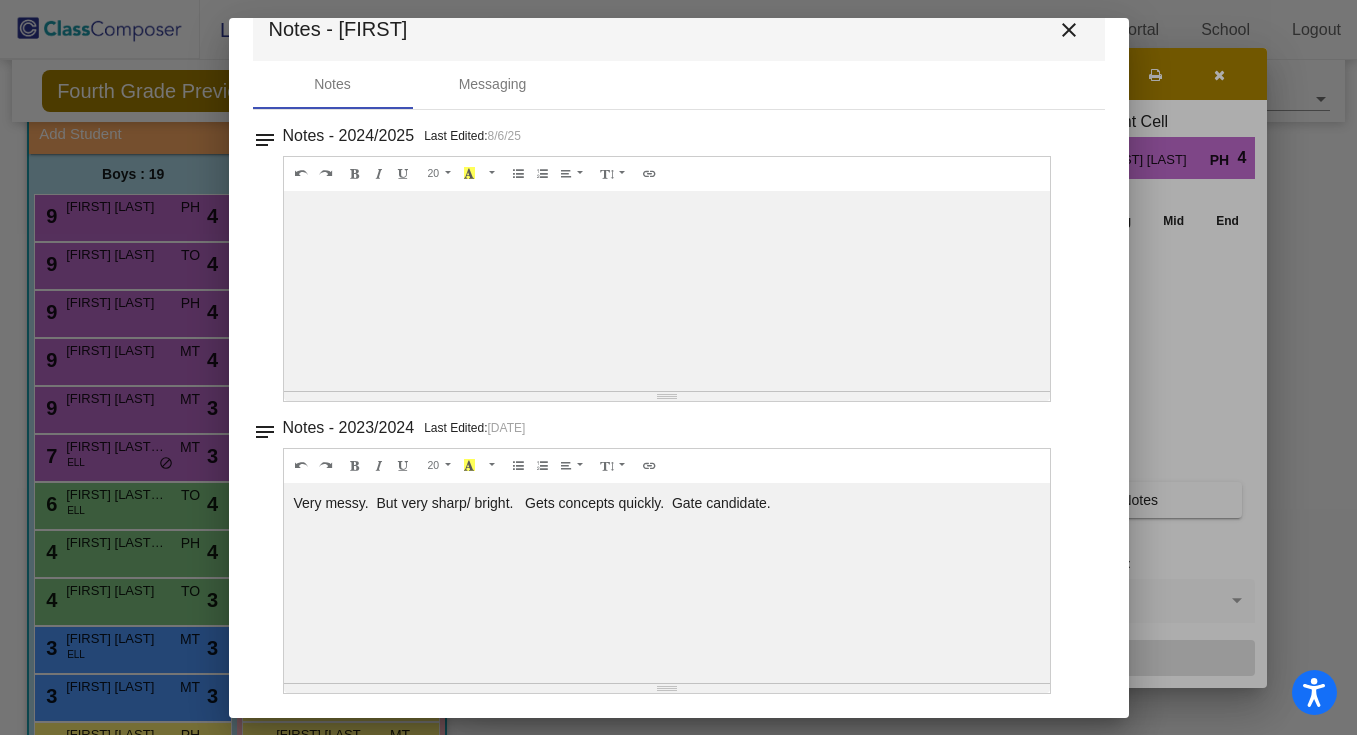 scroll, scrollTop: 0, scrollLeft: 0, axis: both 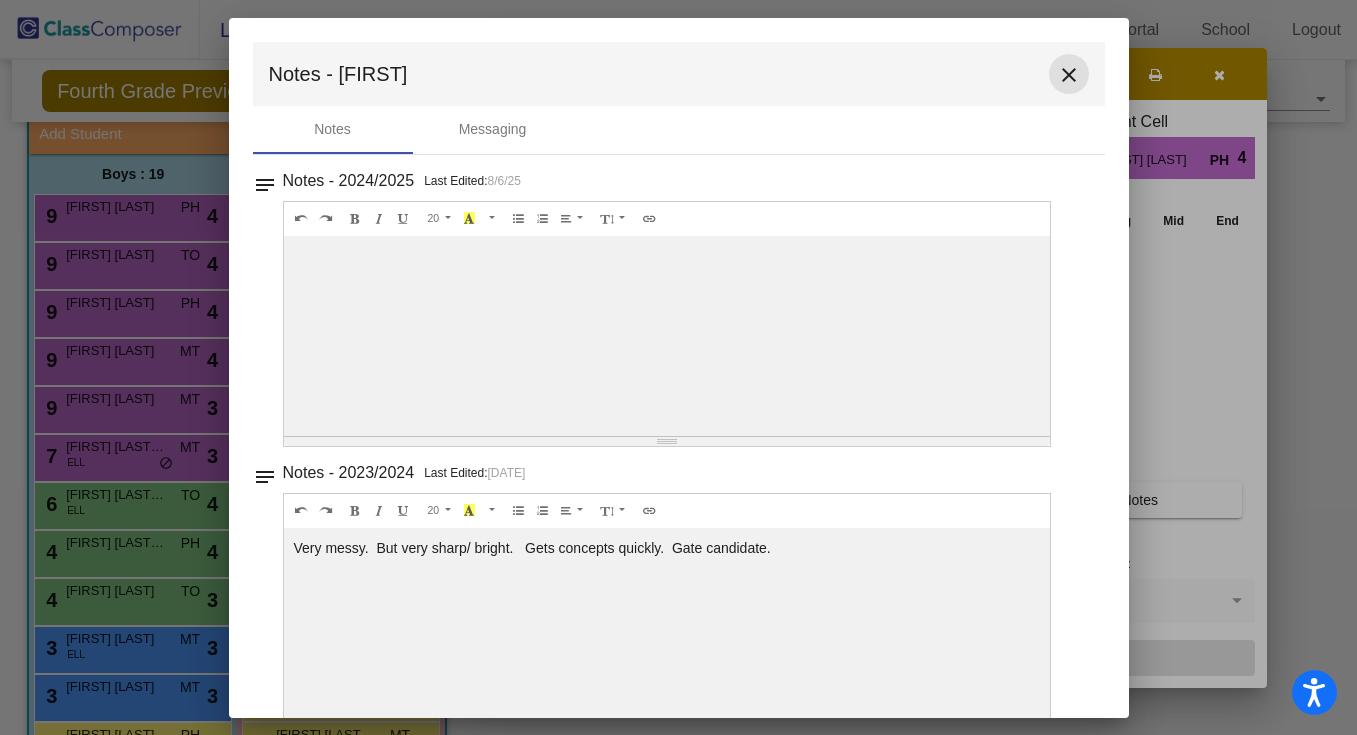 click on "close" at bounding box center [1069, 75] 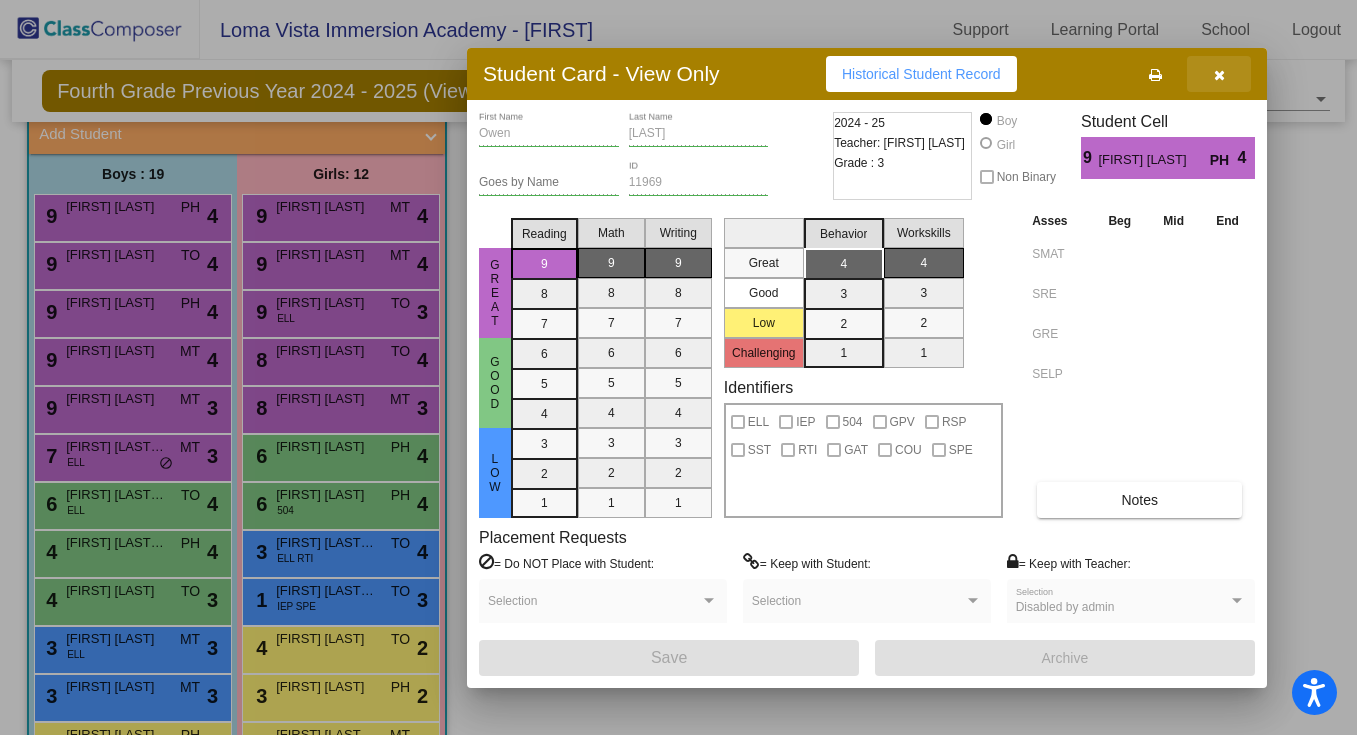 click at bounding box center (1219, 74) 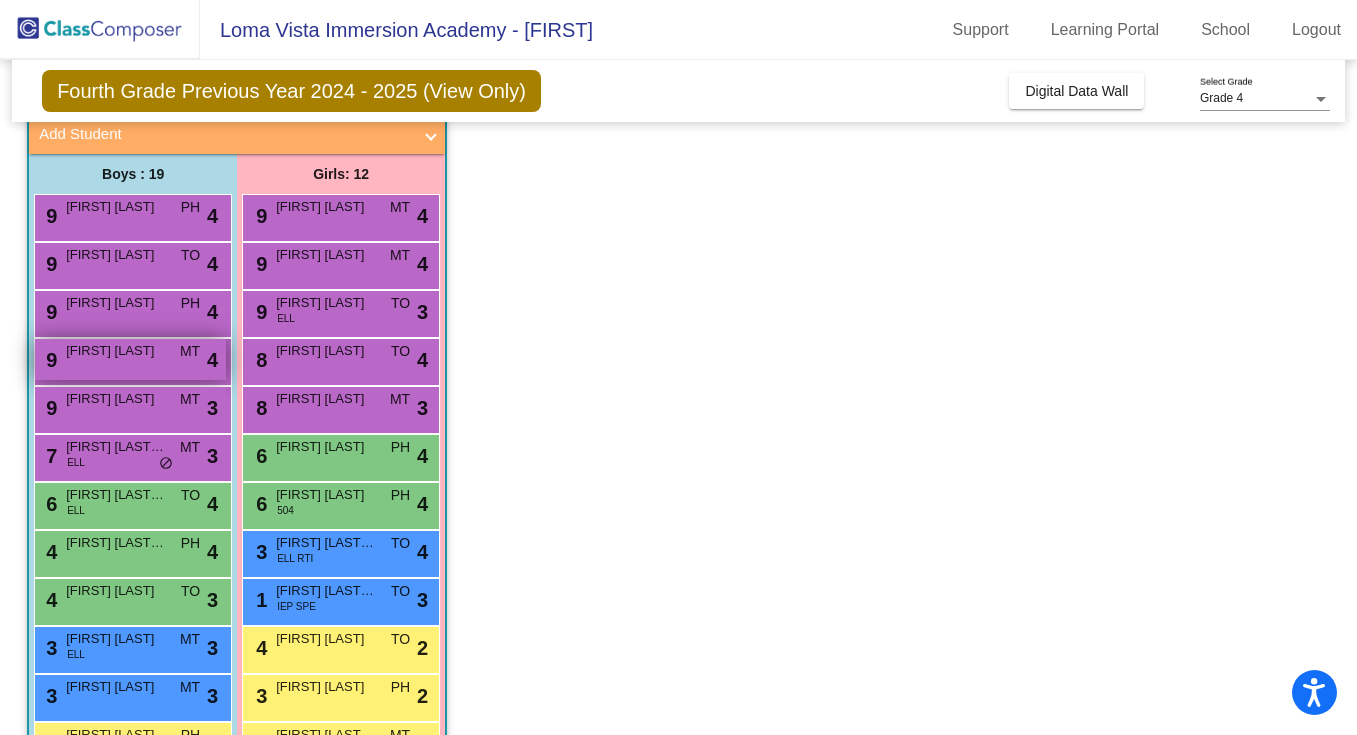 click on "9 Renzo Caballero MT lock do_not_disturb_alt 4" at bounding box center (130, 359) 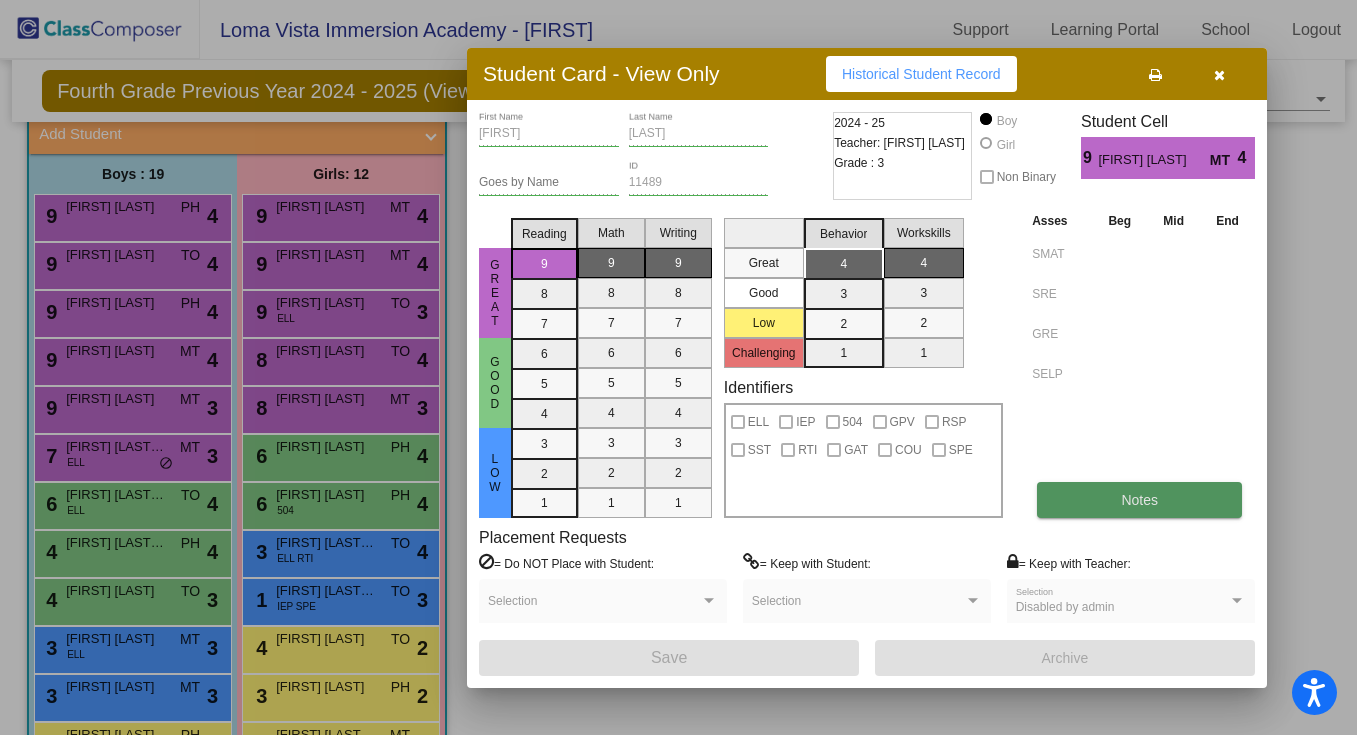 click on "Notes" at bounding box center [1139, 500] 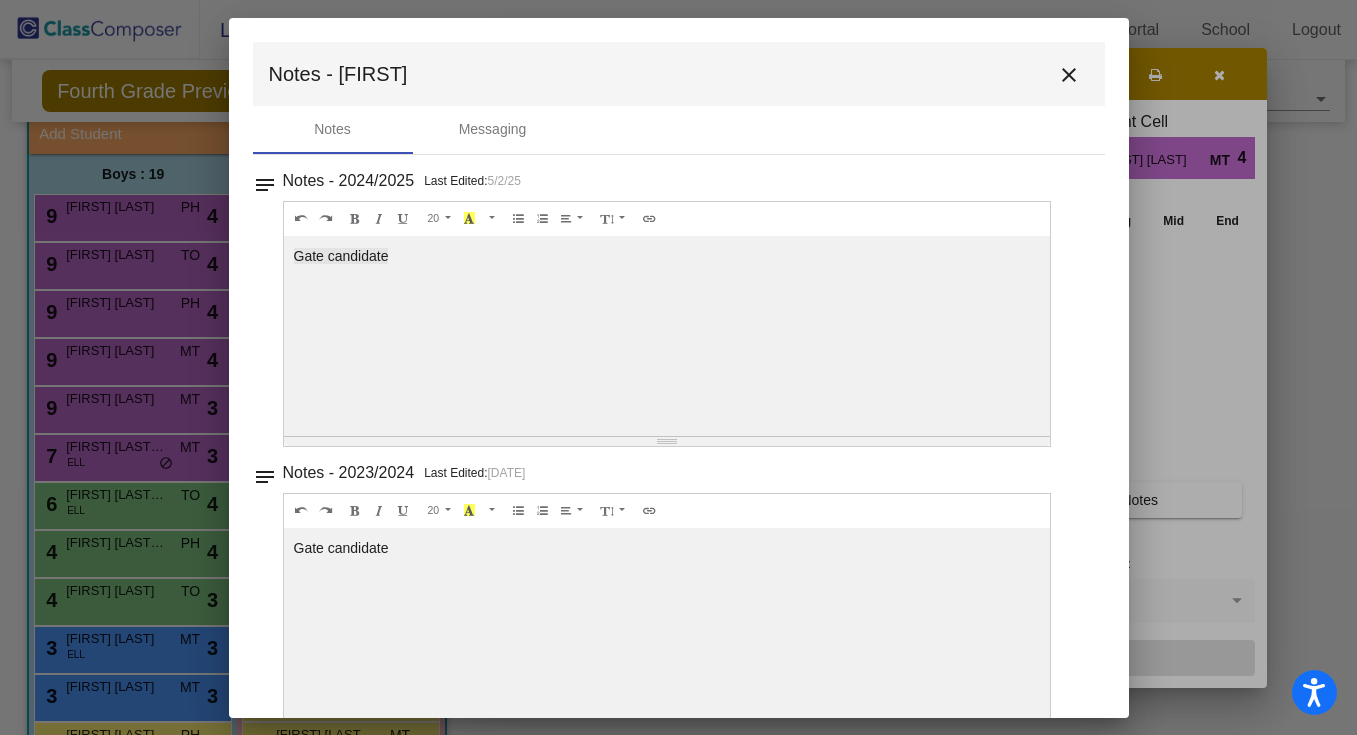 scroll, scrollTop: 46, scrollLeft: 0, axis: vertical 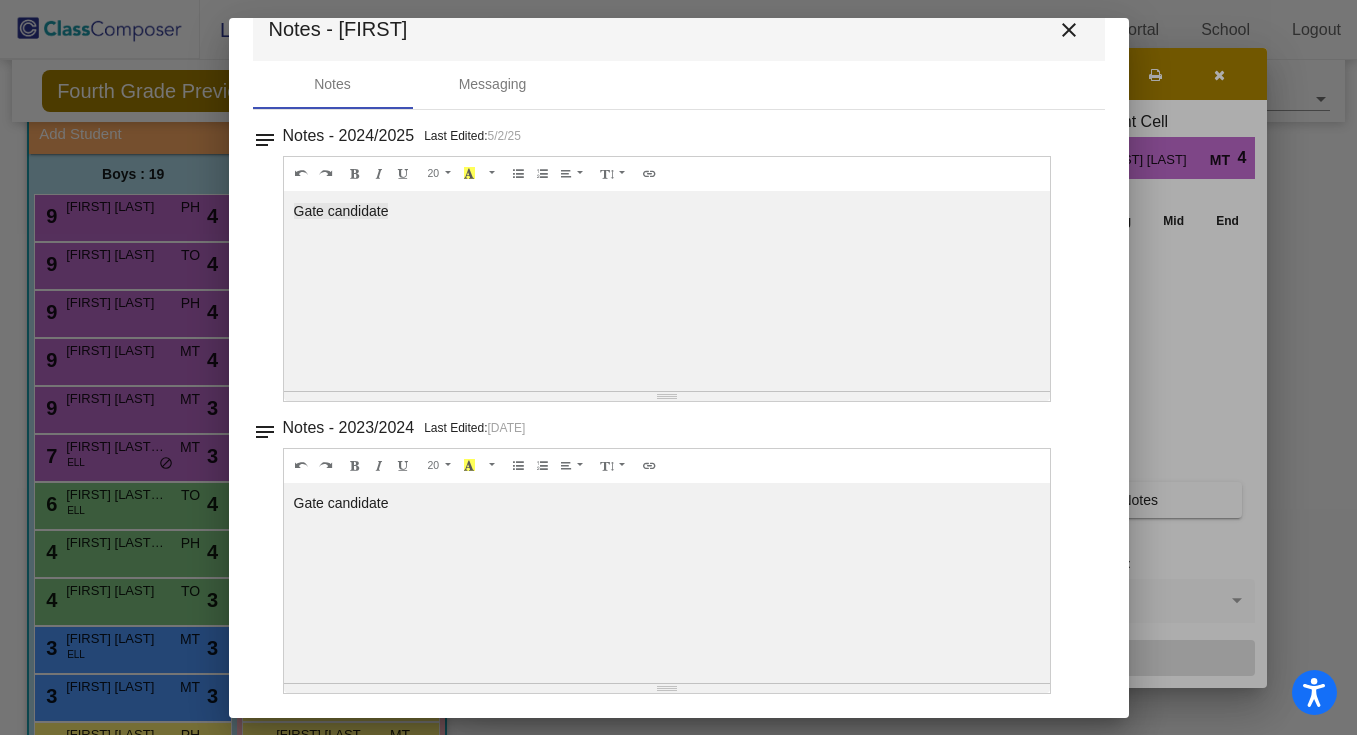 click on "close" at bounding box center (1069, 30) 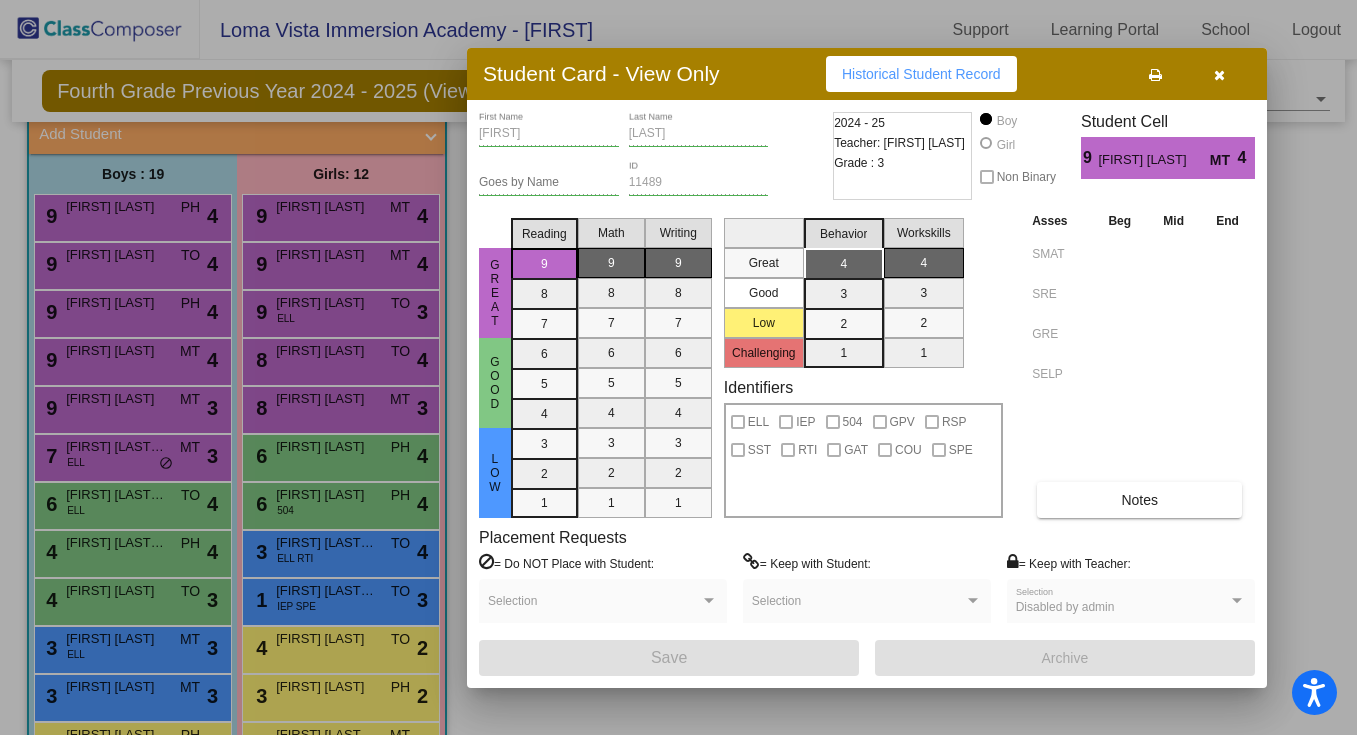 click at bounding box center (1219, 74) 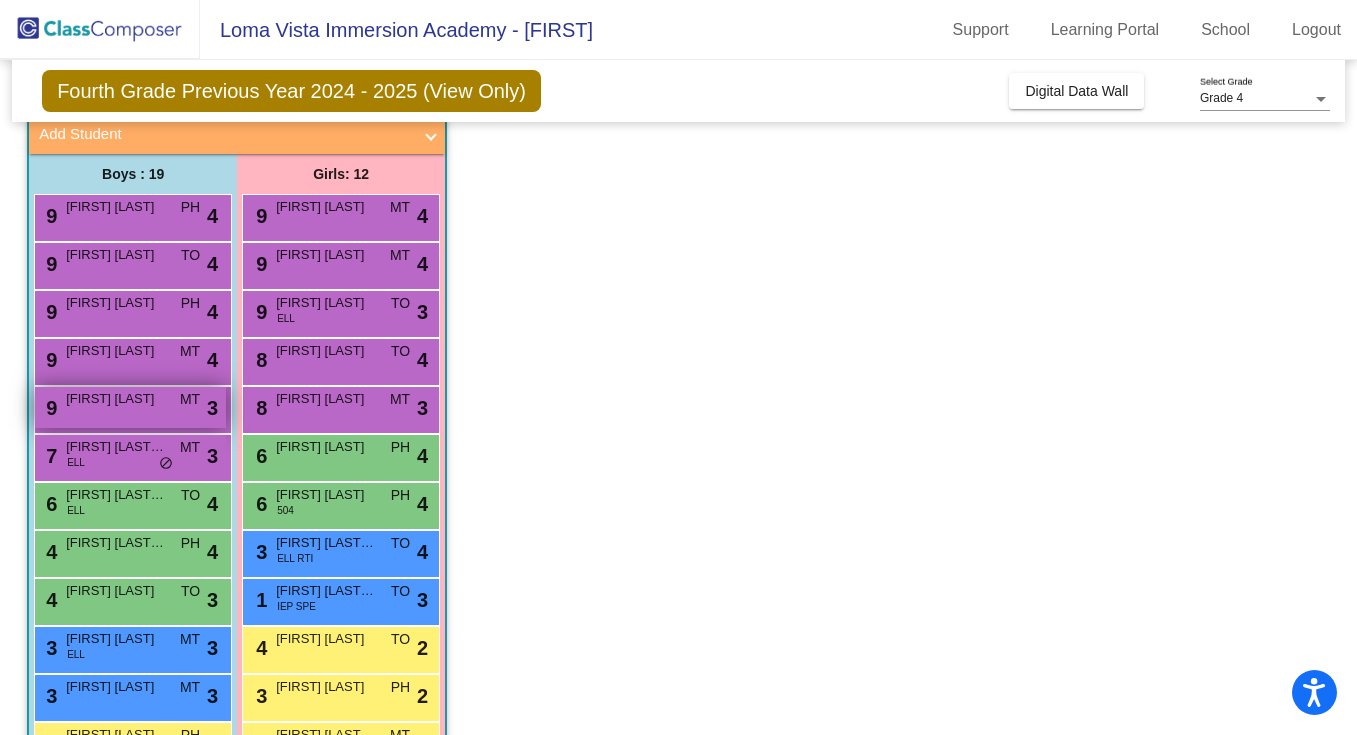 click on "9 Rio Sharbono MT lock do_not_disturb_alt 3" at bounding box center [130, 407] 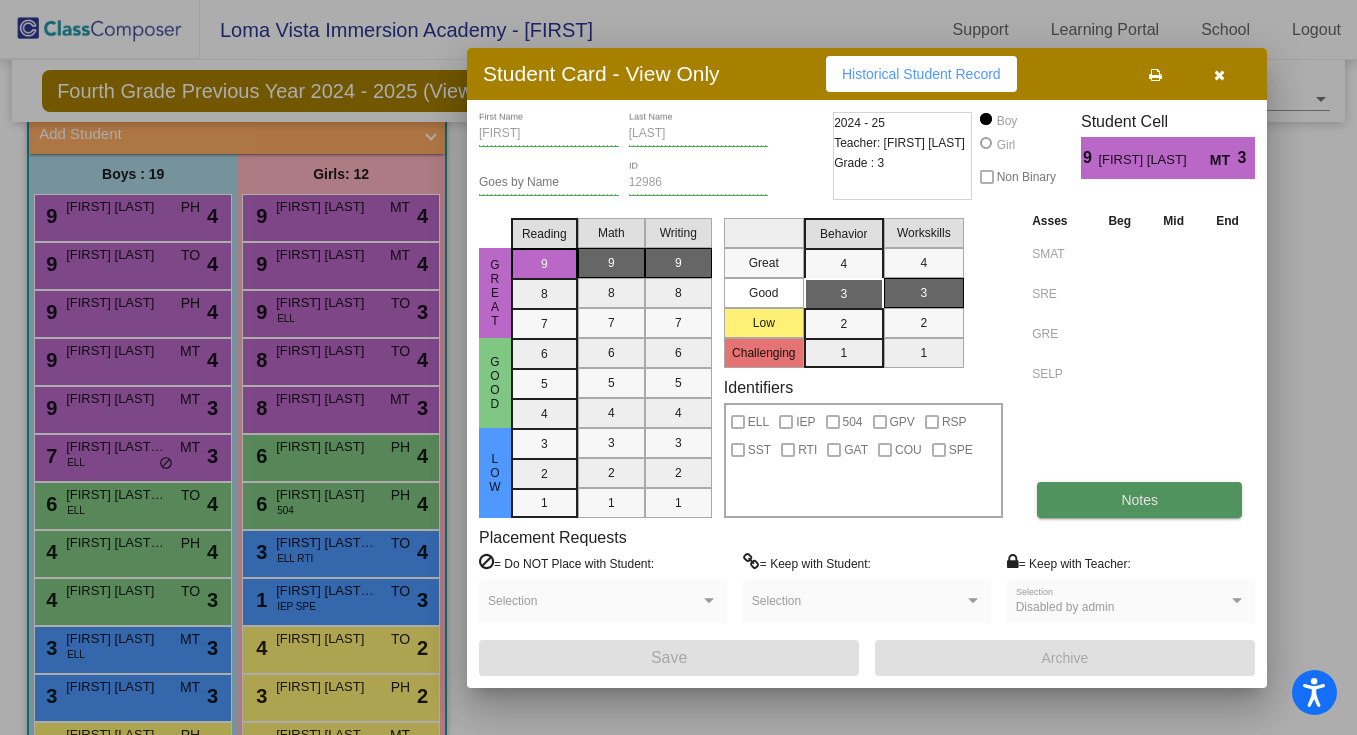 click on "Notes" at bounding box center (1139, 500) 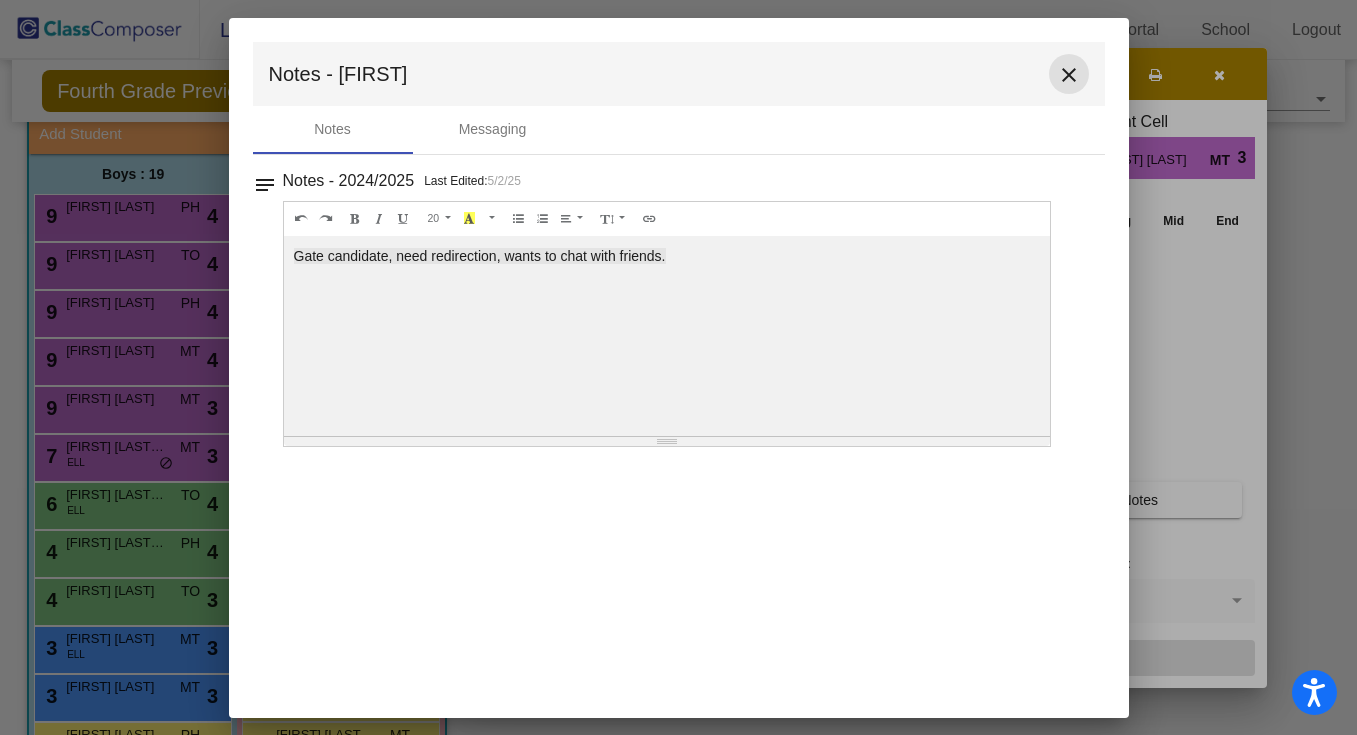click on "close" at bounding box center (1069, 75) 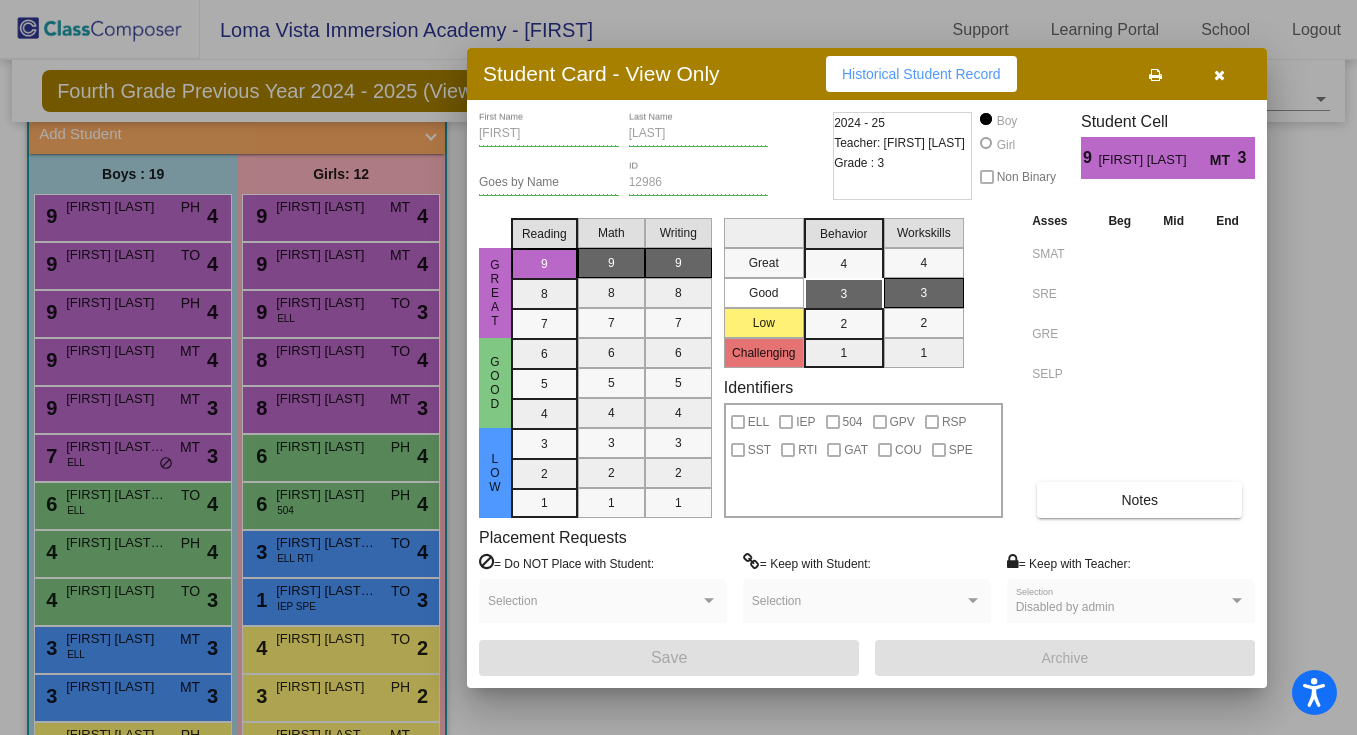 click at bounding box center [1219, 75] 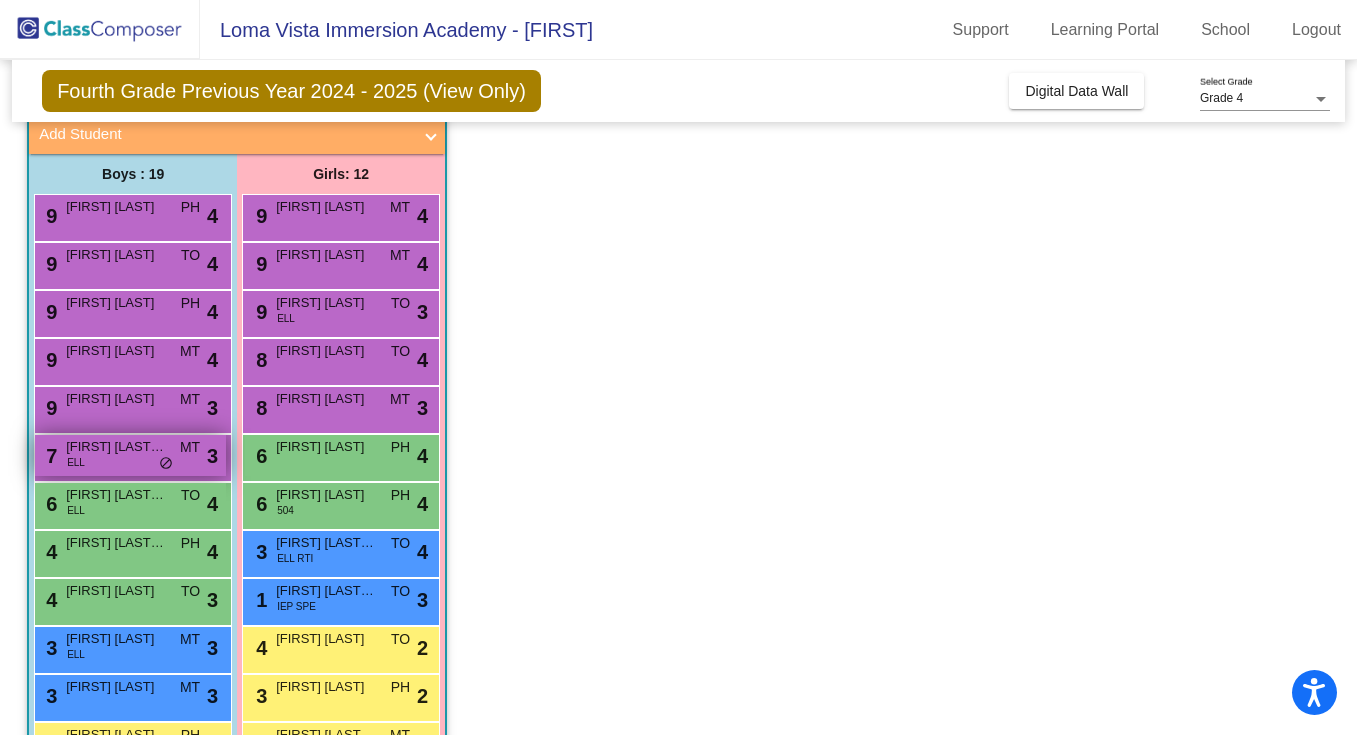 click on "7 Ariel Camacho Blanco ELL MT lock do_not_disturb_alt 3" at bounding box center [130, 455] 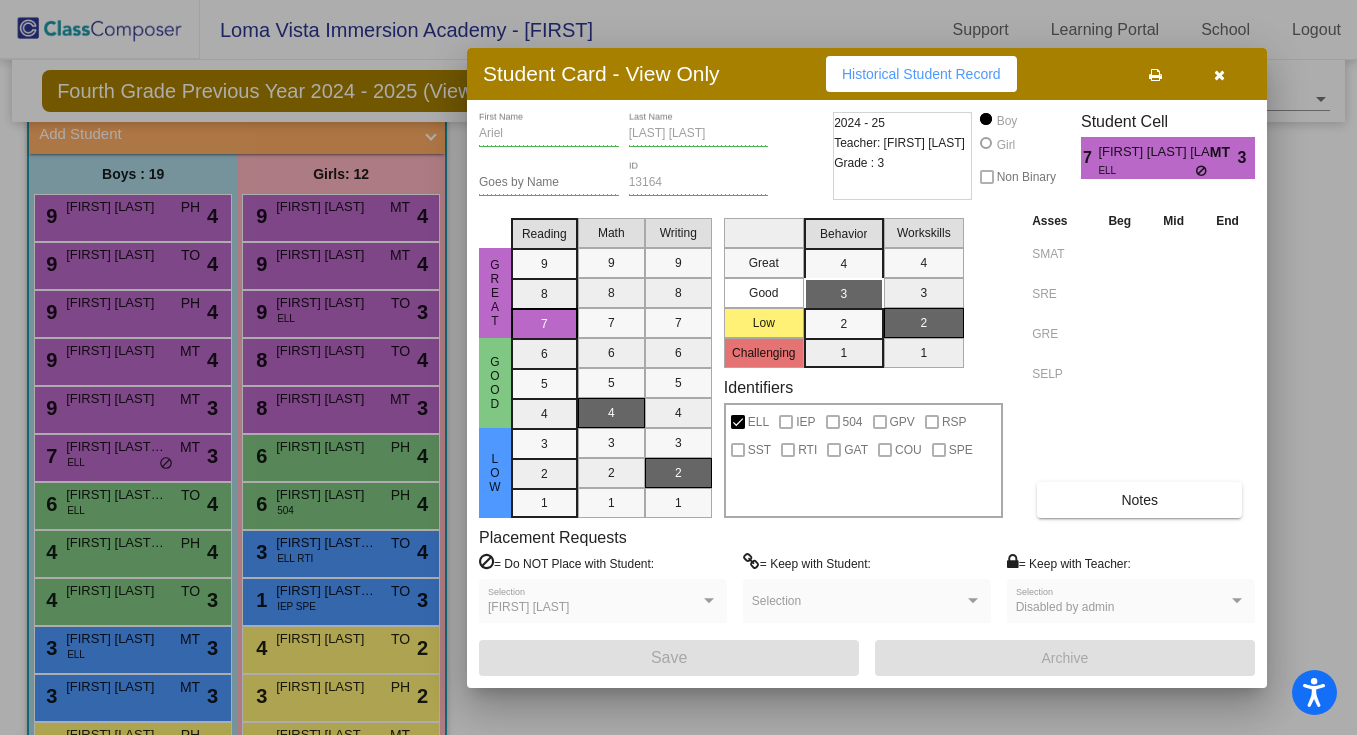 click at bounding box center (1219, 74) 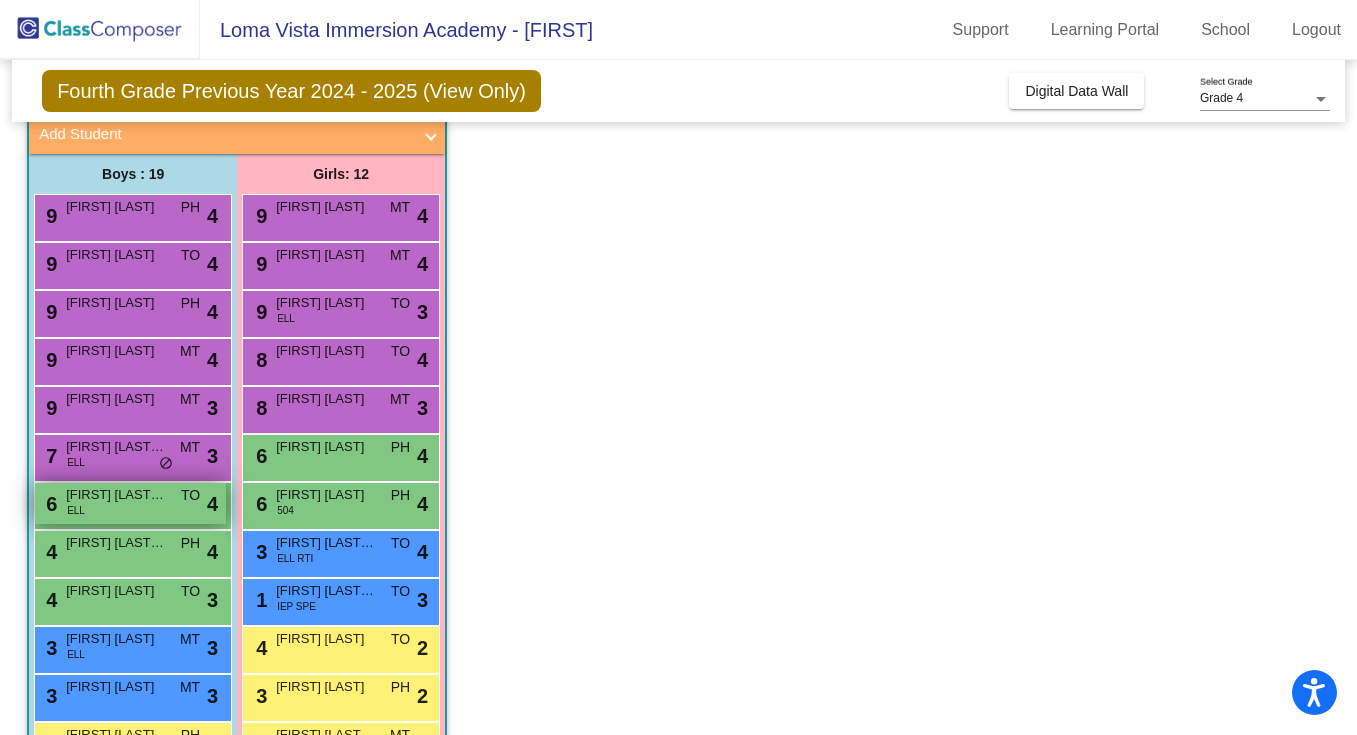 click on "6 Fabian Juarez-Alvarez ELL TO lock do_not_disturb_alt 4" at bounding box center (130, 503) 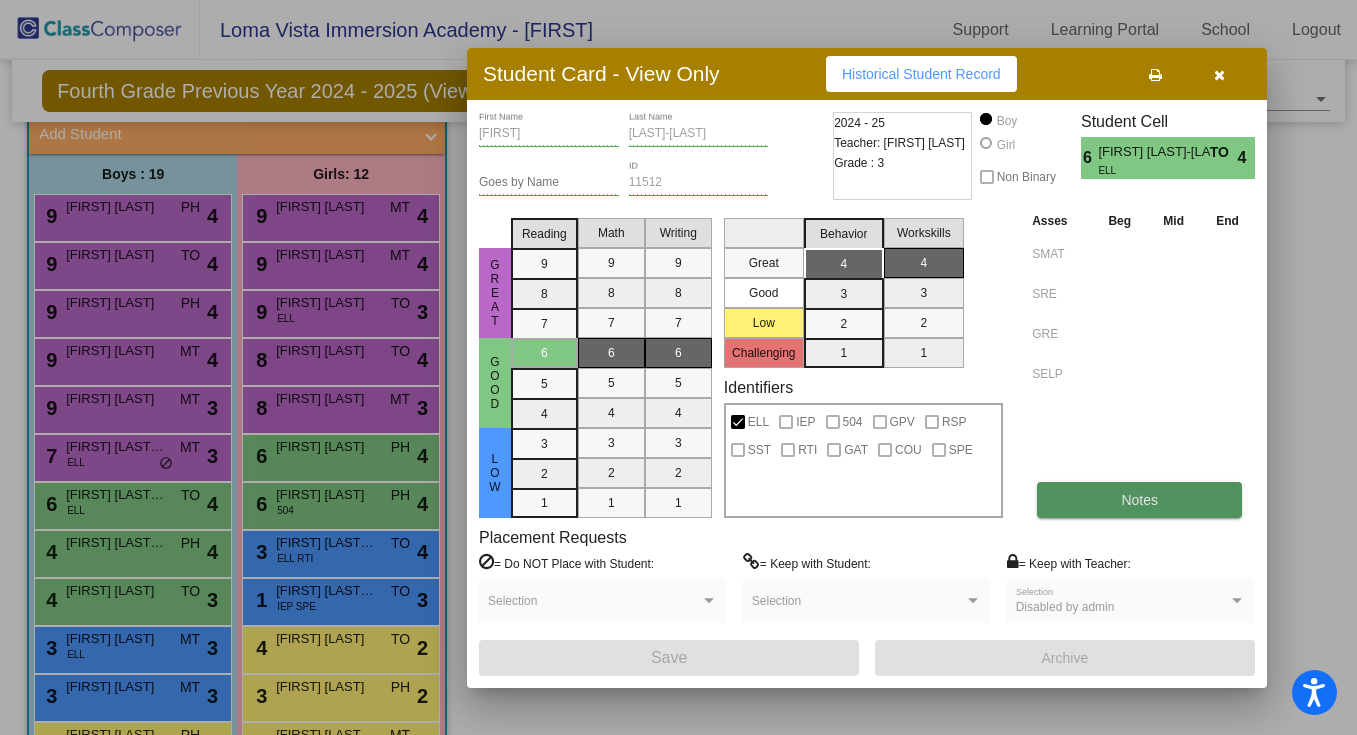 click on "Notes" at bounding box center [1139, 500] 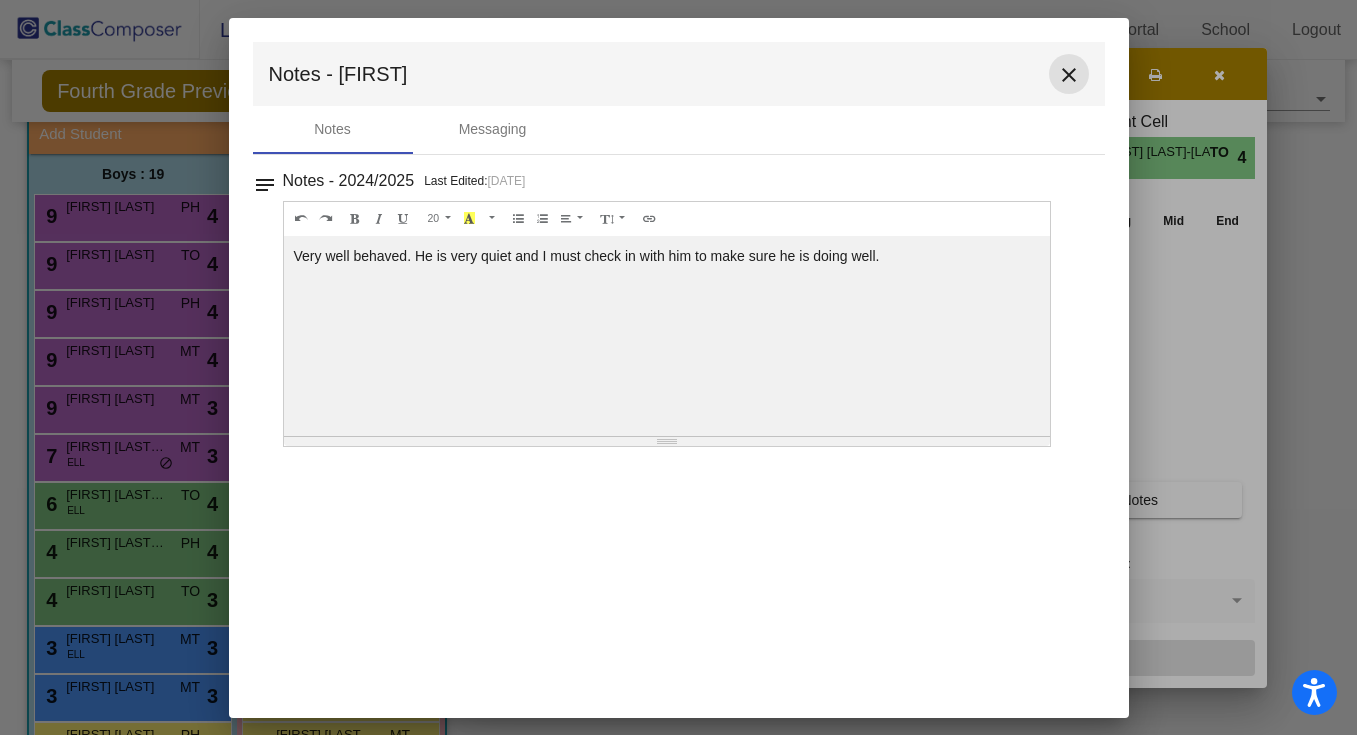 click on "close" at bounding box center (1069, 75) 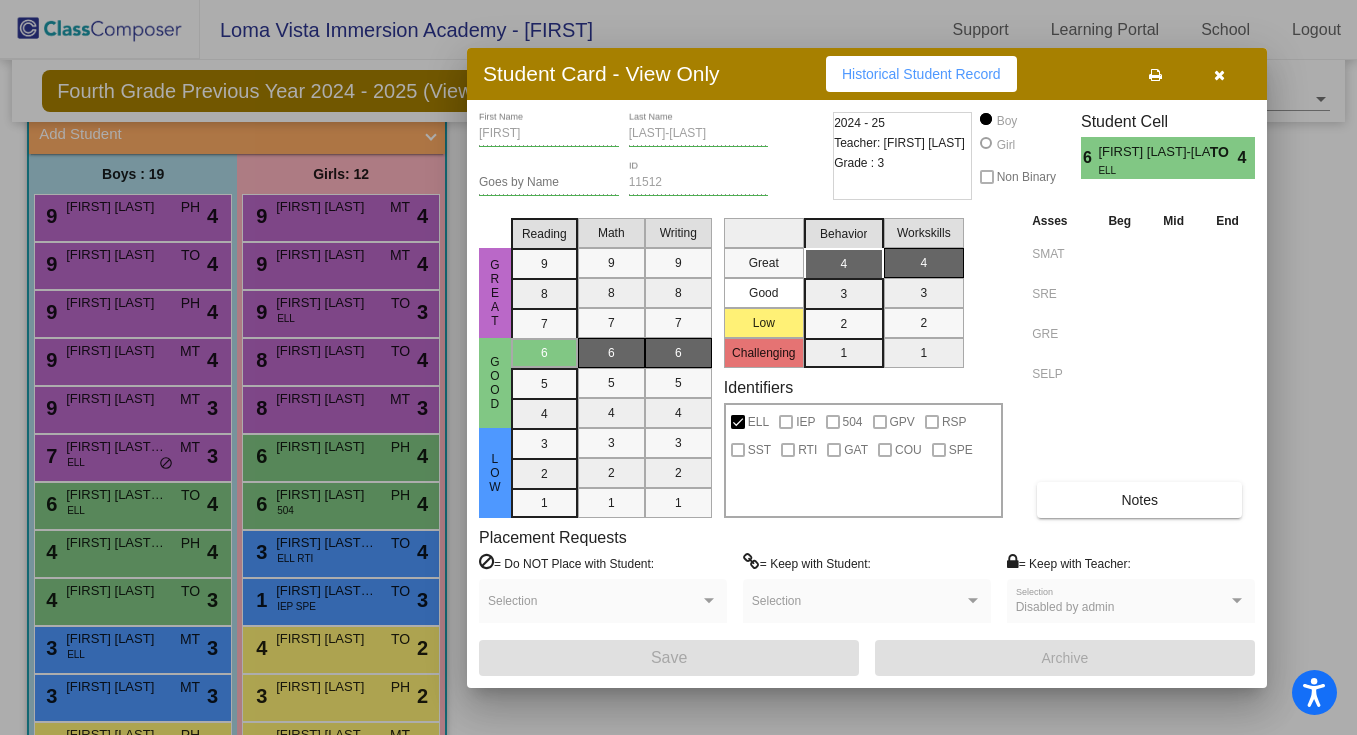 click at bounding box center [1219, 75] 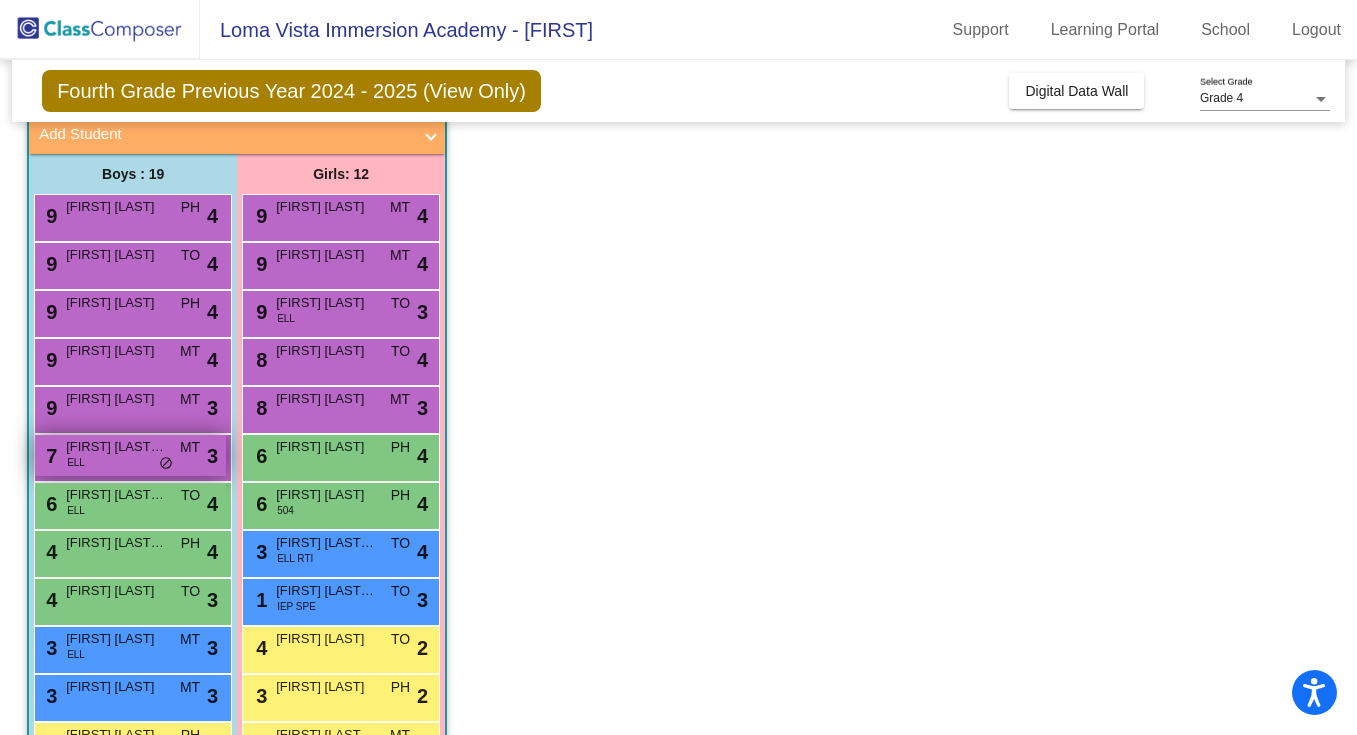 click on "Ariel Camacho Blanco" at bounding box center (116, 447) 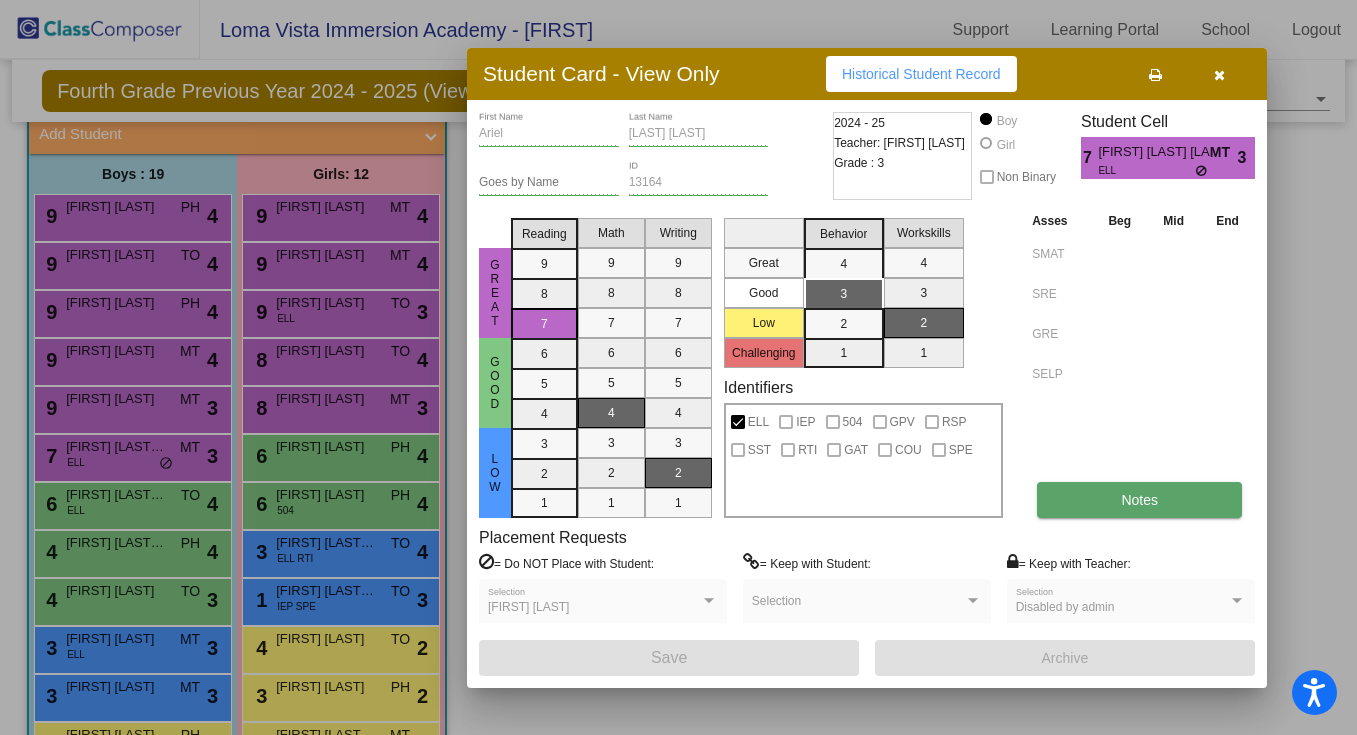 click on "Notes" at bounding box center (1139, 500) 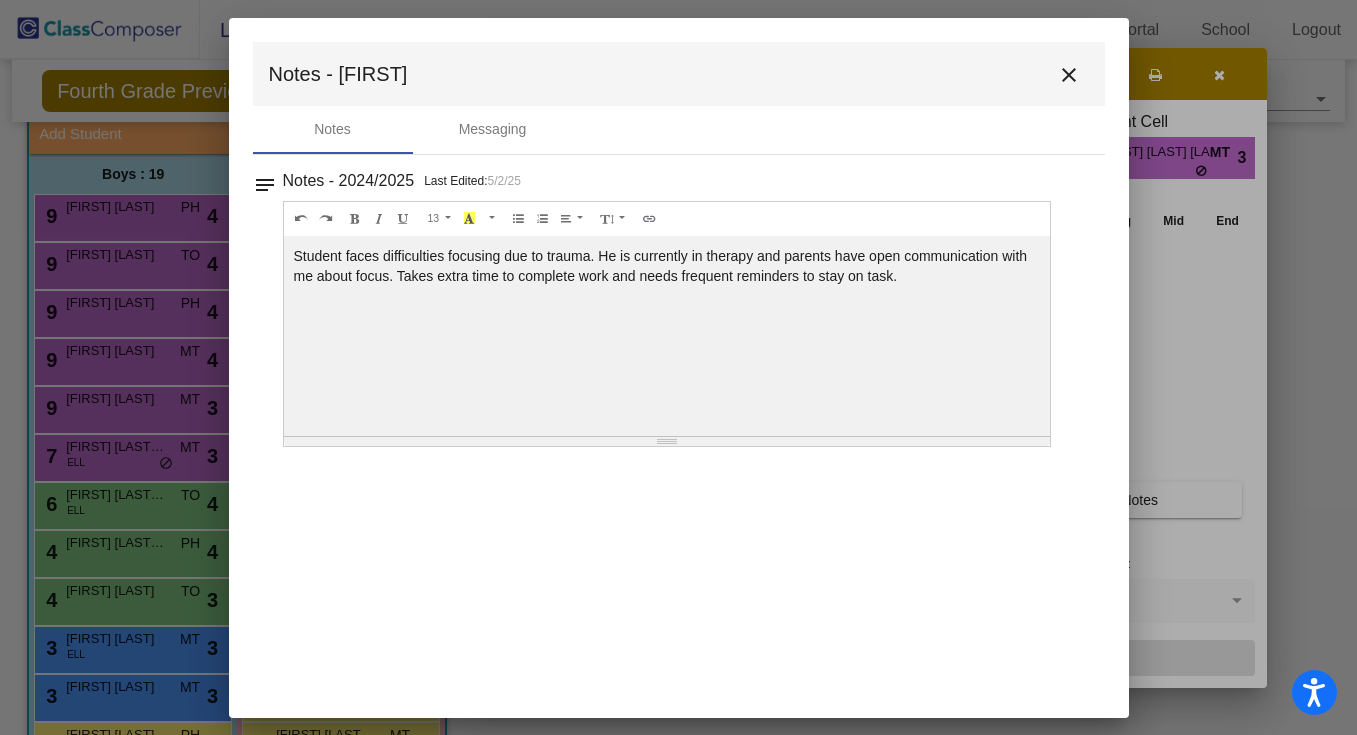 click on "close" at bounding box center (1069, 75) 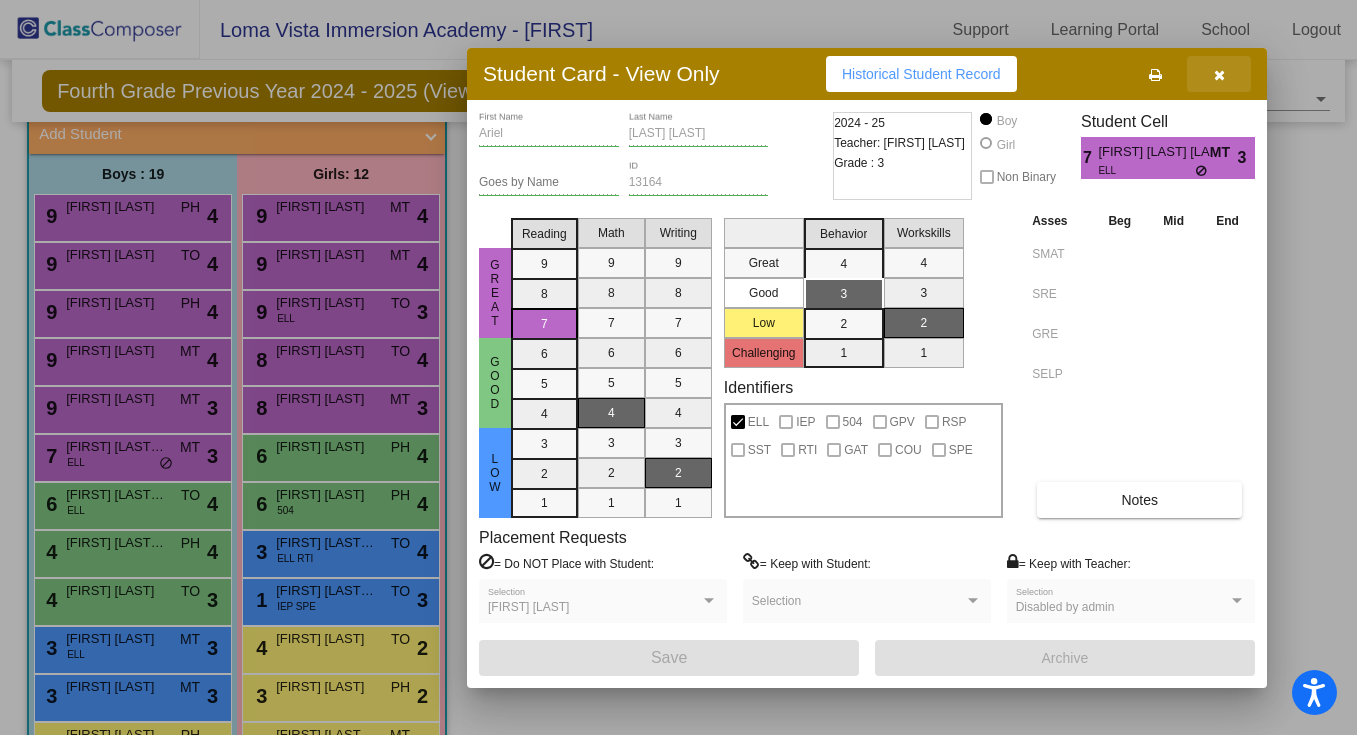 click at bounding box center (1219, 74) 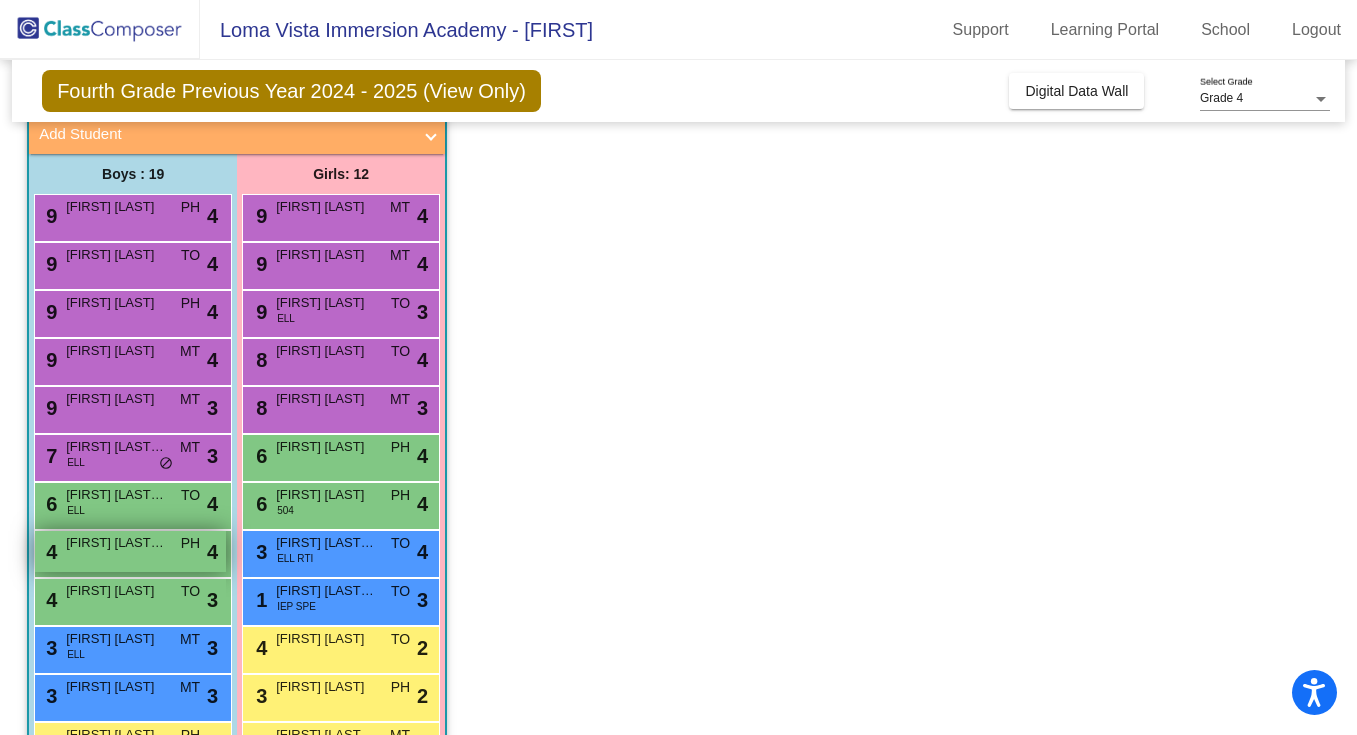 click on "Alejandro Pearce III" at bounding box center [116, 543] 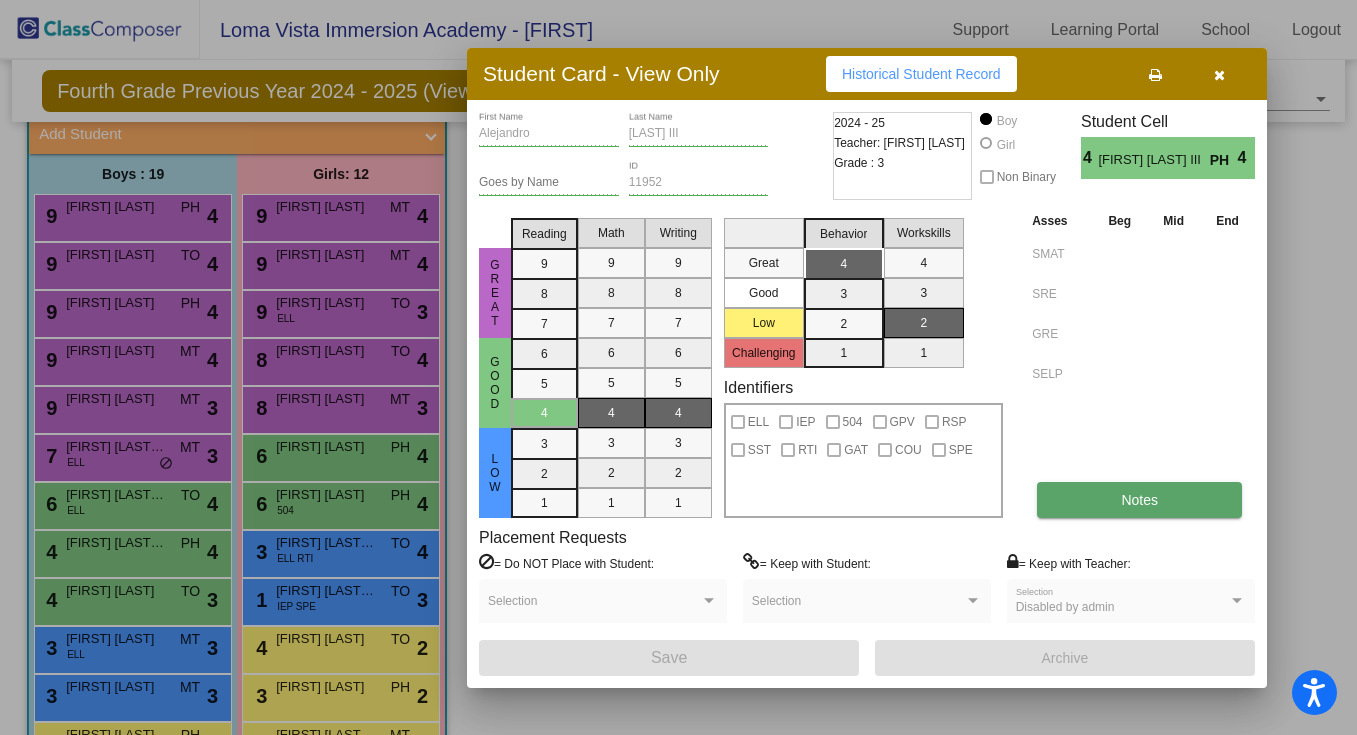 click on "Notes" at bounding box center (1139, 500) 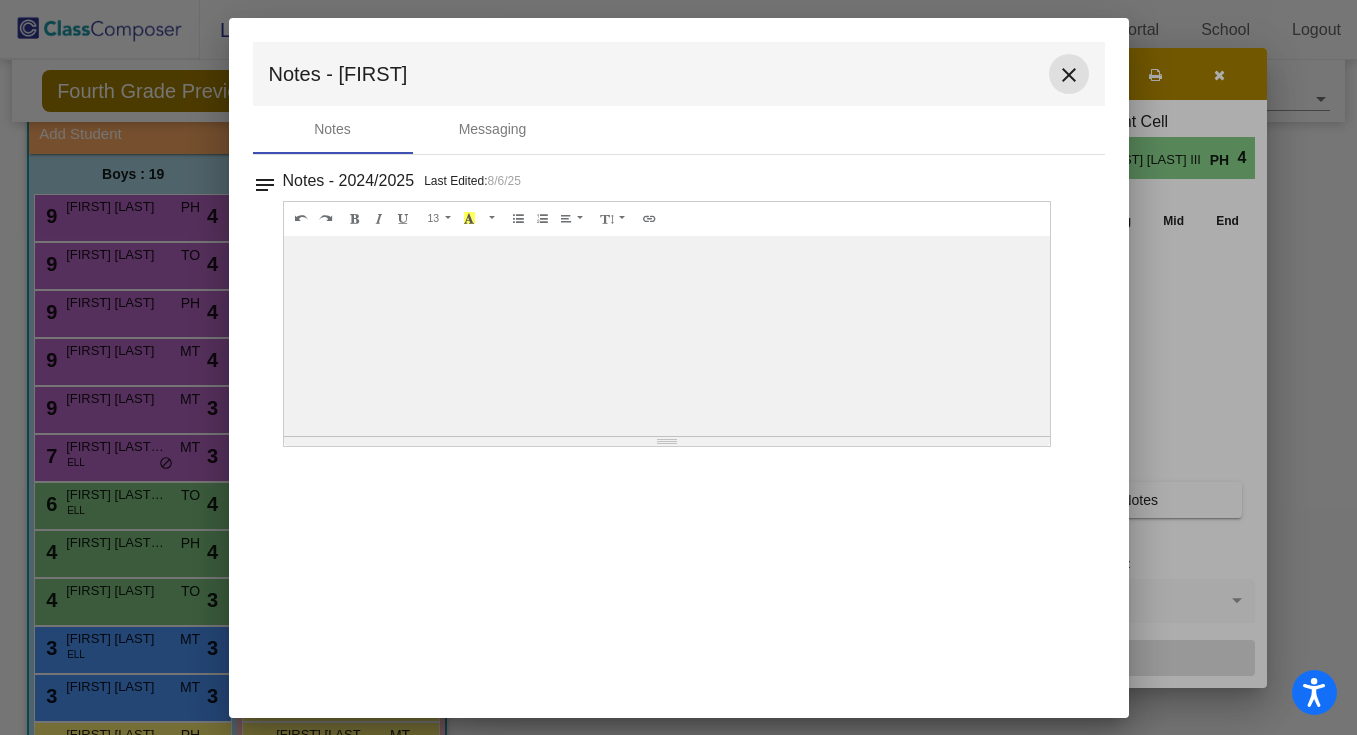 click on "close" at bounding box center [1069, 75] 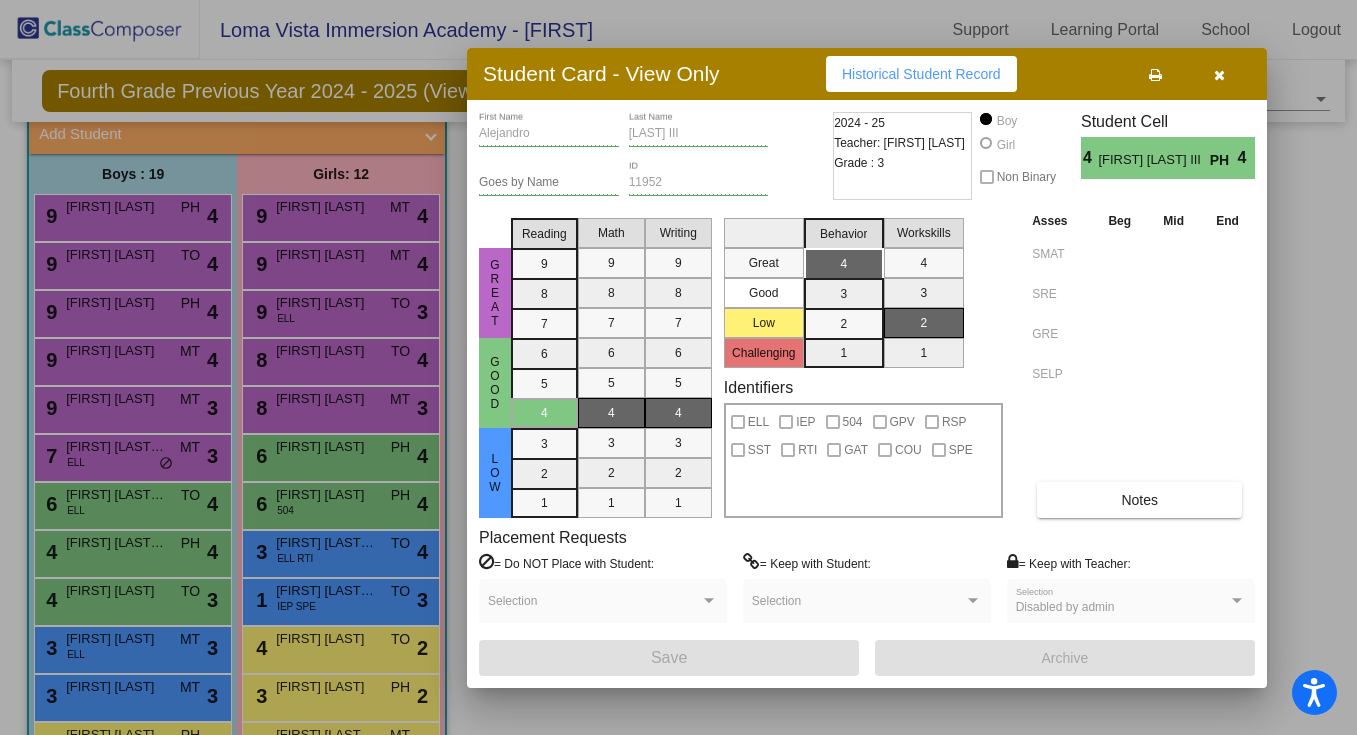 click at bounding box center (1219, 75) 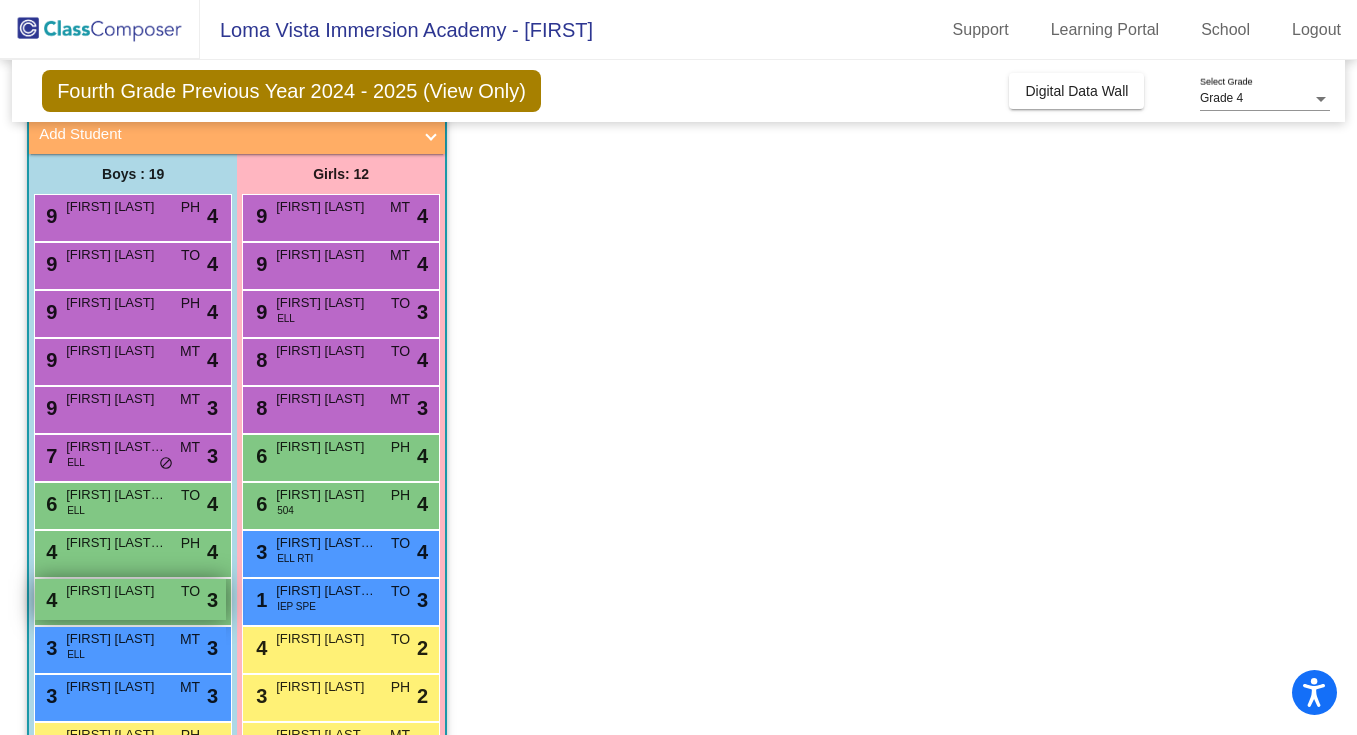 click on "Xzavier Gonzalez" at bounding box center (116, 591) 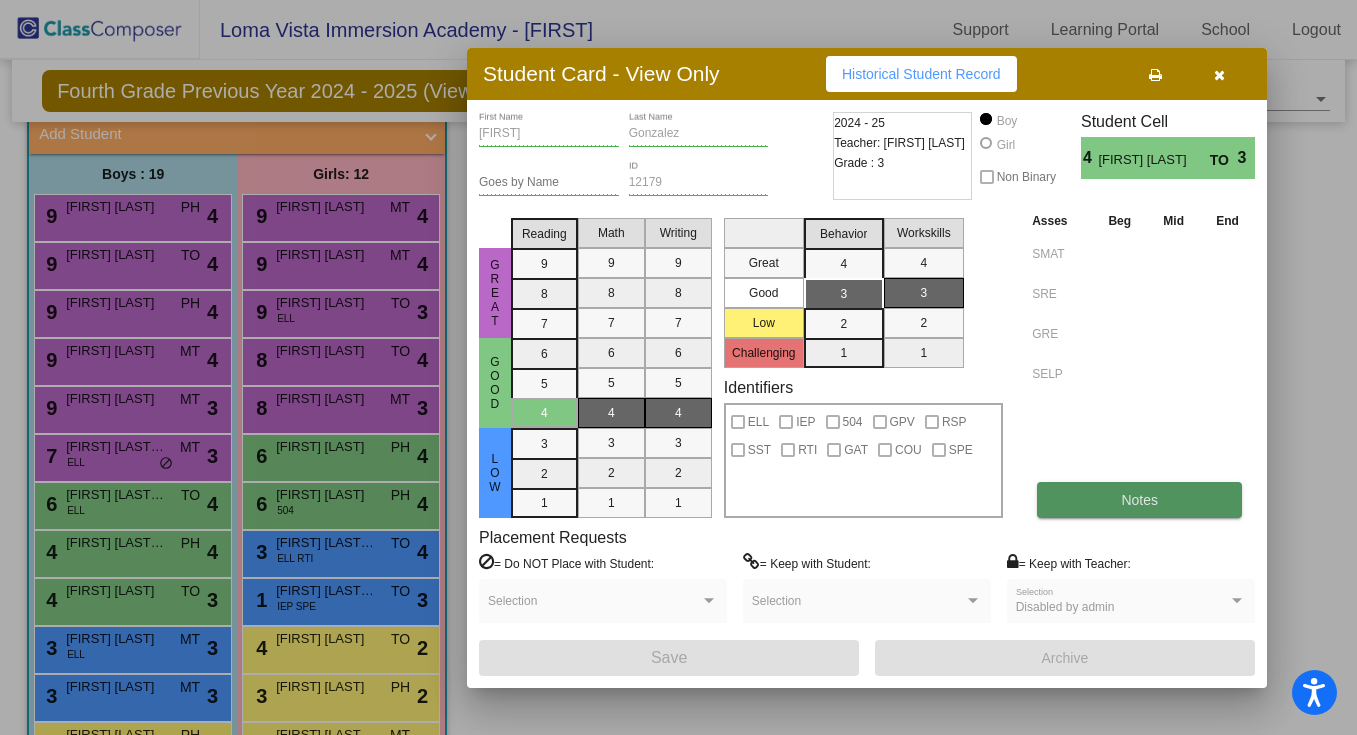 click on "Notes" at bounding box center [1139, 500] 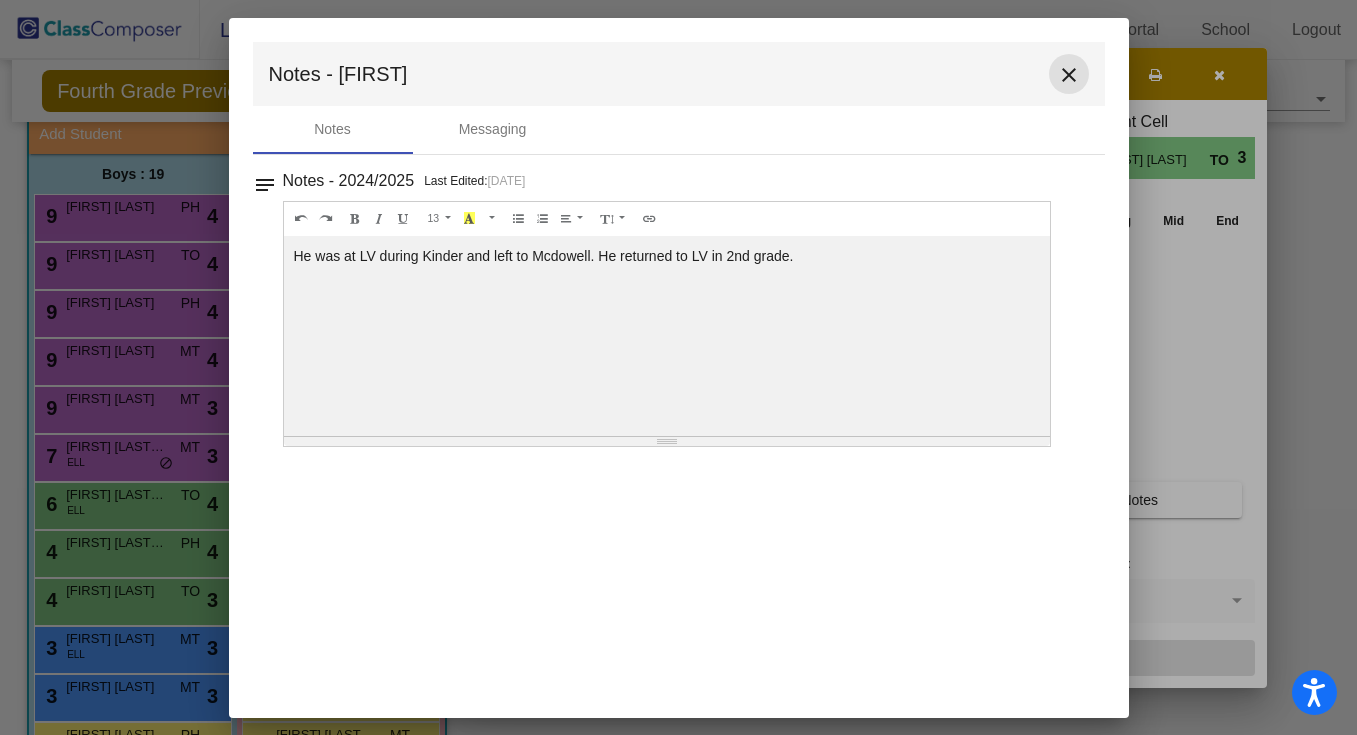 click on "close" at bounding box center (1069, 75) 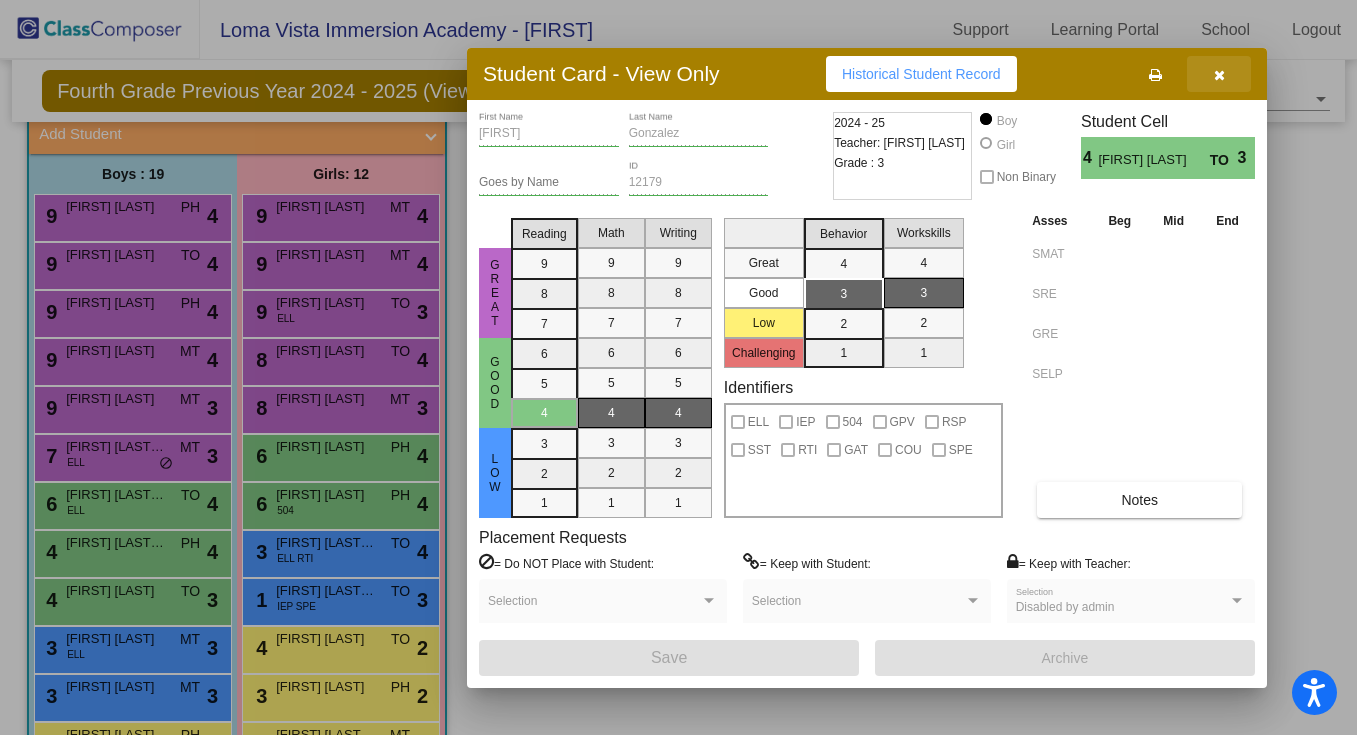 click at bounding box center (1219, 75) 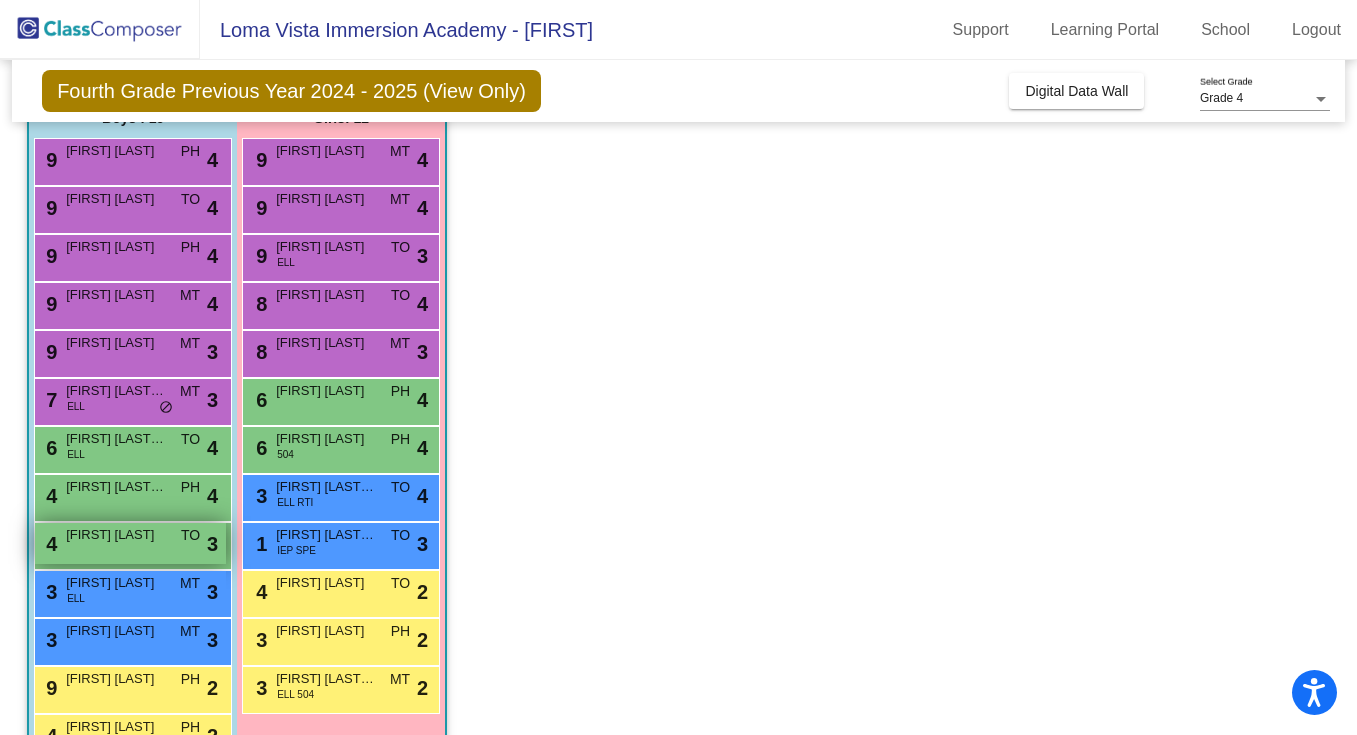 scroll, scrollTop: 219, scrollLeft: 0, axis: vertical 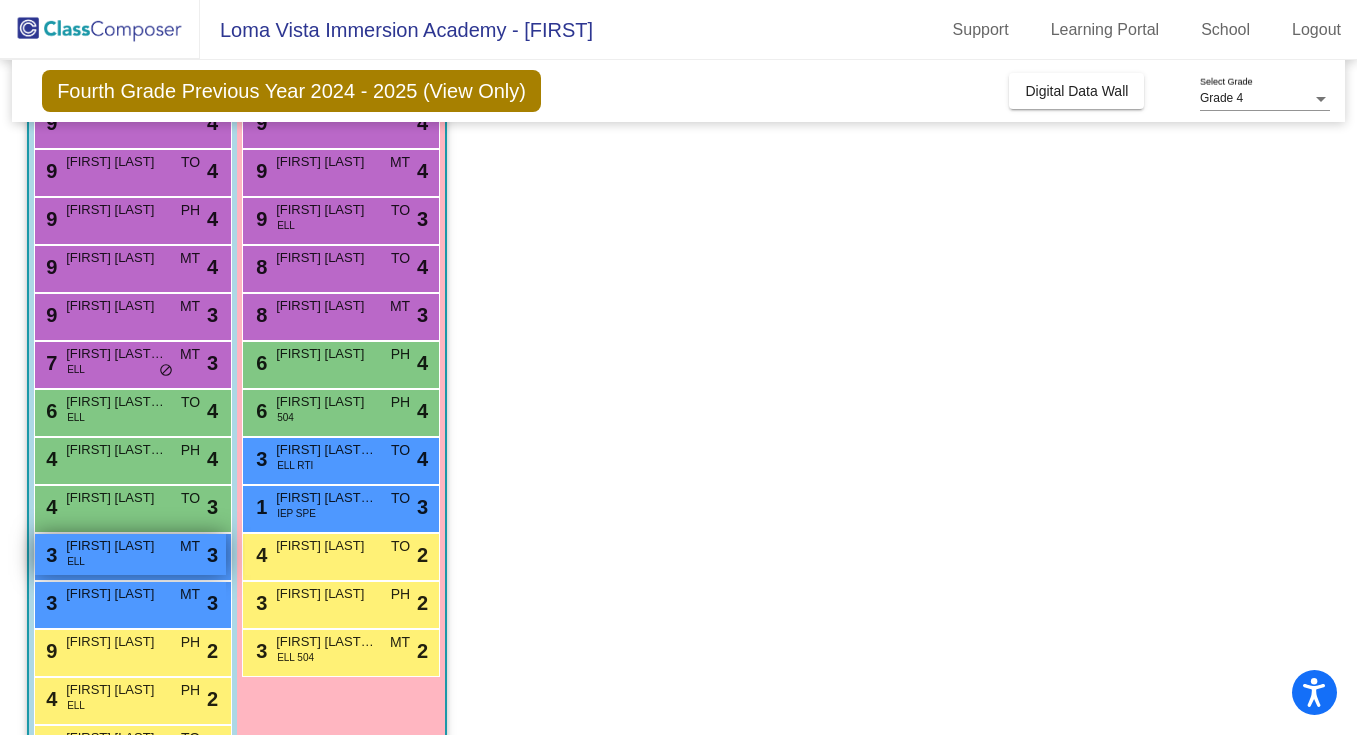click on "3 Andre Hunt ELL MT lock do_not_disturb_alt 3" at bounding box center [130, 554] 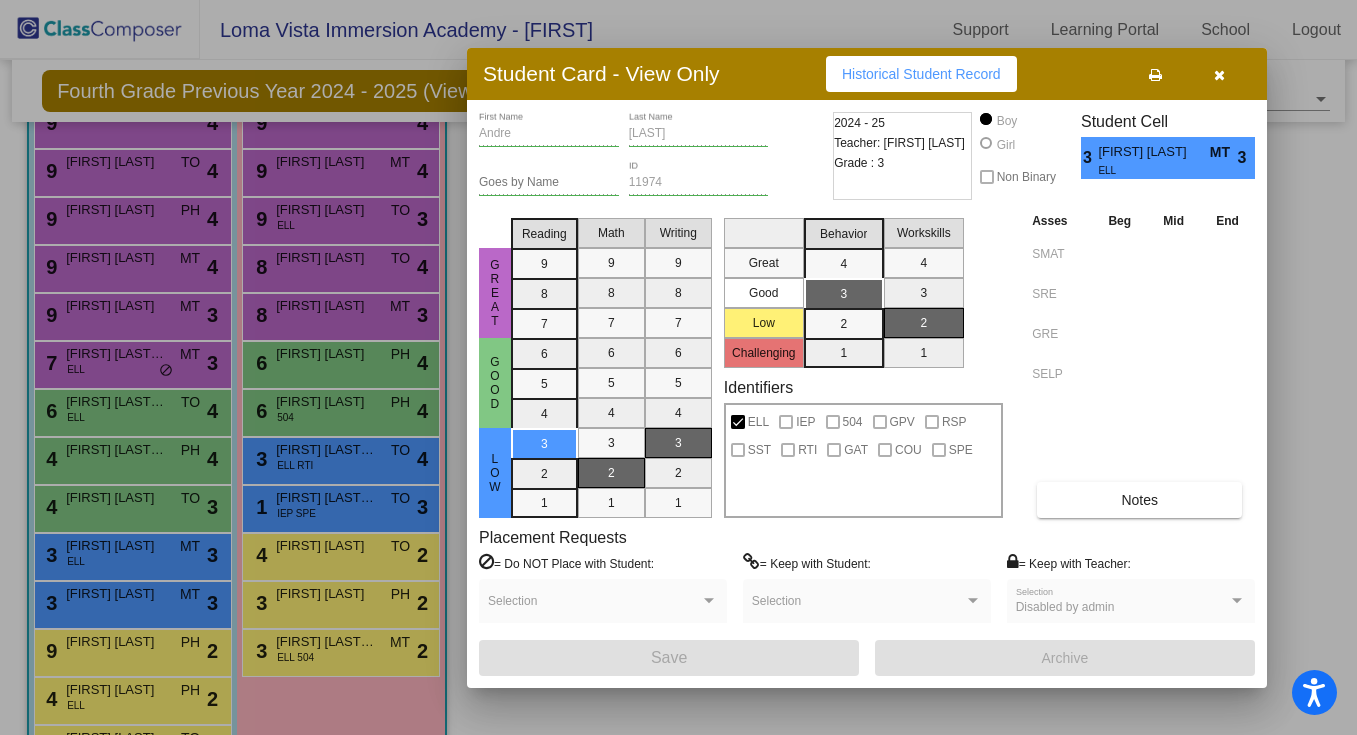click on "Andre First Name Hunt Last Name Goes by Name 11974 ID 2024 - 25 Teacher: Marisol Torres Grade : 3   Boy   Girl   Non Binary Student Cell 3 Andre Hunt MT ELL 3  Great   Good   Low  Reading 9 8 7 6 5 4 3 2 1 Math 9 8 7 6 5 4 3 2 1 Writing 9 8 7 6 5 4 3 2 1 Great Good Low Challenging Behavior 4 3 2 1 Workskills 4 3 2 1 Identifiers   ELL   IEP   504   GPV   RSP   SST   RTI   GAT   COU   SPE Asses Beg Mid End SMAT SRE GRE SELP  Notes  Placement Requests  = Do NOT Place with Student:   Selection  = Keep with Student:   Selection  = Keep with Teacher: Disabled by admin Selection  Save   Archive" at bounding box center (867, 394) 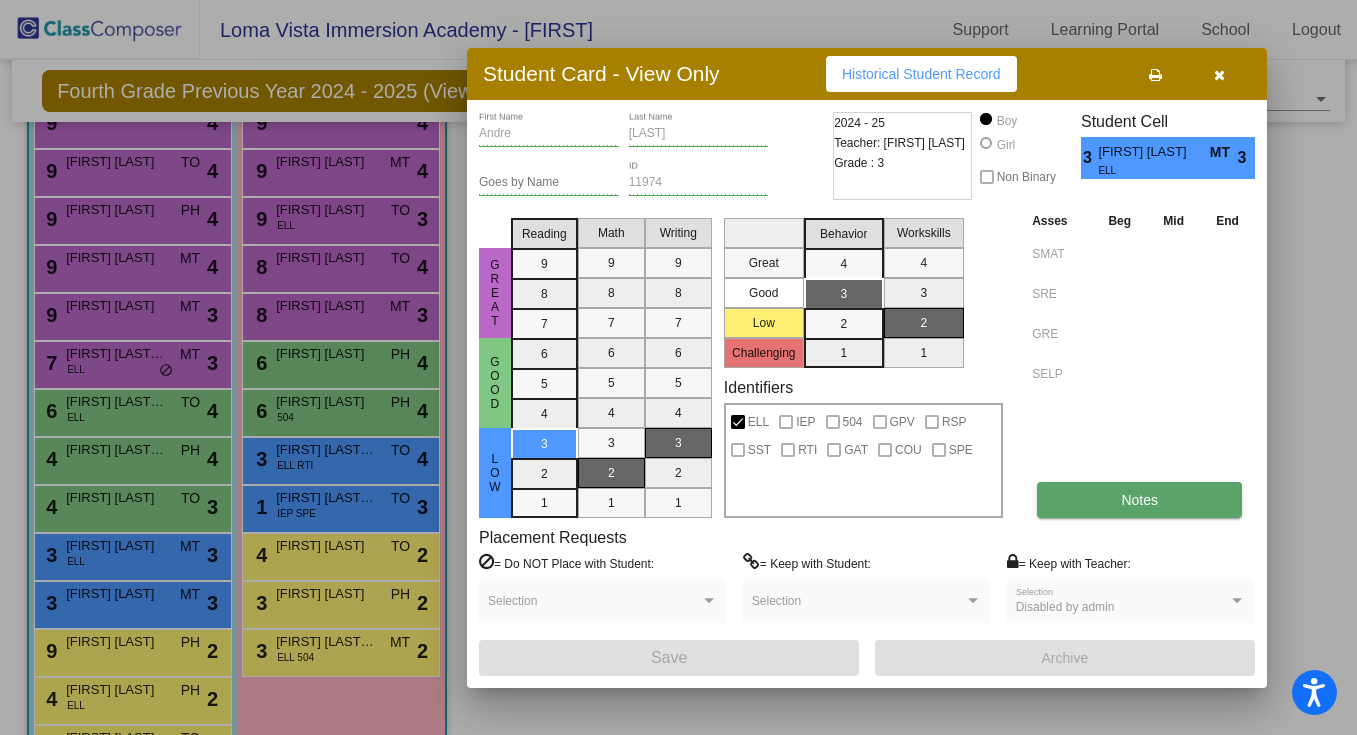 click on "Notes" at bounding box center (1139, 500) 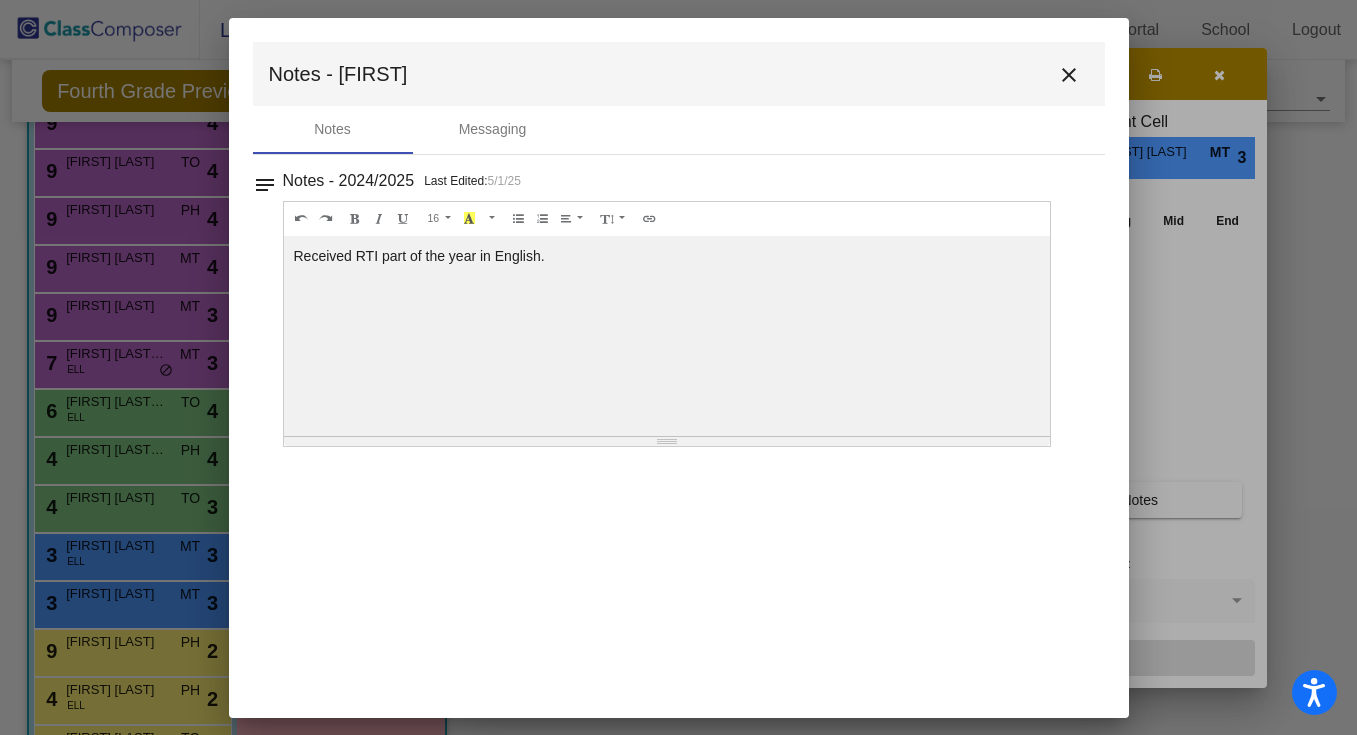 click on "close" at bounding box center (1069, 75) 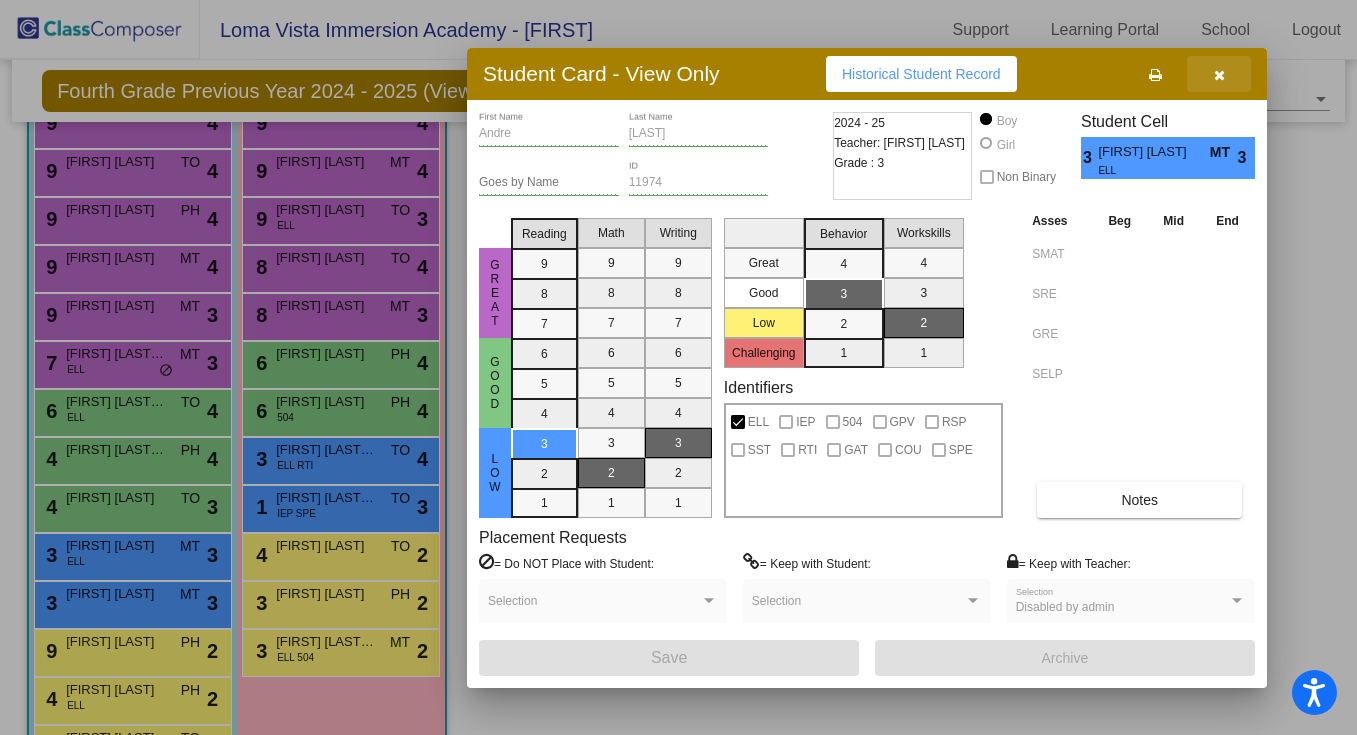 click at bounding box center [1219, 75] 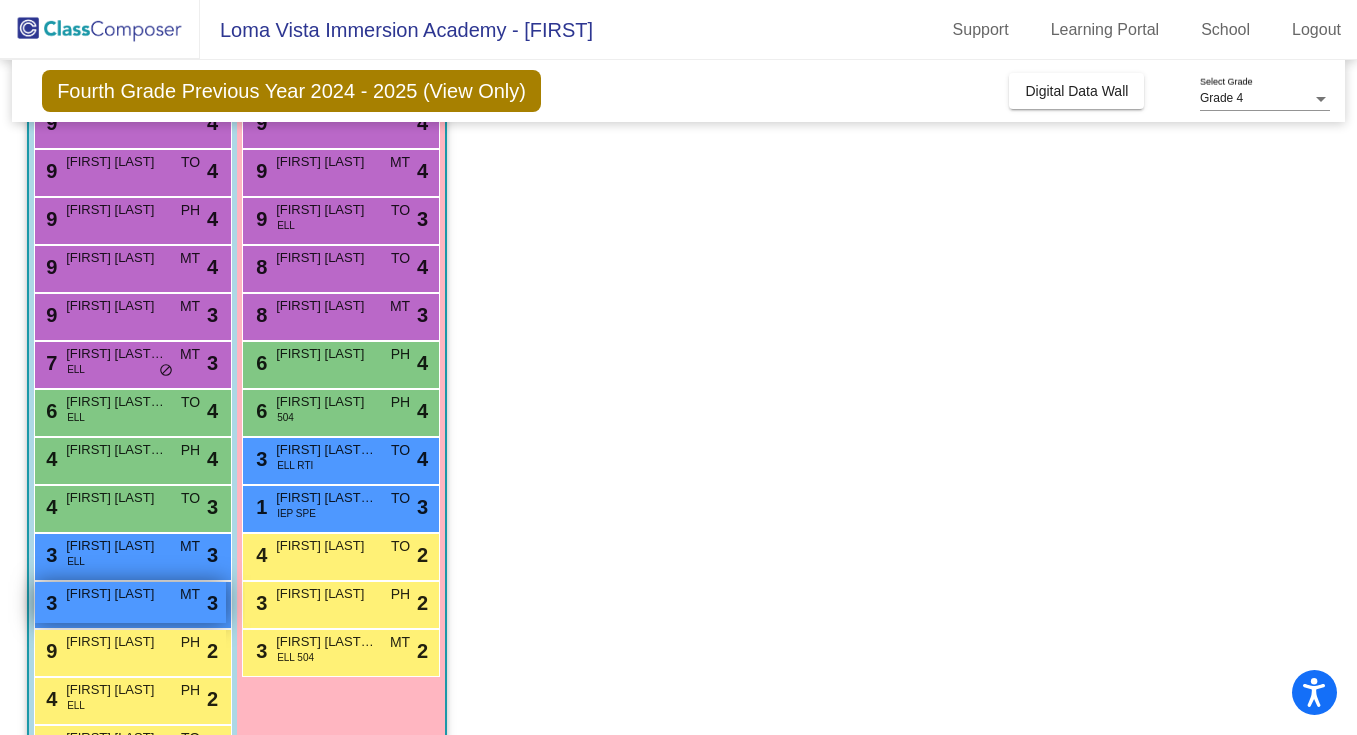click on "Ethan Calvillo" at bounding box center (116, 594) 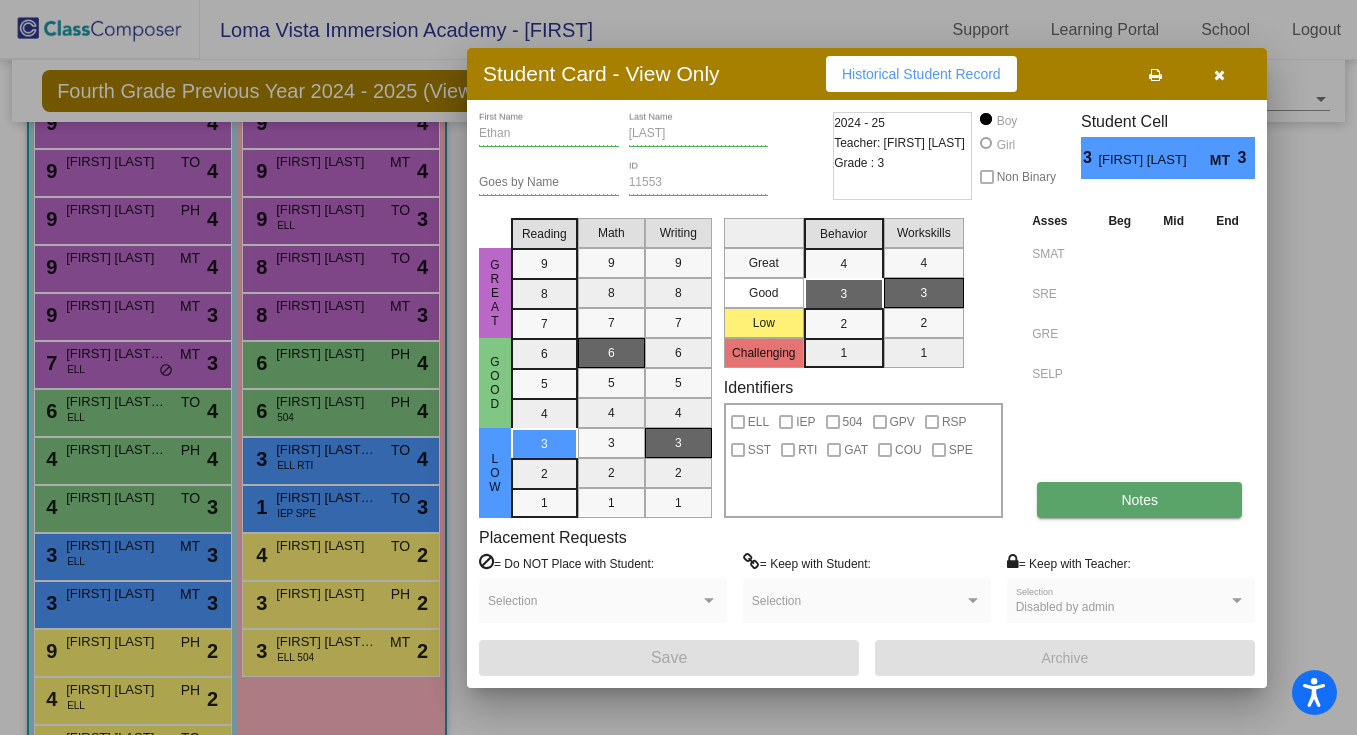 click on "Notes" at bounding box center (1139, 500) 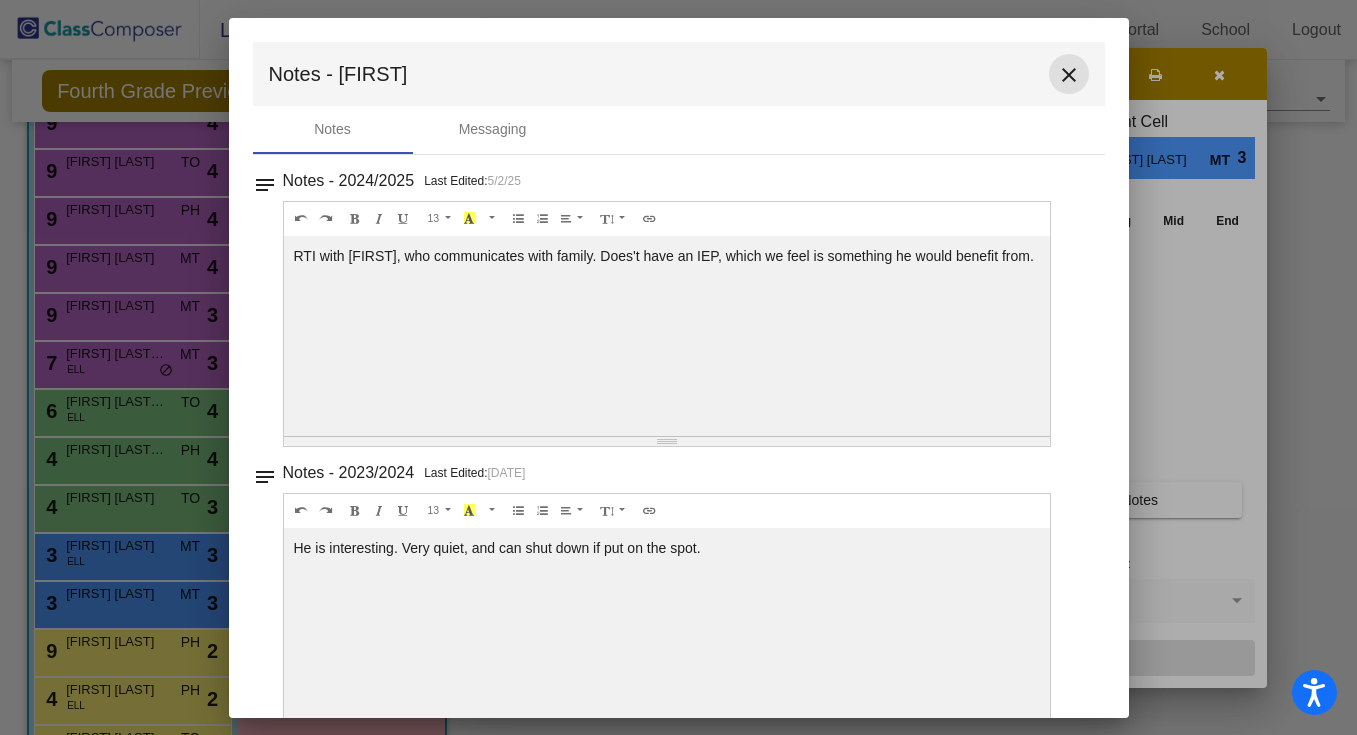 click on "close" at bounding box center (1069, 75) 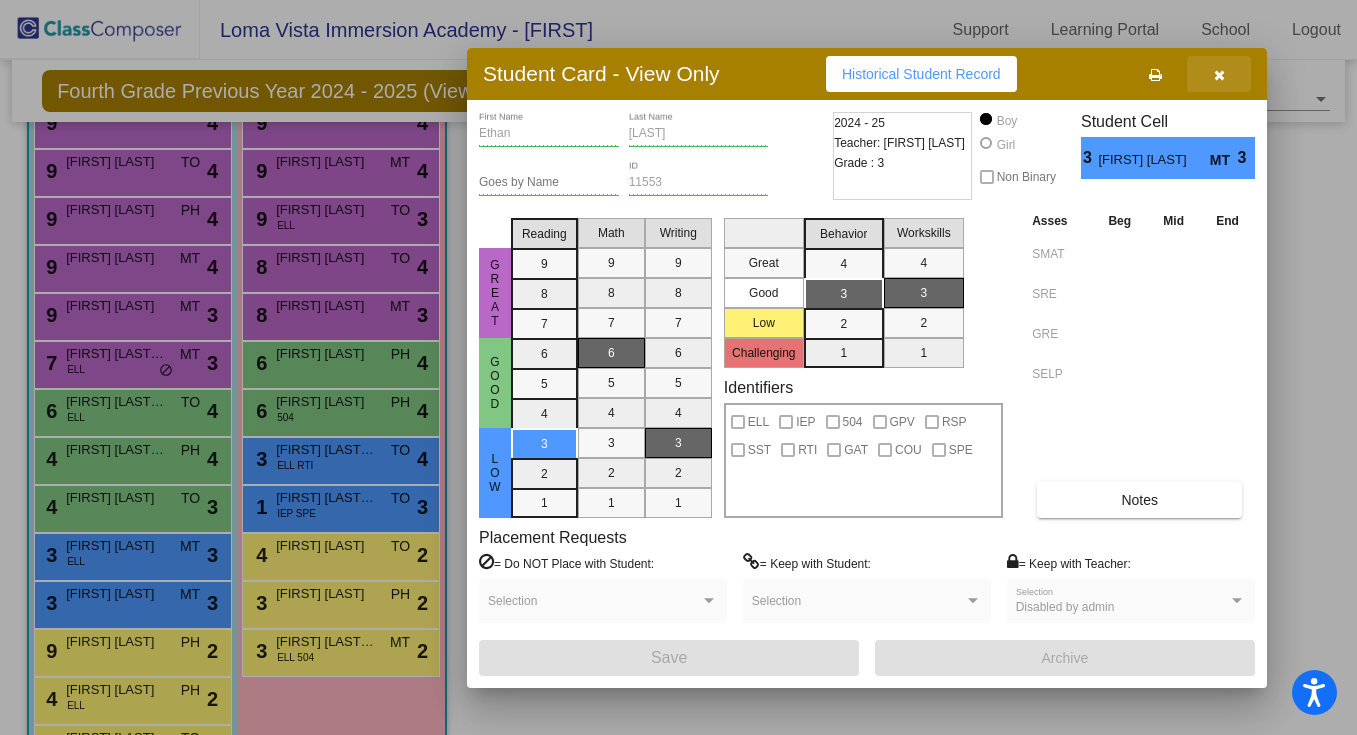 click at bounding box center [1219, 75] 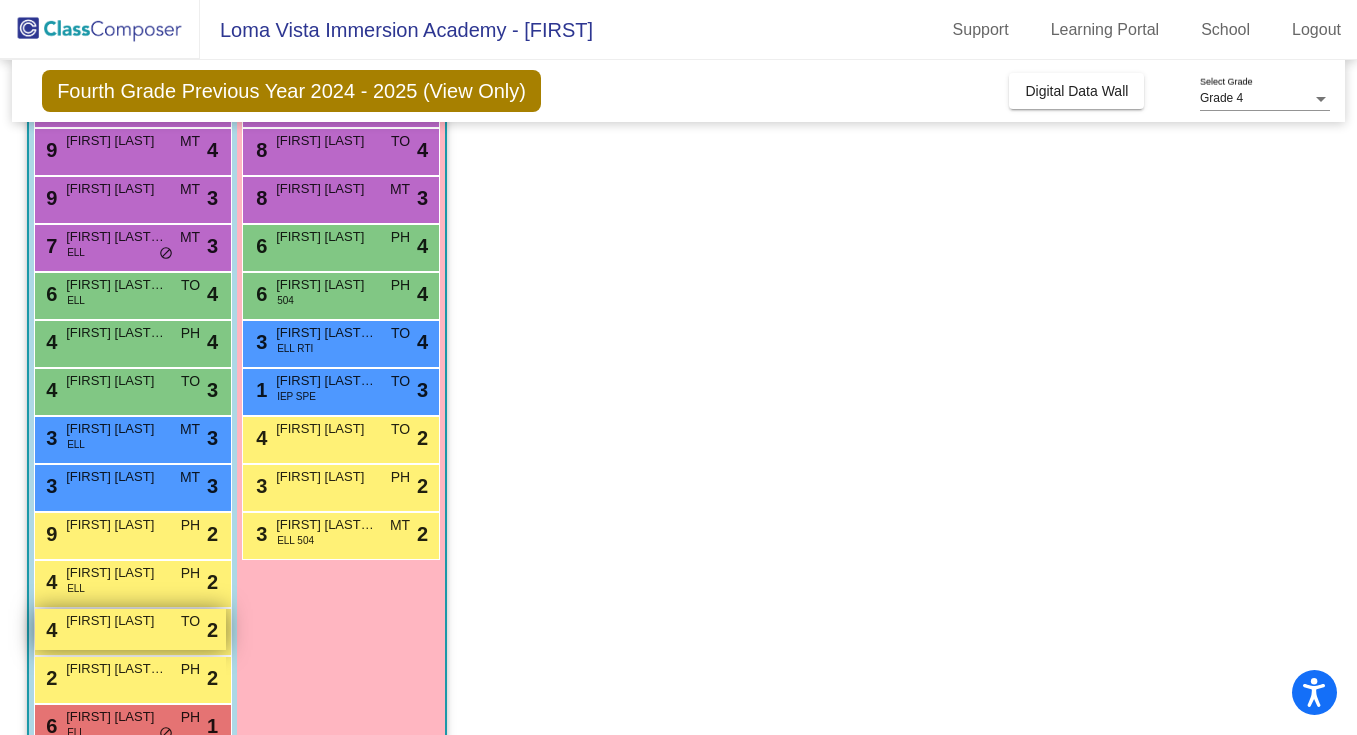 scroll, scrollTop: 338, scrollLeft: 0, axis: vertical 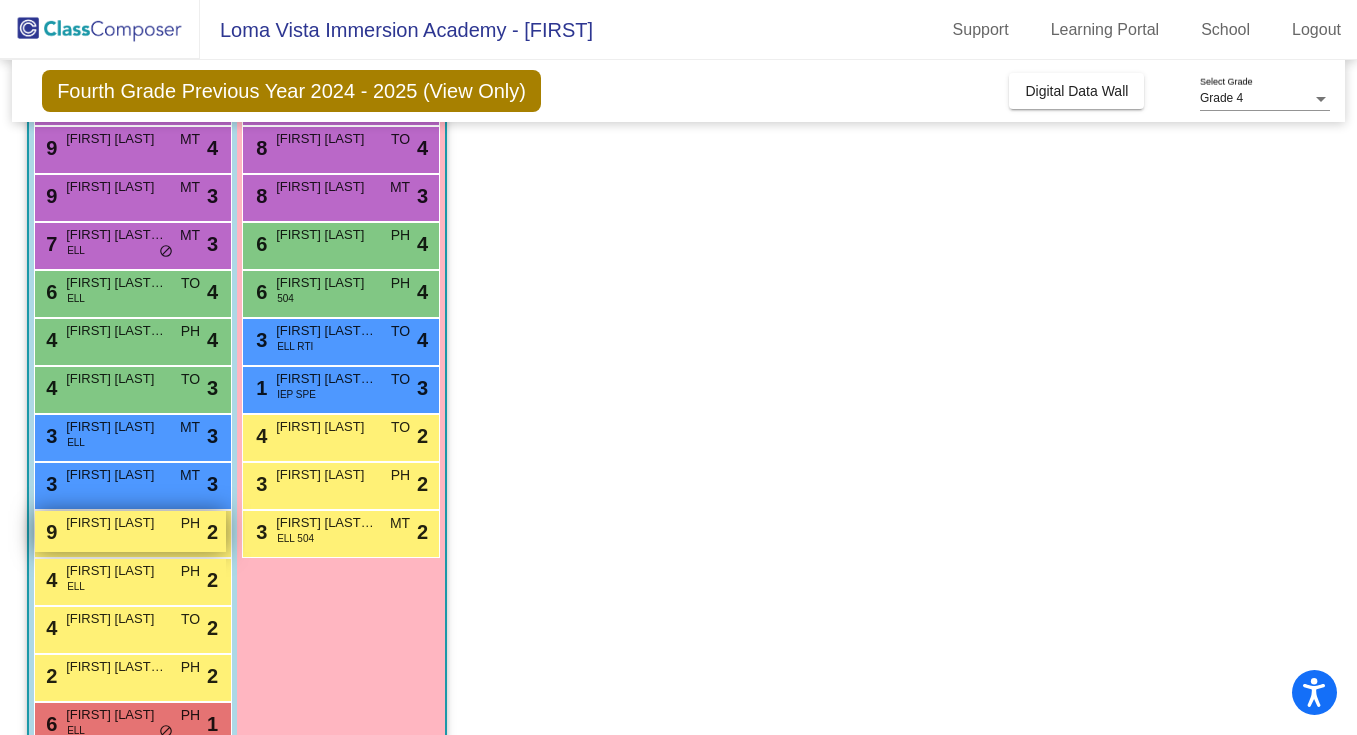 click on "9 Miguel Gutierrez Flores PH lock do_not_disturb_alt 2" at bounding box center [130, 531] 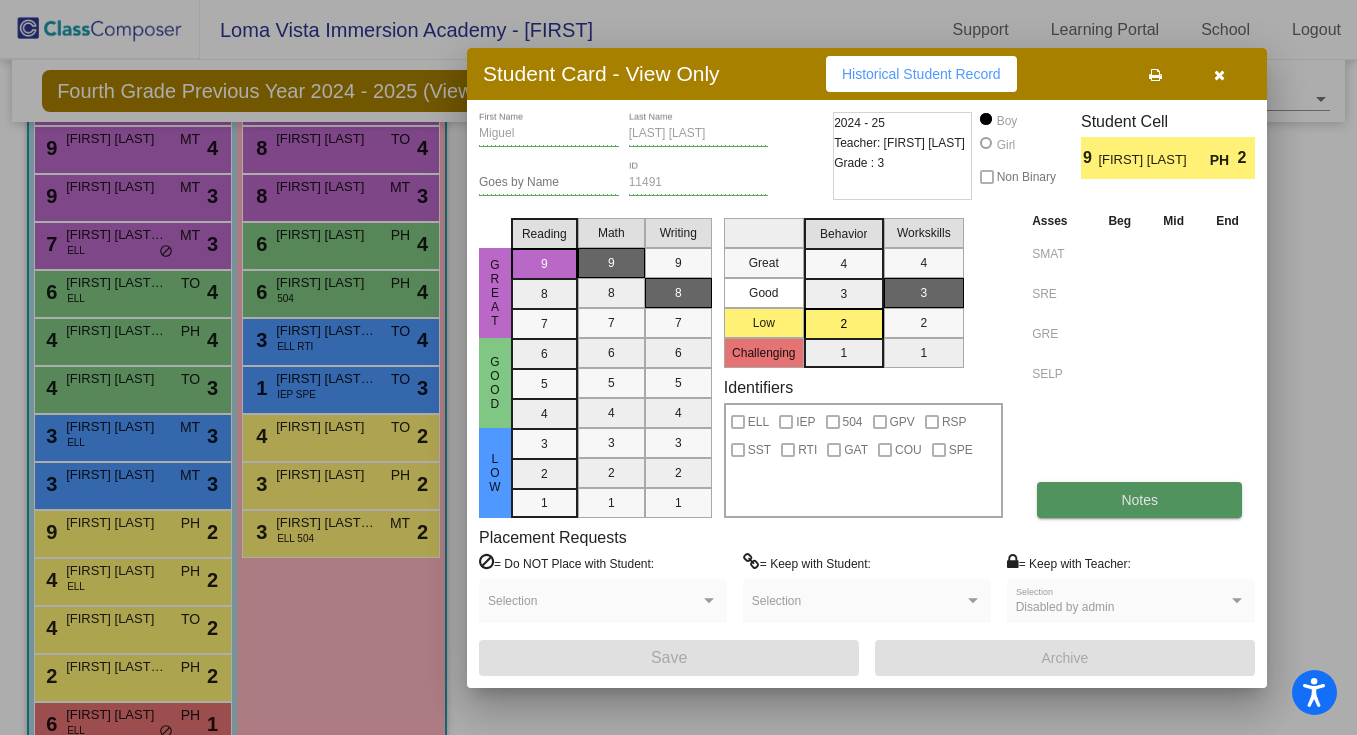 click on "Notes" at bounding box center [1139, 500] 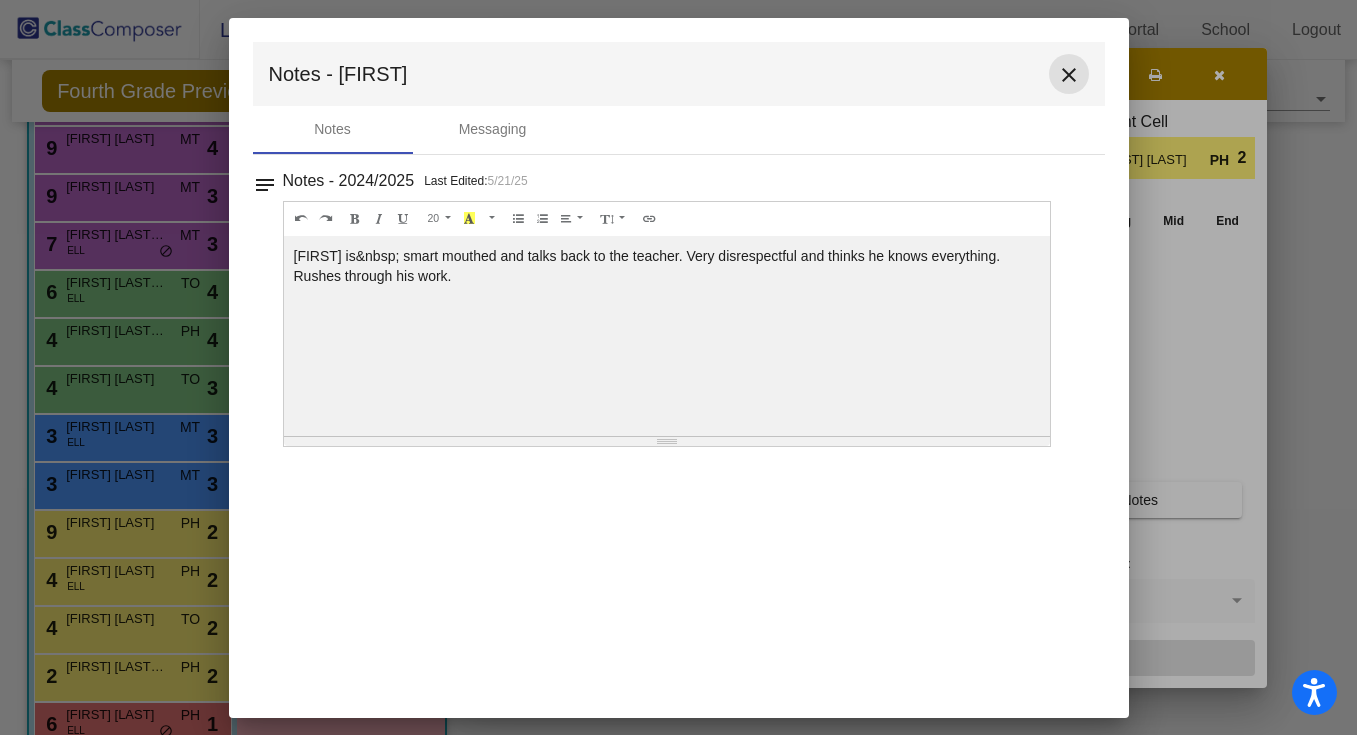 click on "close" at bounding box center [1069, 75] 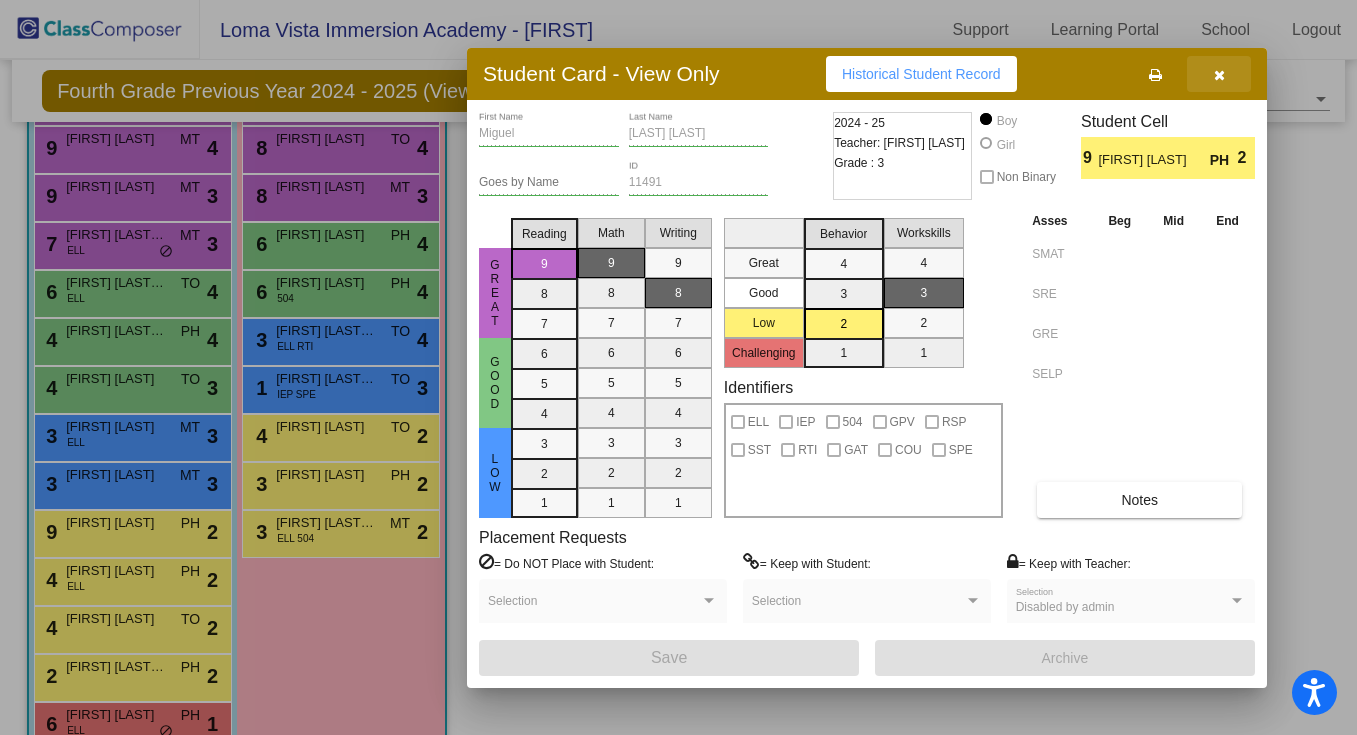 click at bounding box center [1219, 75] 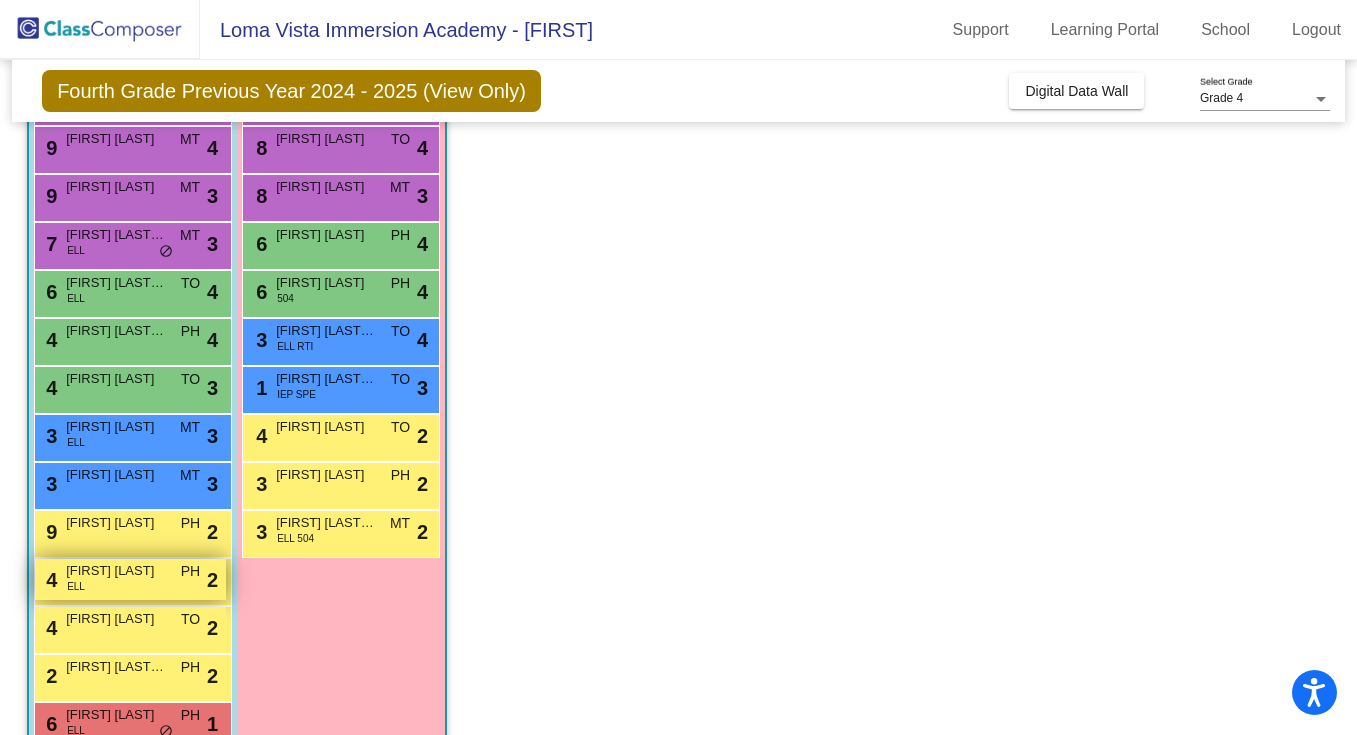 click on "4 Lorenzo Recendez ELL PH lock do_not_disturb_alt 2" at bounding box center [130, 579] 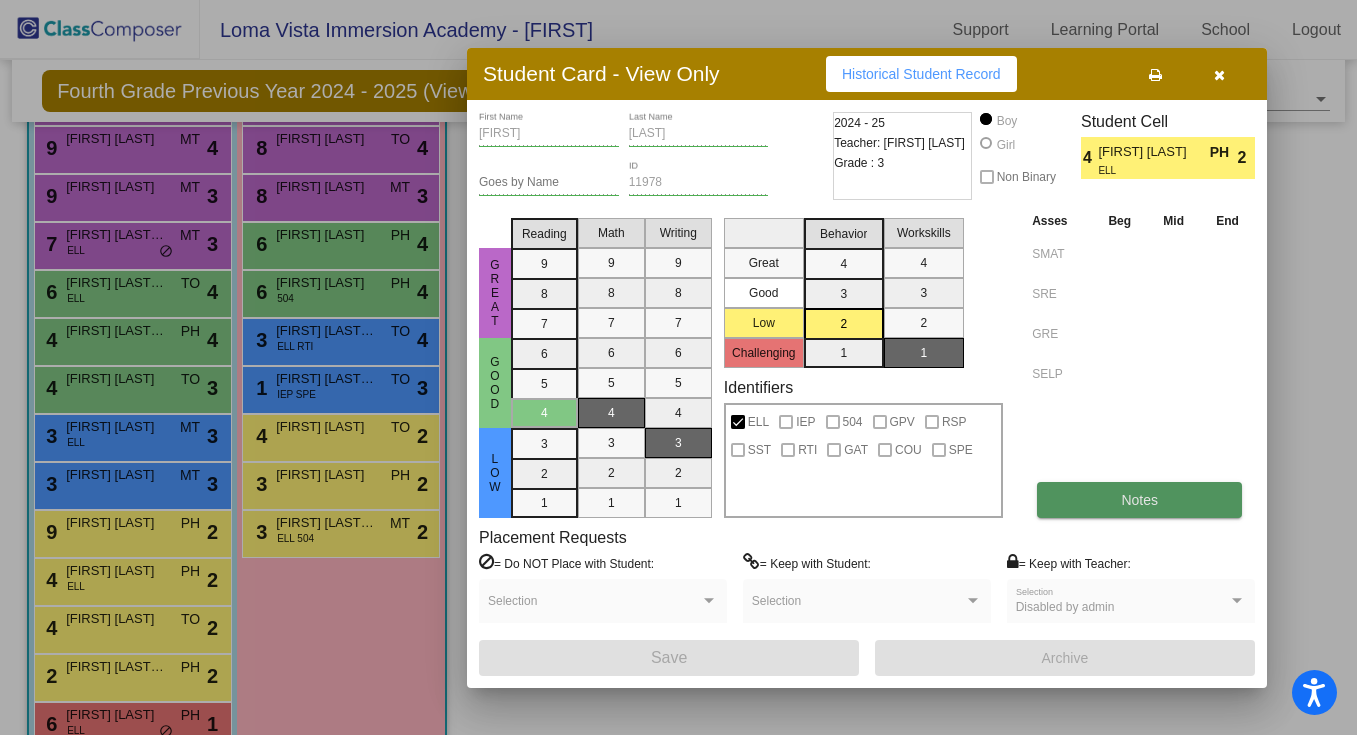 click on "Notes" at bounding box center [1139, 500] 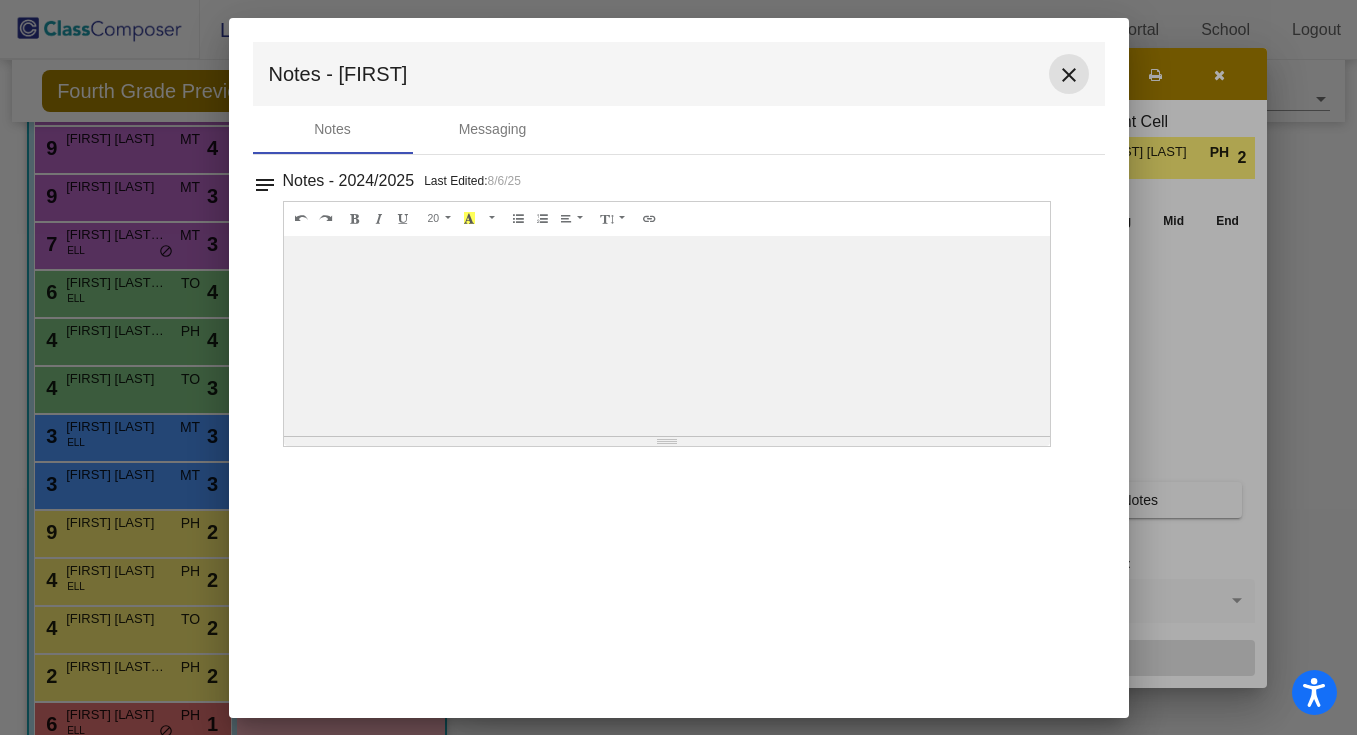 click on "close" at bounding box center (1069, 75) 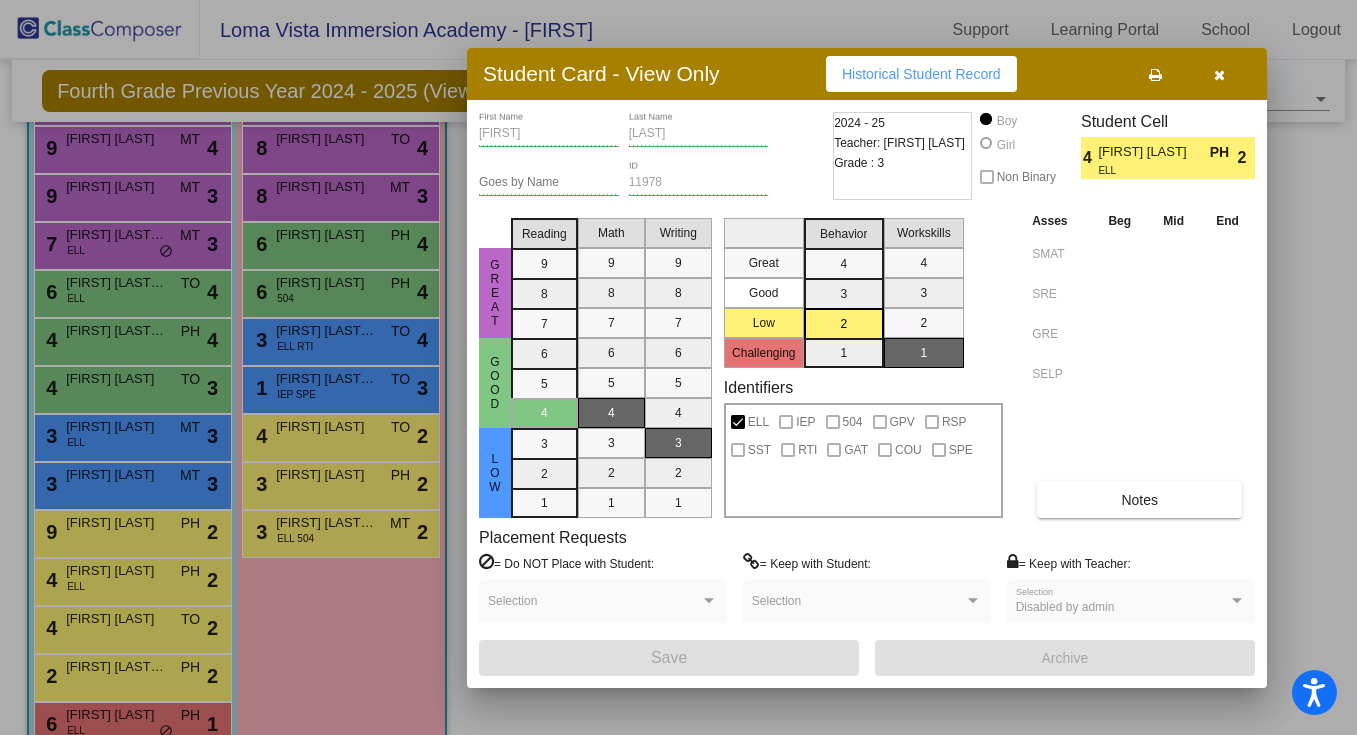 click at bounding box center [1219, 75] 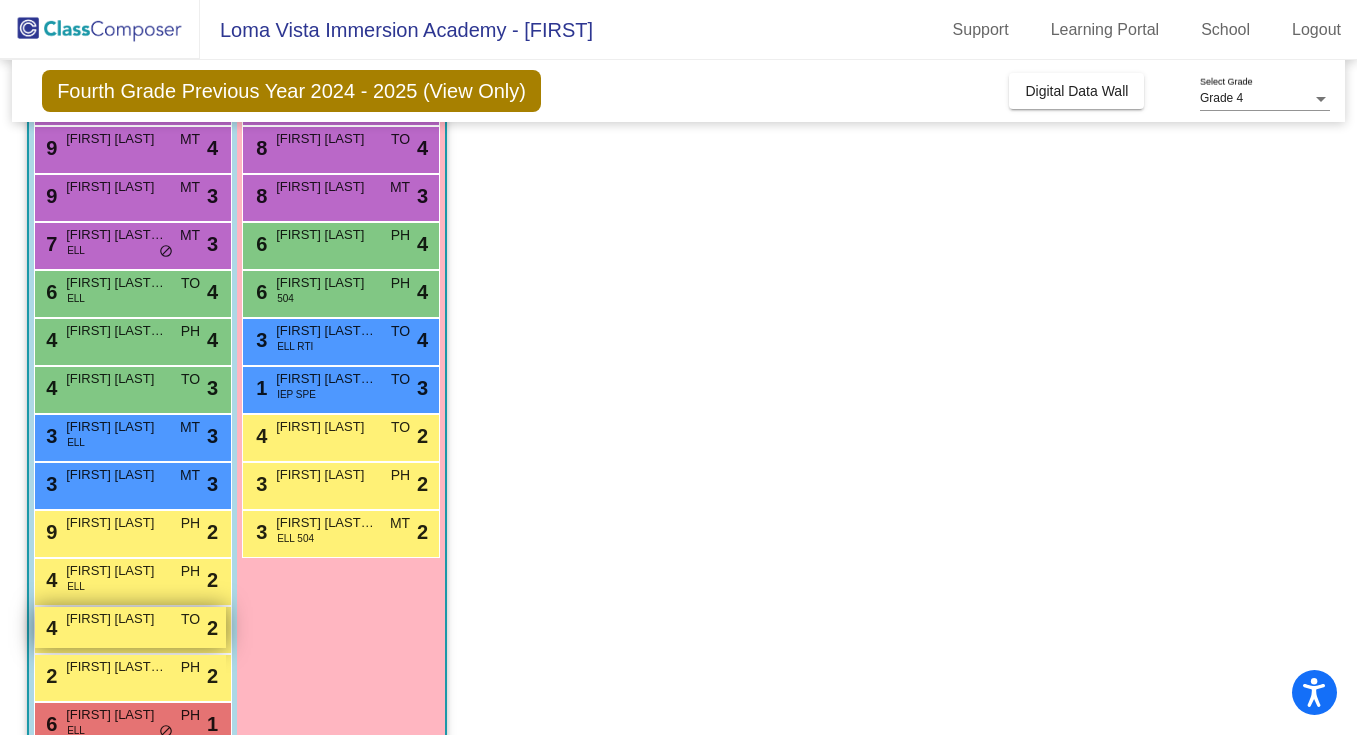 click on "4 Nico Selvitella TO lock do_not_disturb_alt 2" at bounding box center [130, 627] 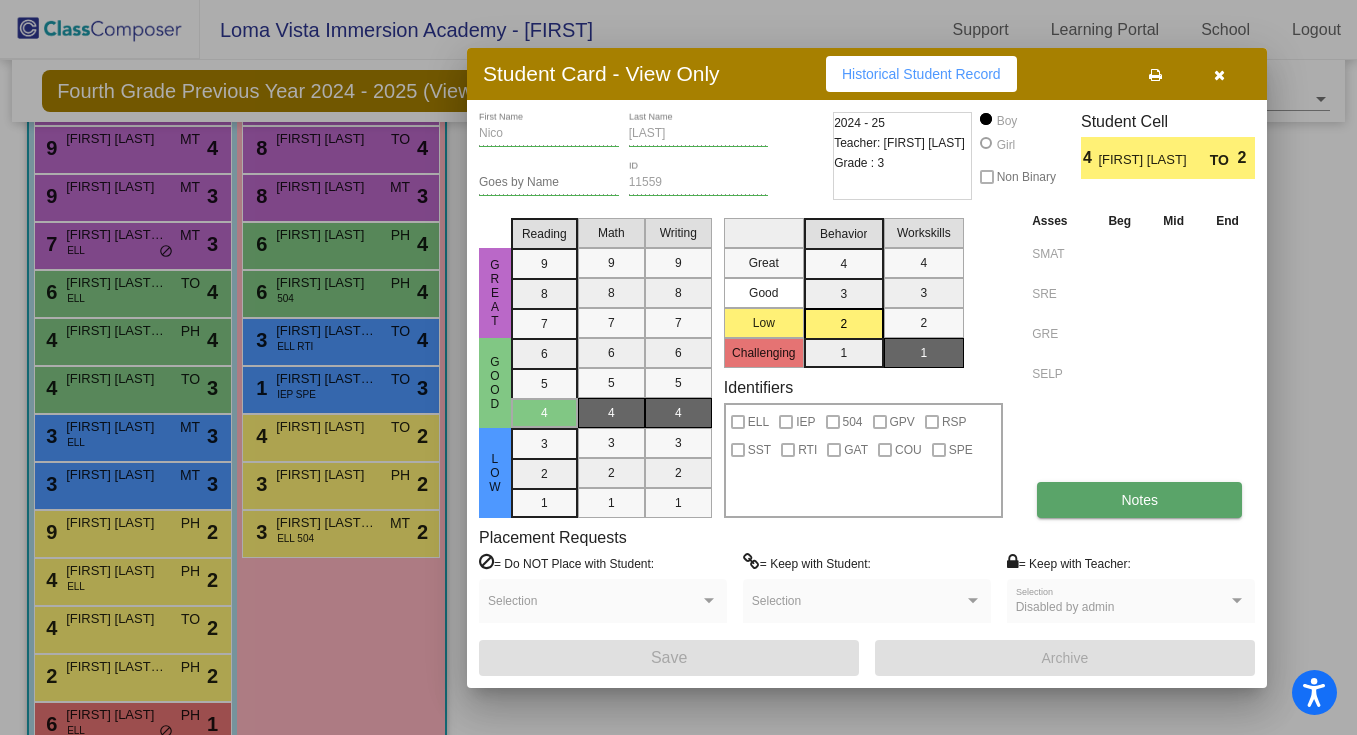 click on "Notes" at bounding box center [1139, 500] 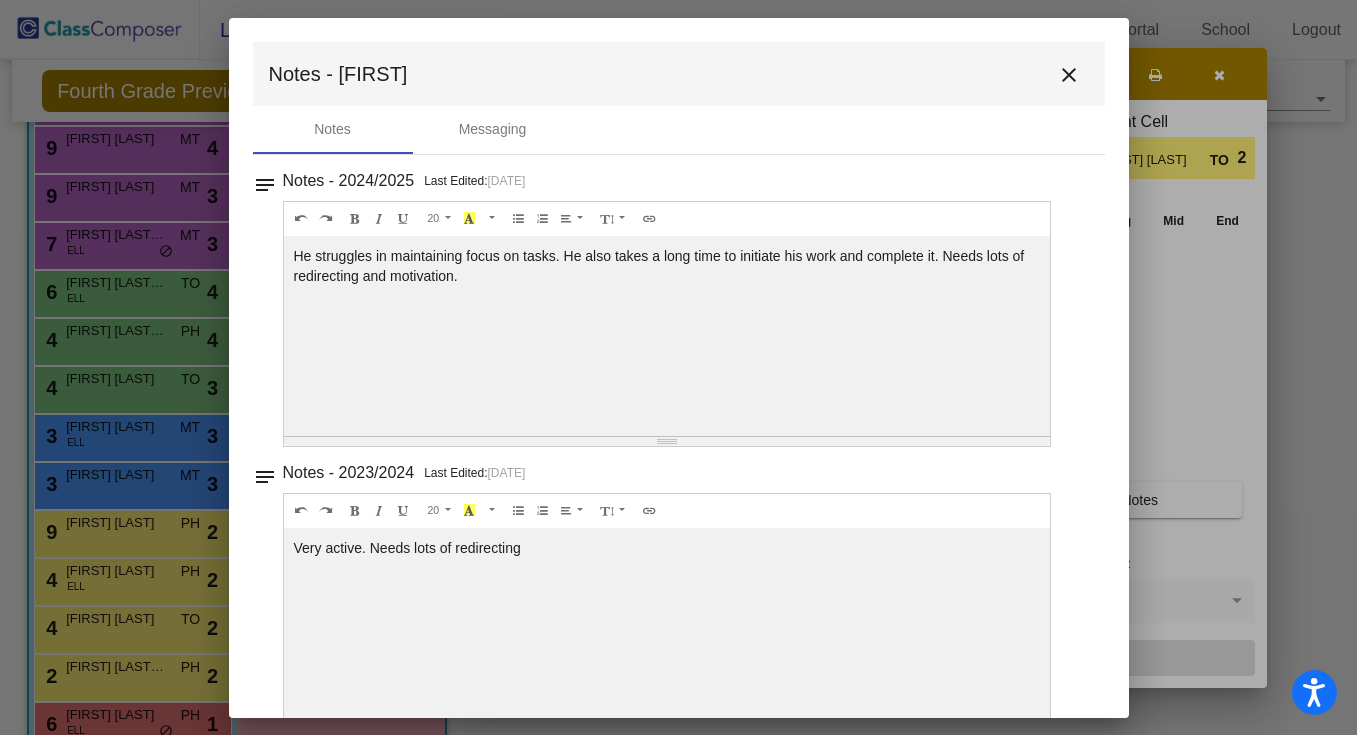 click on "close" at bounding box center (1069, 75) 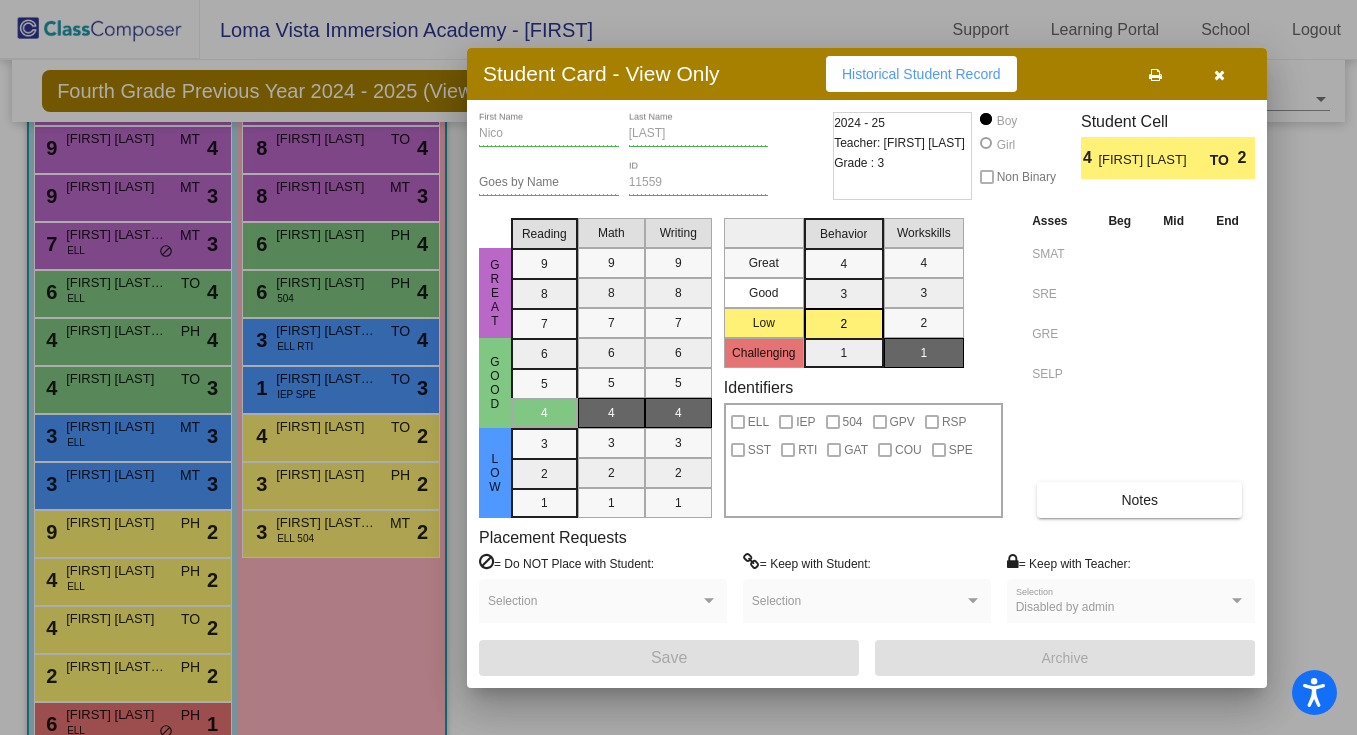 click at bounding box center [1219, 75] 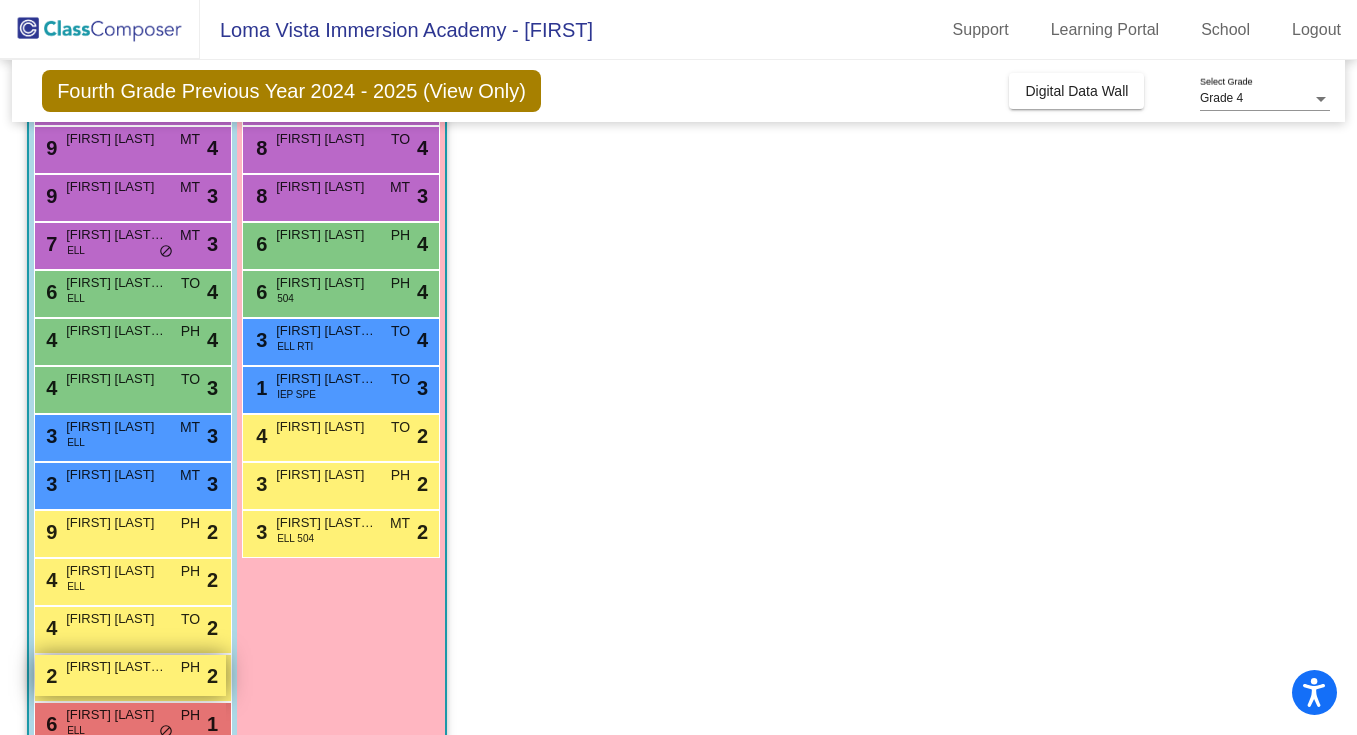 click on "Damian Calva Andrade" at bounding box center (116, 667) 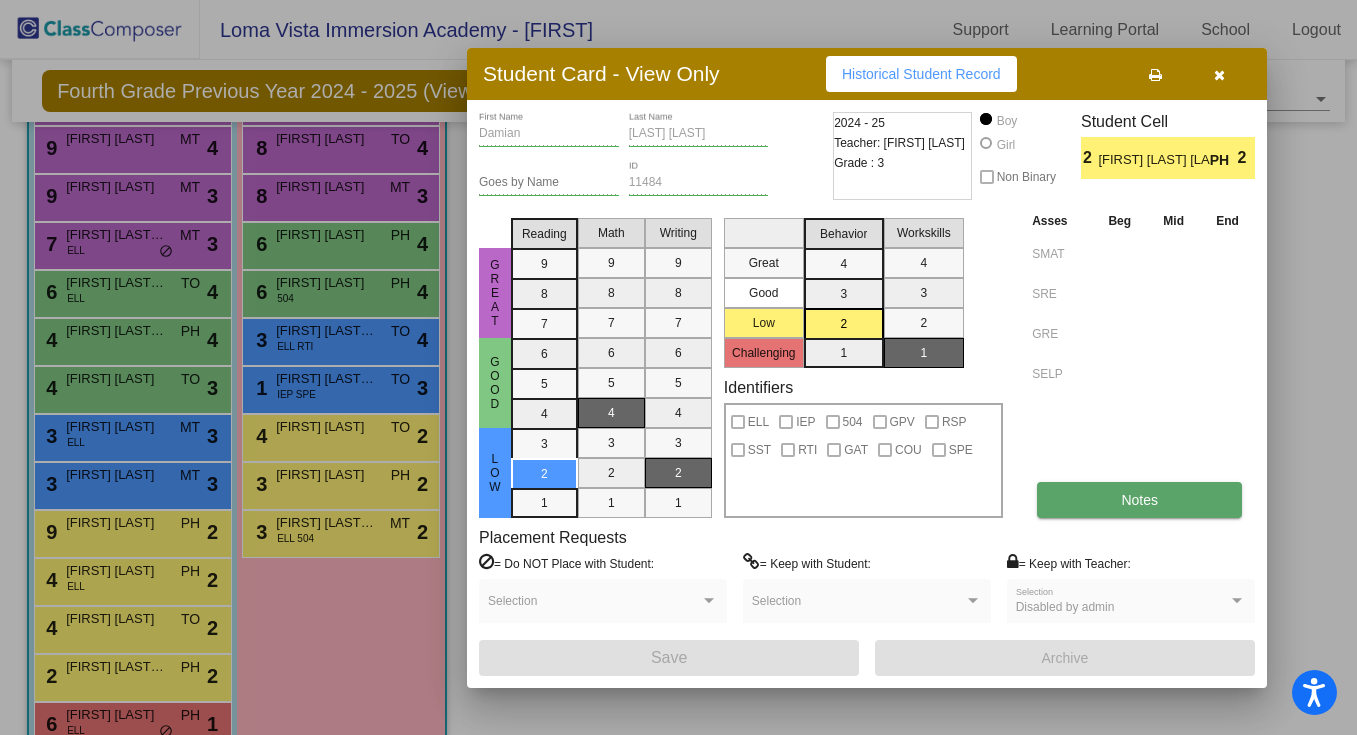 click on "Notes" at bounding box center [1139, 500] 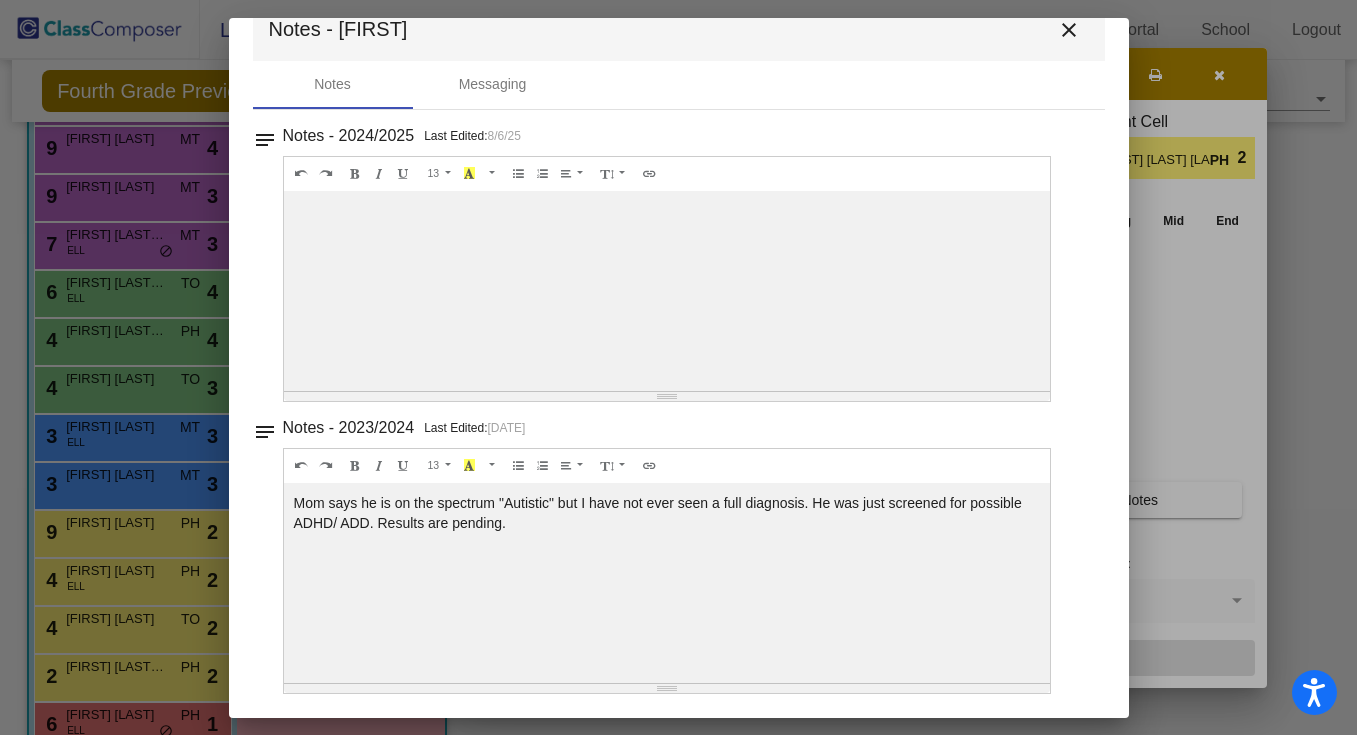 scroll, scrollTop: 0, scrollLeft: 0, axis: both 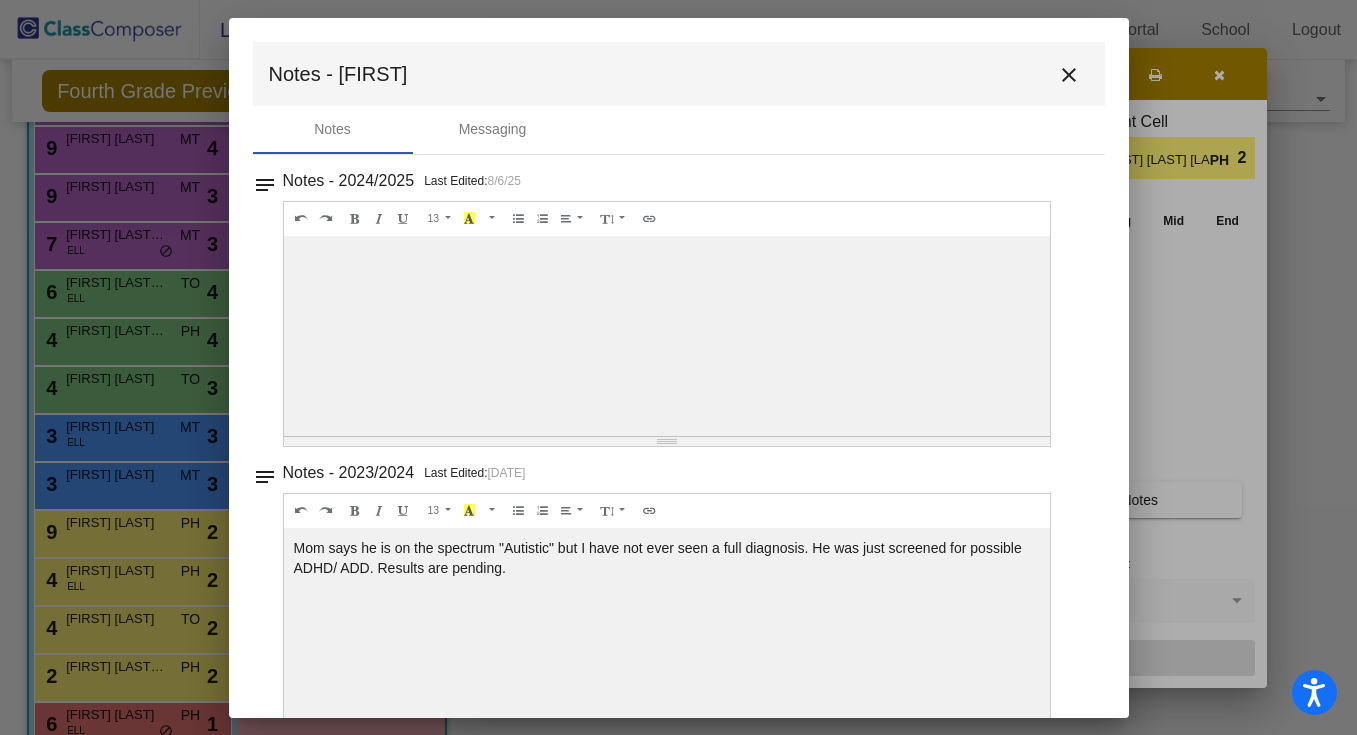 click on "close" at bounding box center (1069, 75) 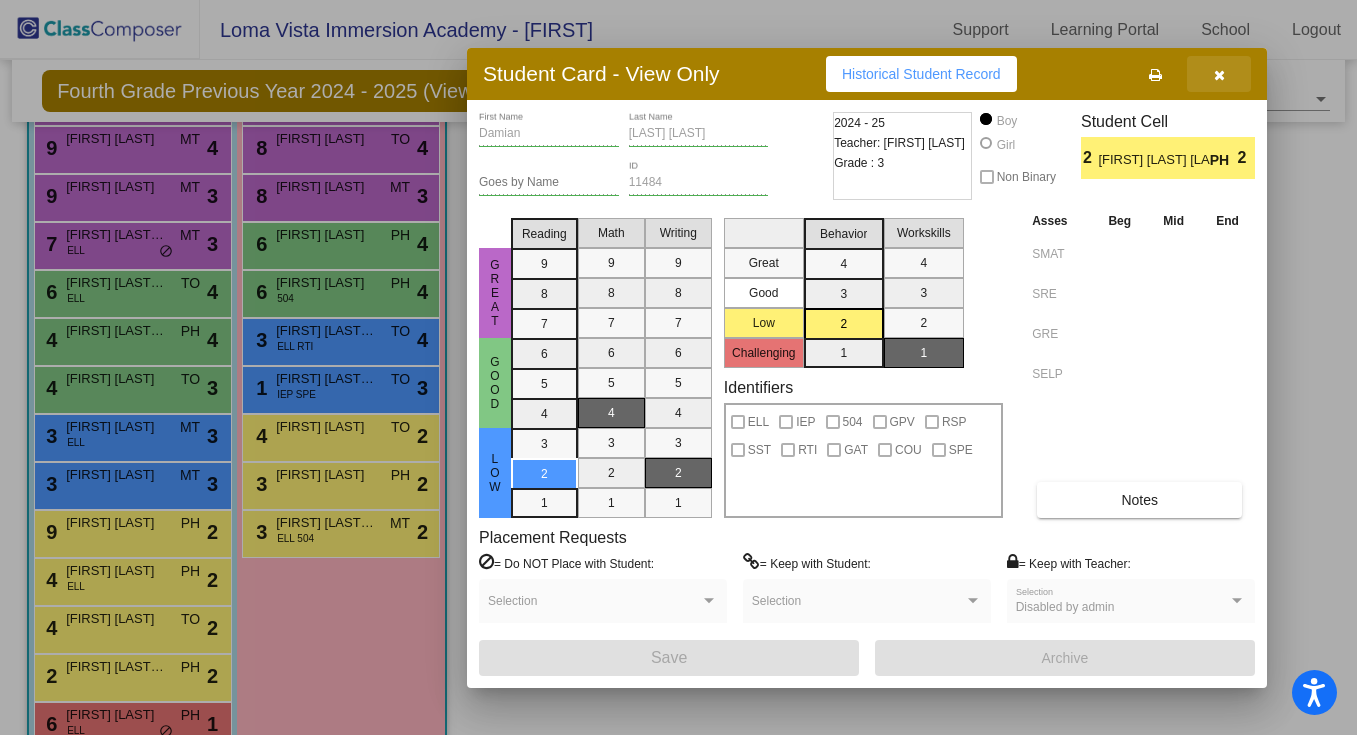 click at bounding box center (1219, 75) 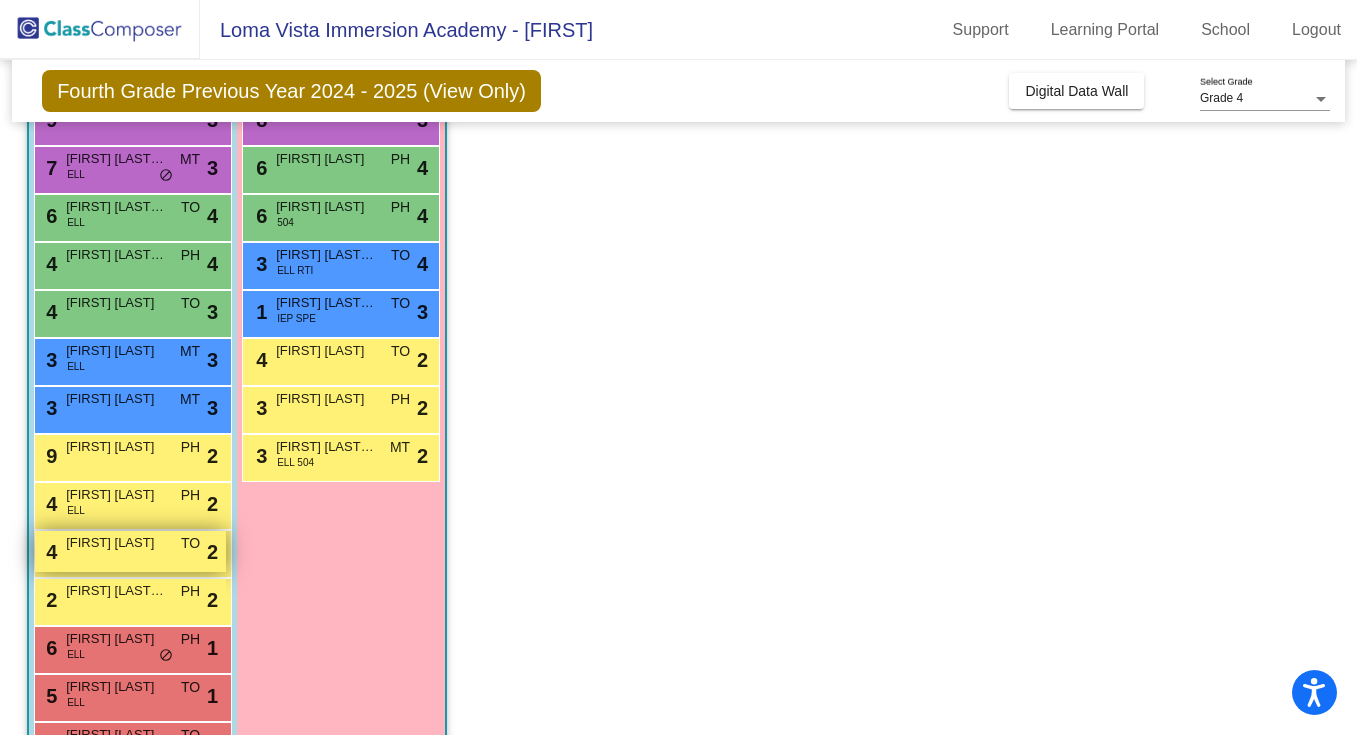 scroll, scrollTop: 529, scrollLeft: 0, axis: vertical 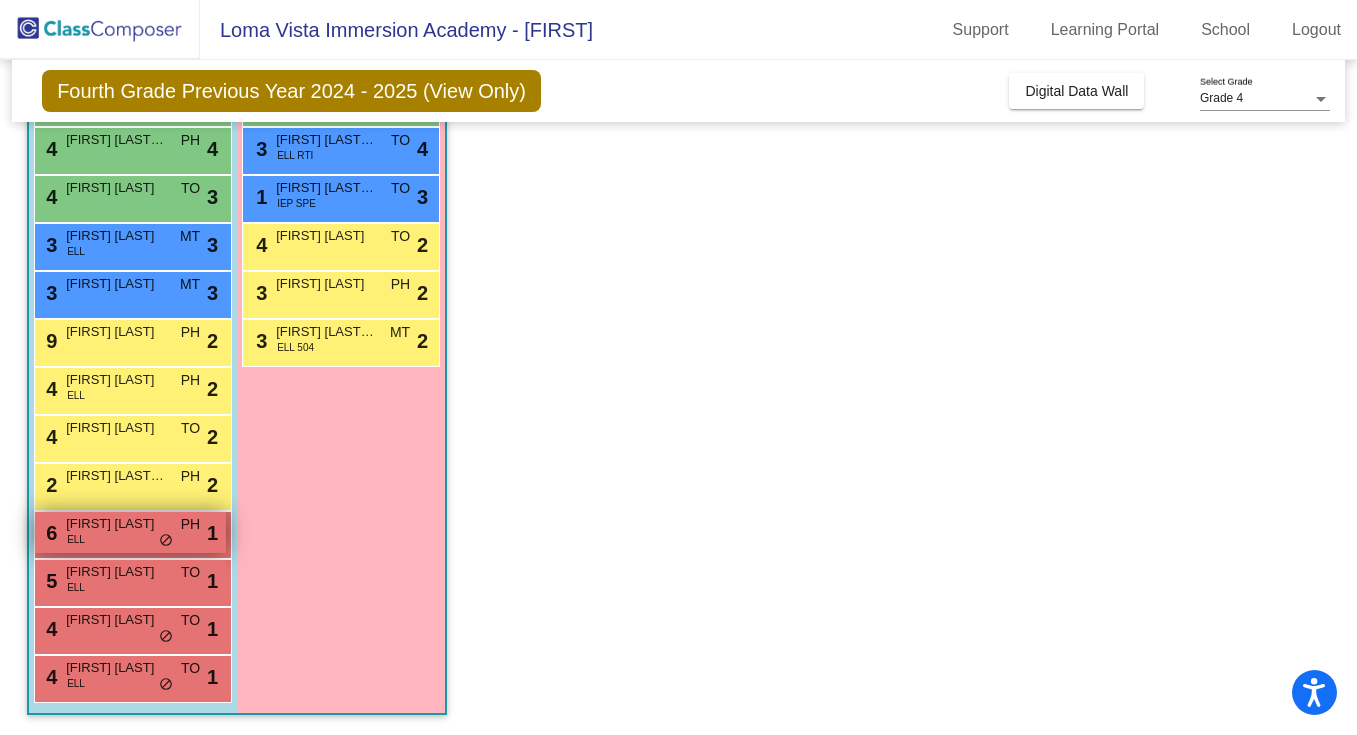 click on "PH" at bounding box center [190, 524] 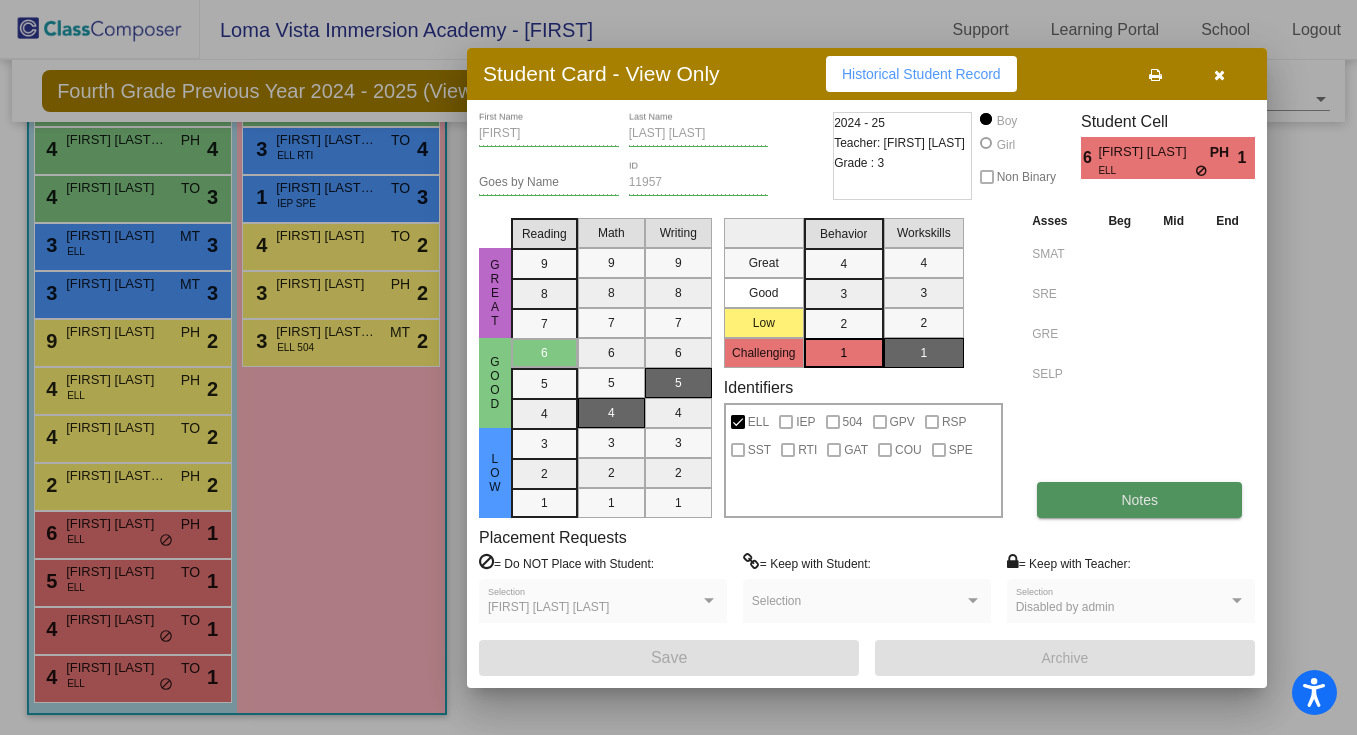 click on "Notes" at bounding box center [1139, 500] 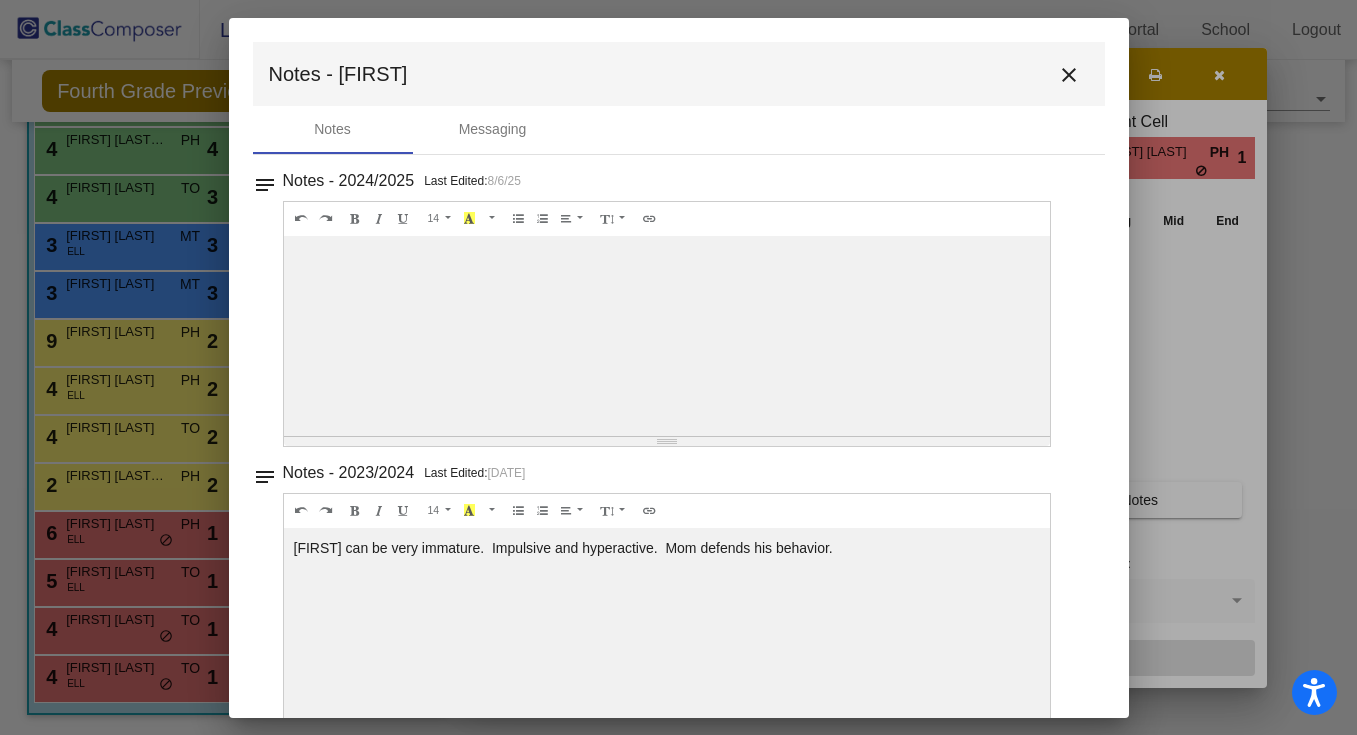 click on "close" at bounding box center [1069, 75] 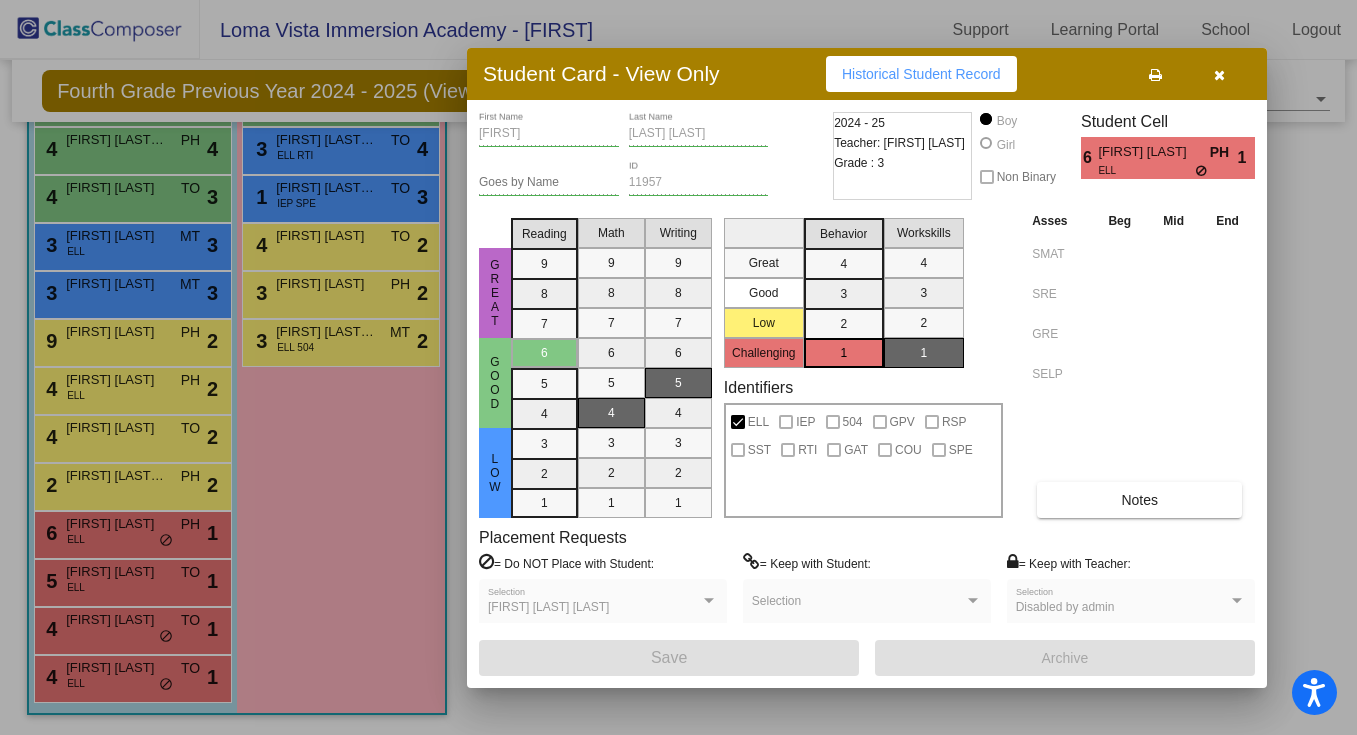 click at bounding box center (1219, 74) 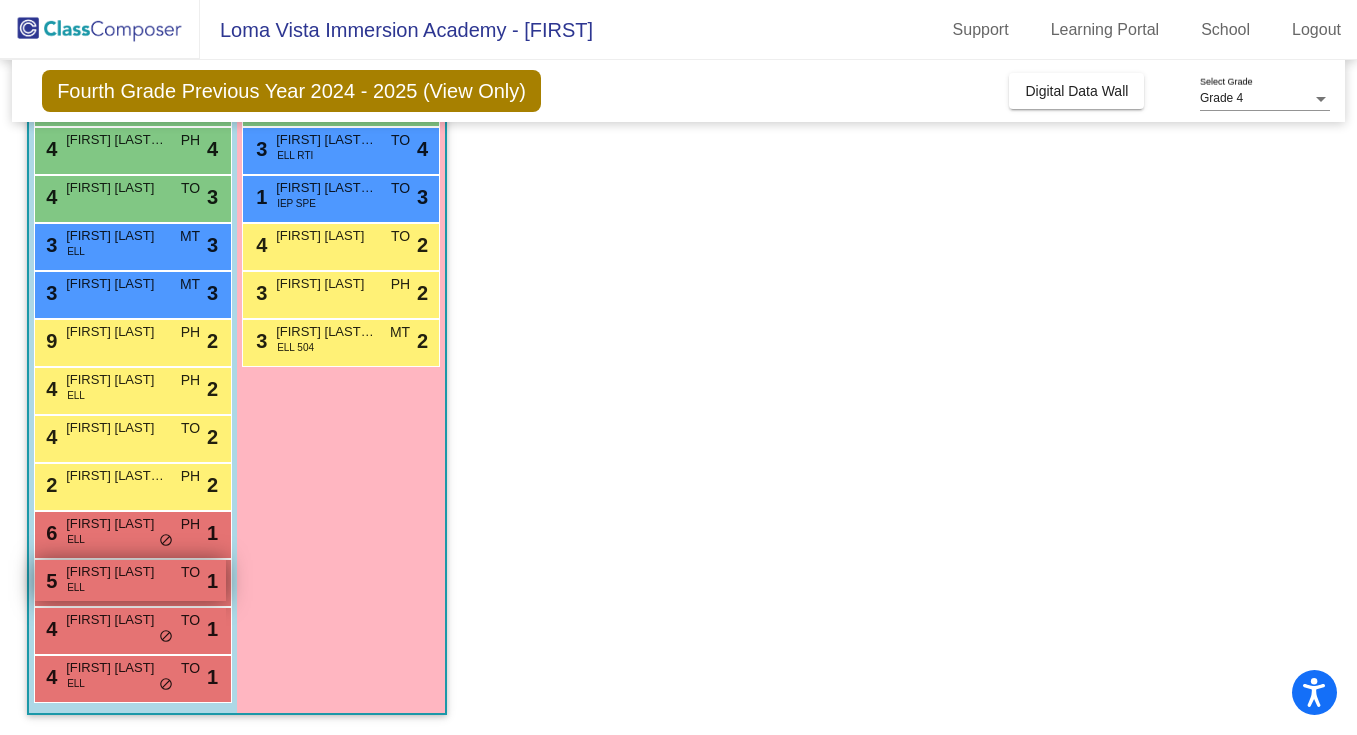 click on "5 Carlos Colmenarez Rodriguez ELL TO lock do_not_disturb_alt 1" at bounding box center (130, 580) 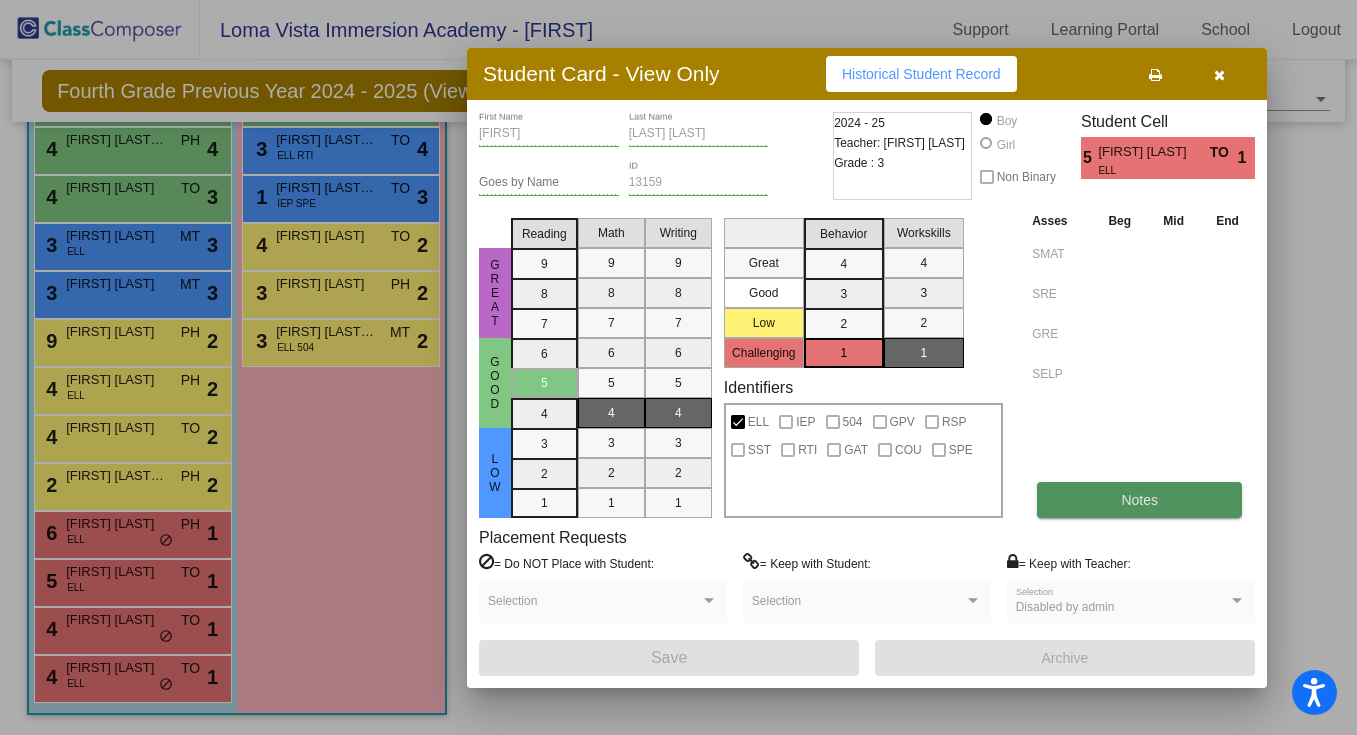 click on "Notes" at bounding box center (1139, 500) 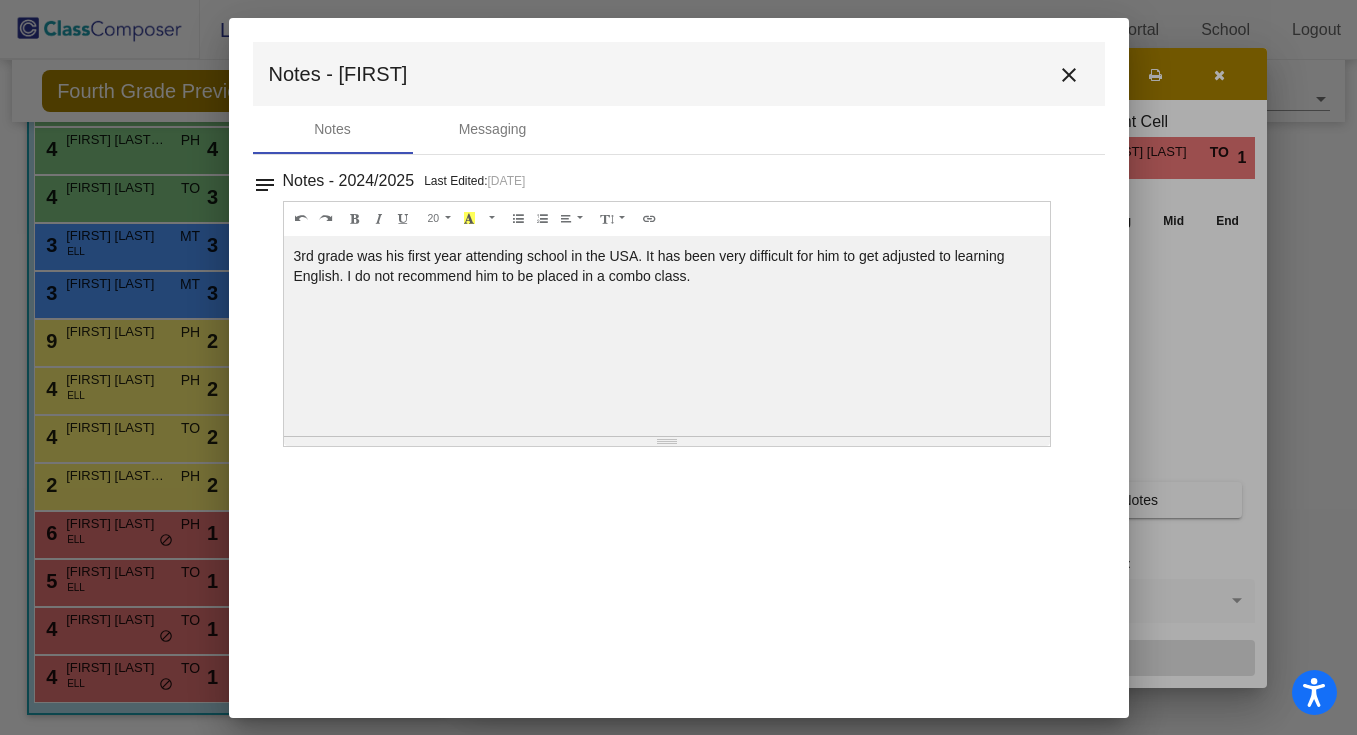 click on "close" at bounding box center (1069, 75) 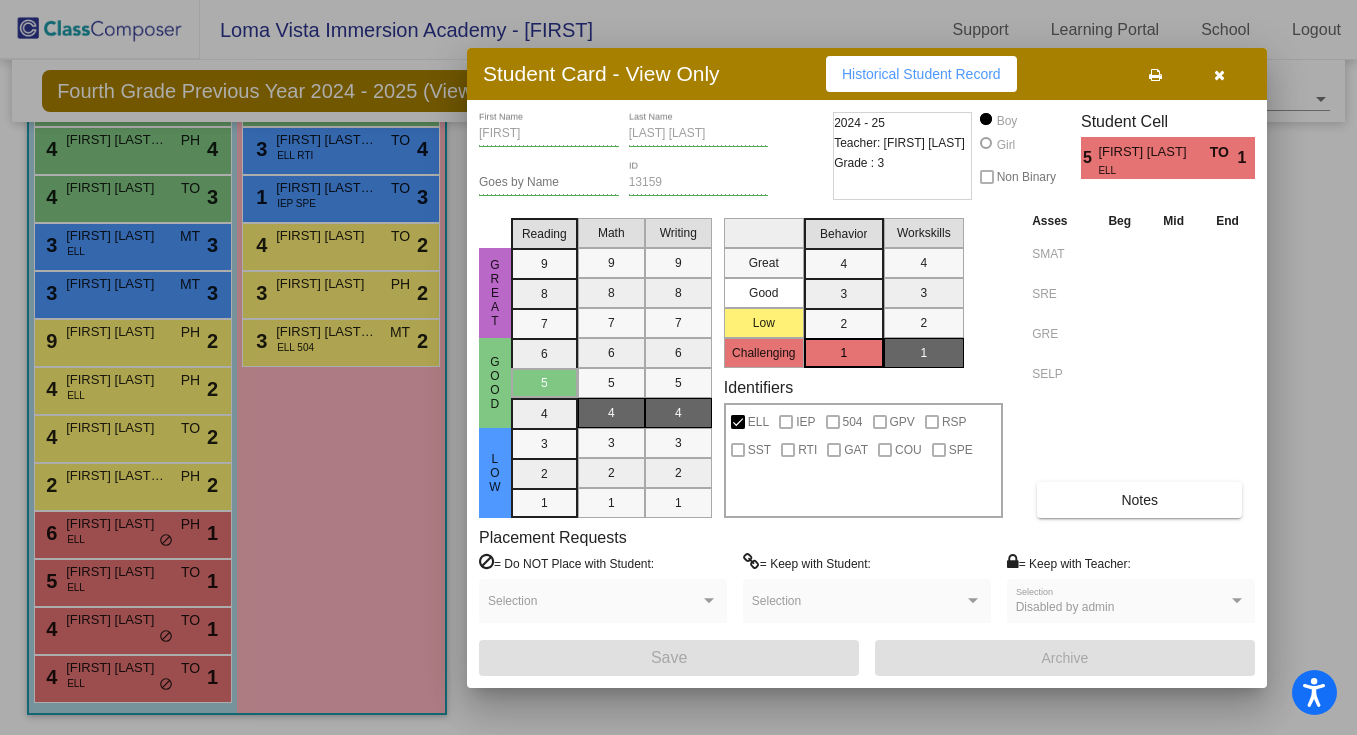 click at bounding box center [1219, 75] 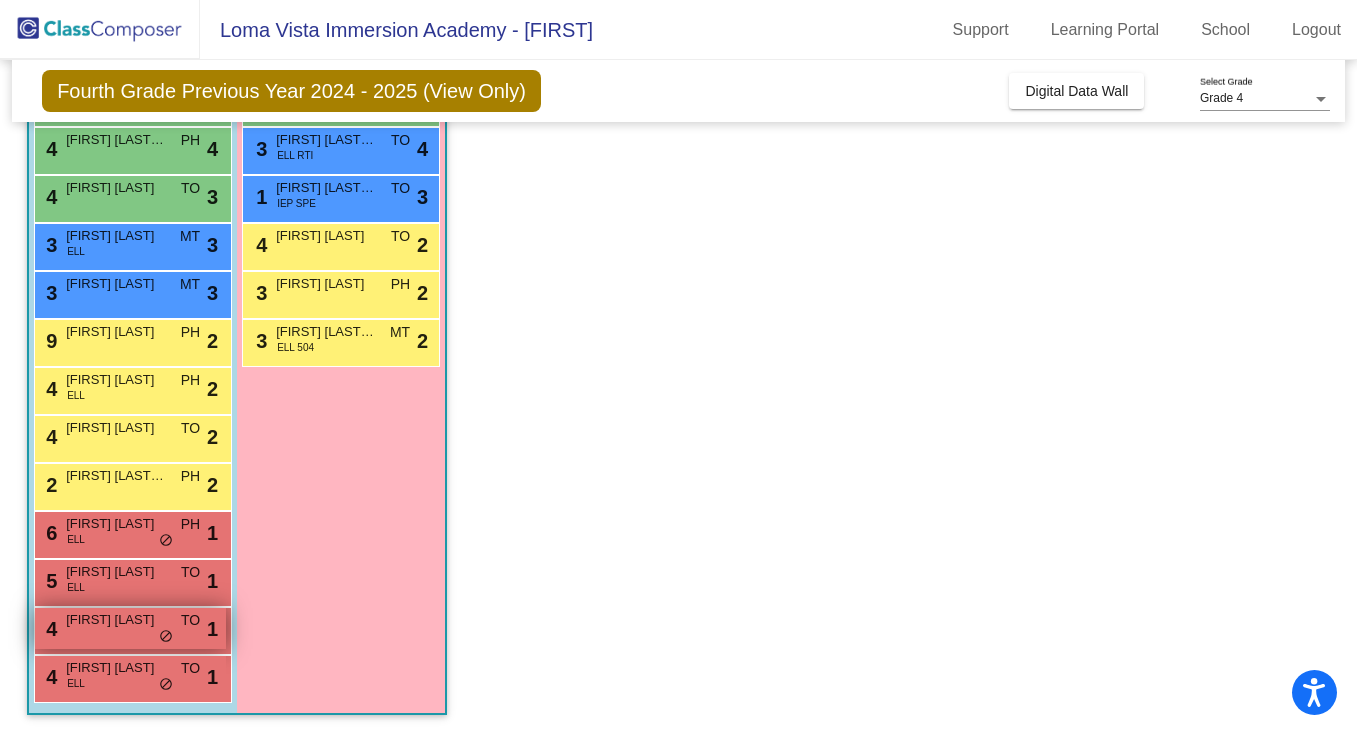 click on "4 Arlot Henpenn TO lock do_not_disturb_alt 1" at bounding box center (130, 628) 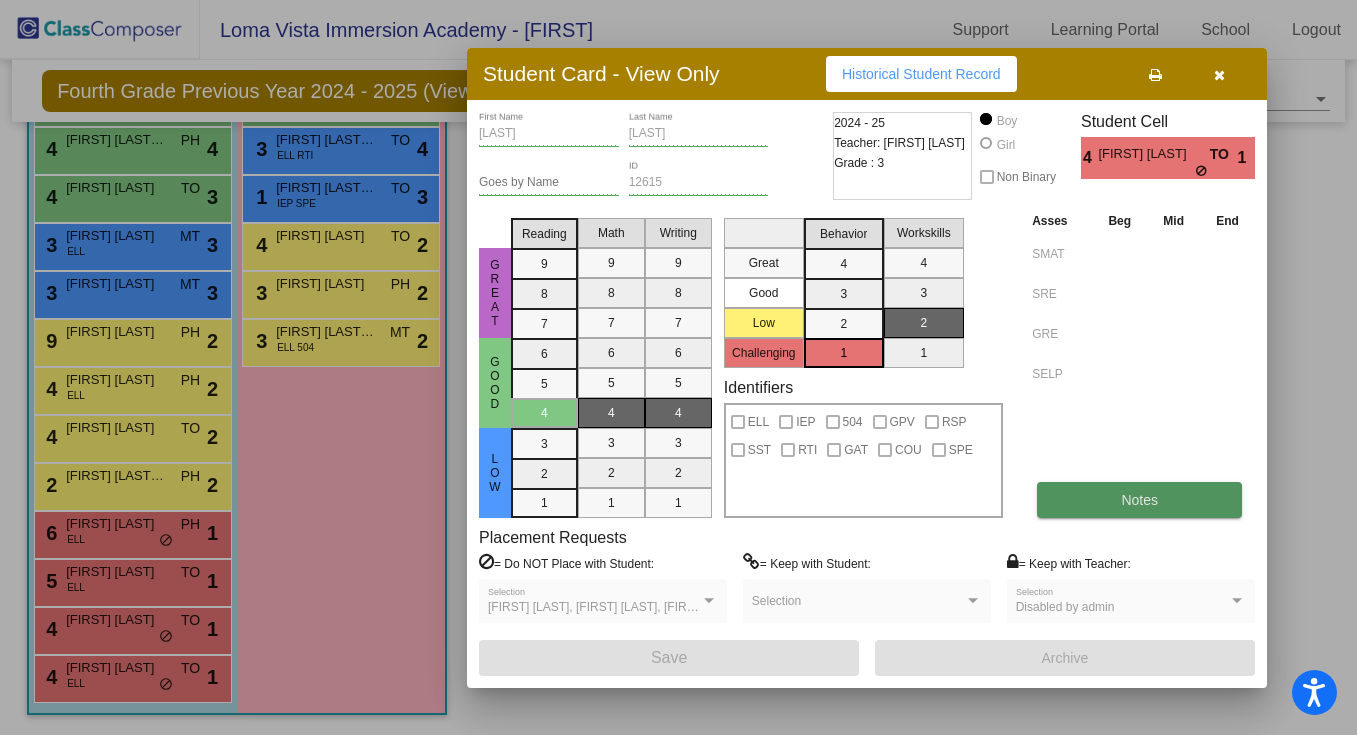 click on "Notes" at bounding box center (1139, 500) 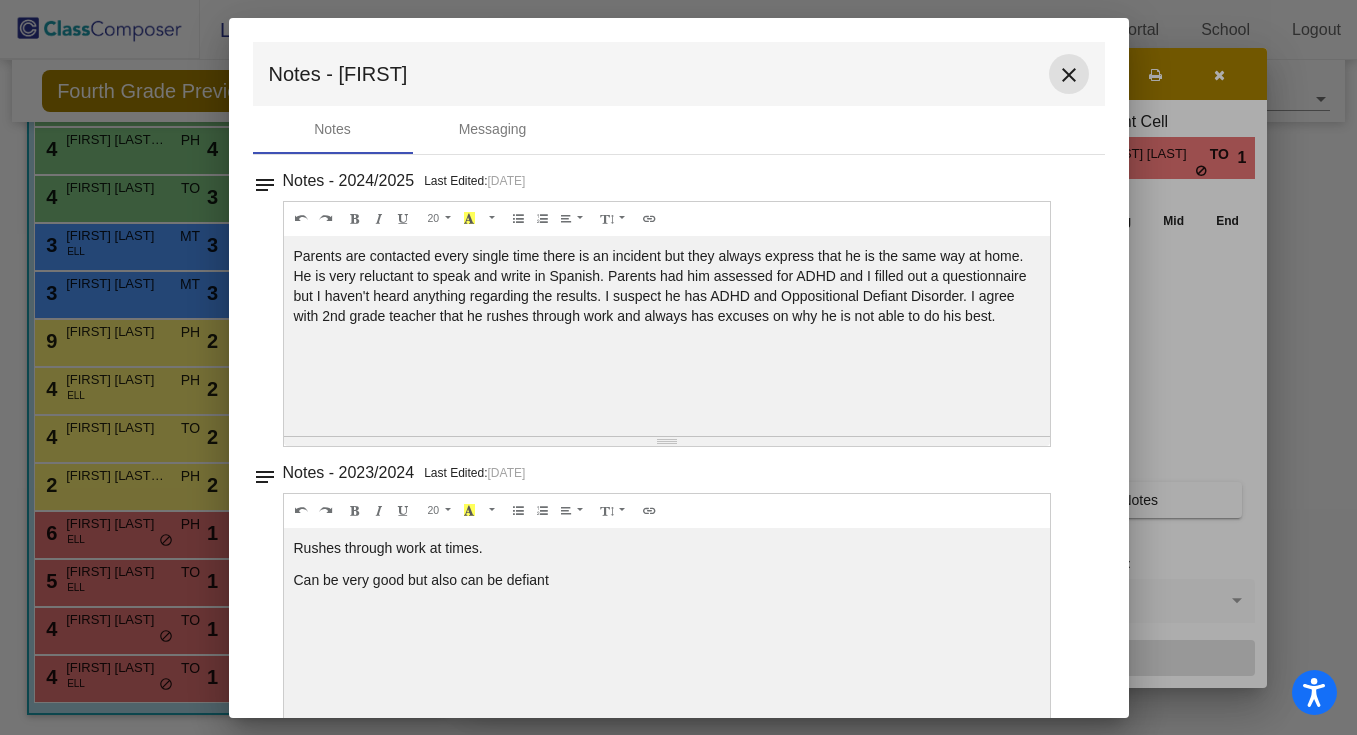 click on "close" at bounding box center (1069, 75) 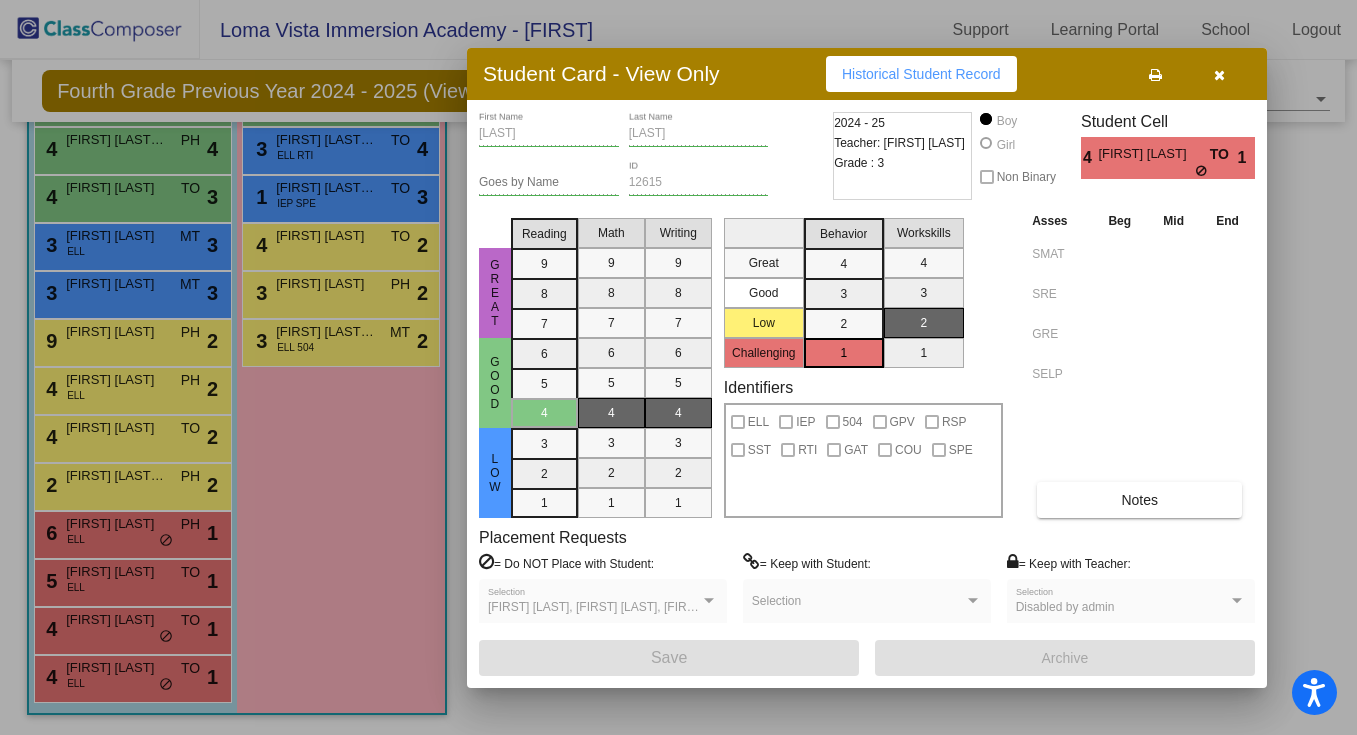 click at bounding box center (1219, 75) 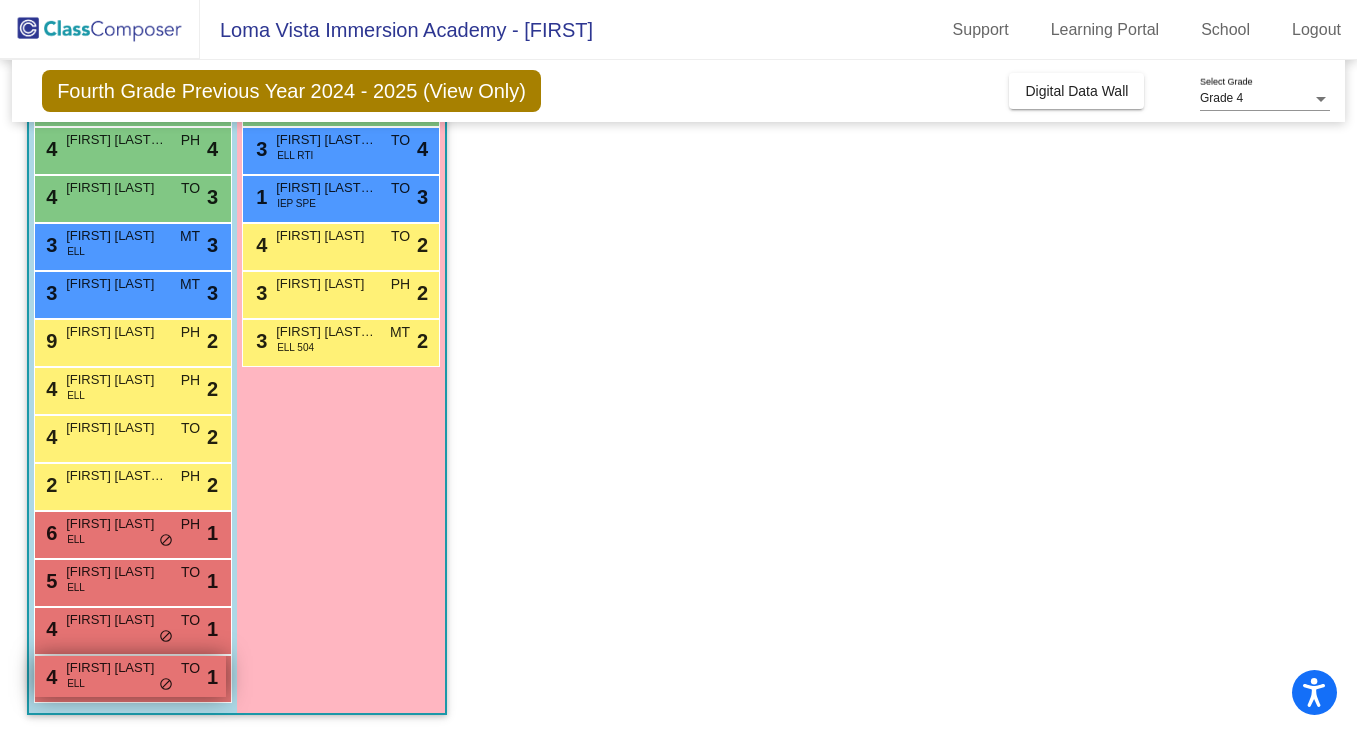 click on "4 Mizael Contreras ELL TO lock do_not_disturb_alt 1" at bounding box center [130, 676] 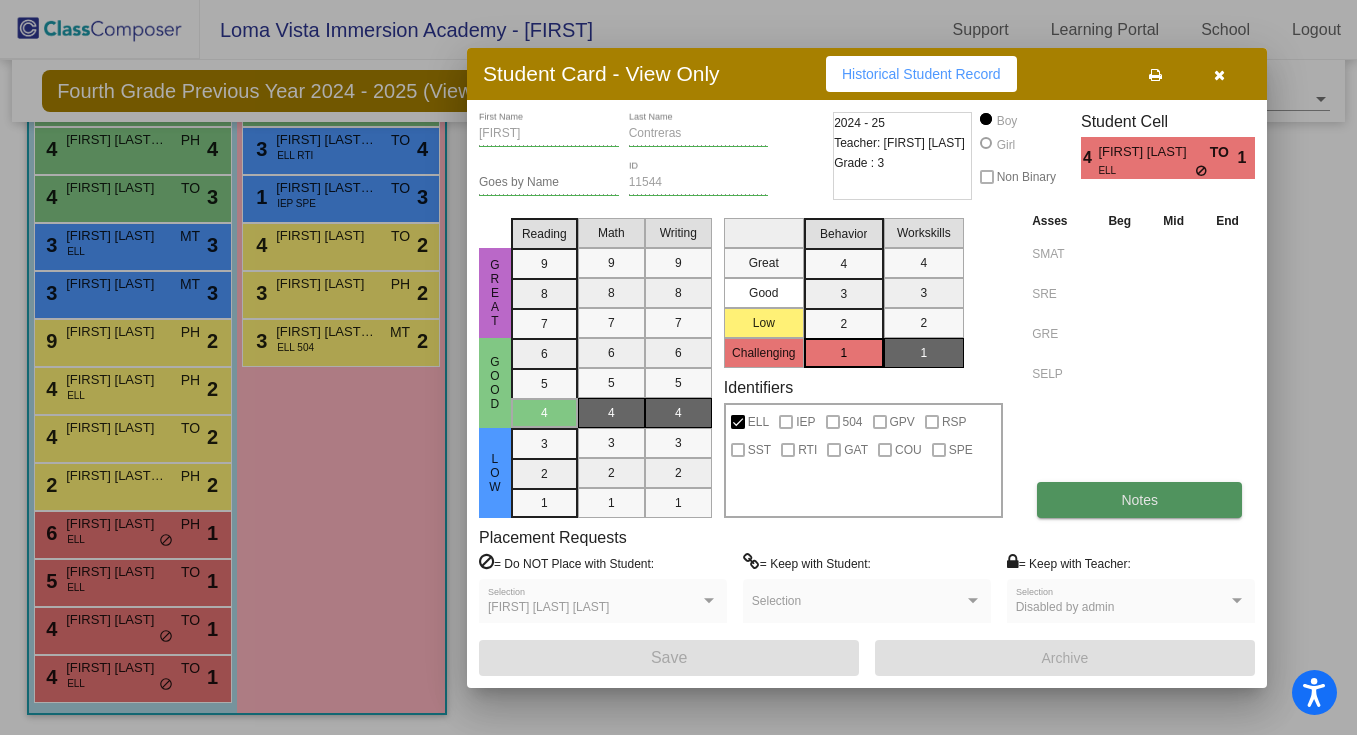 click on "Notes" at bounding box center (1139, 500) 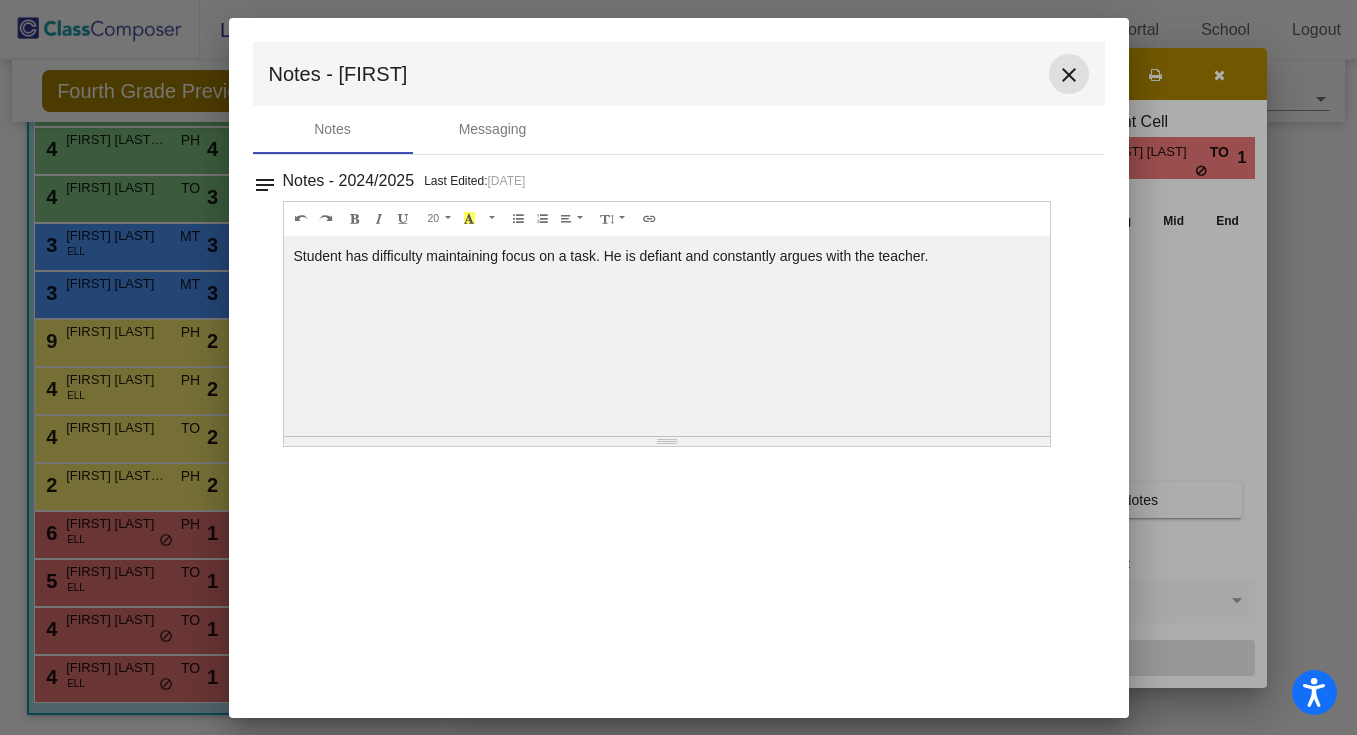 click on "close" at bounding box center [1069, 75] 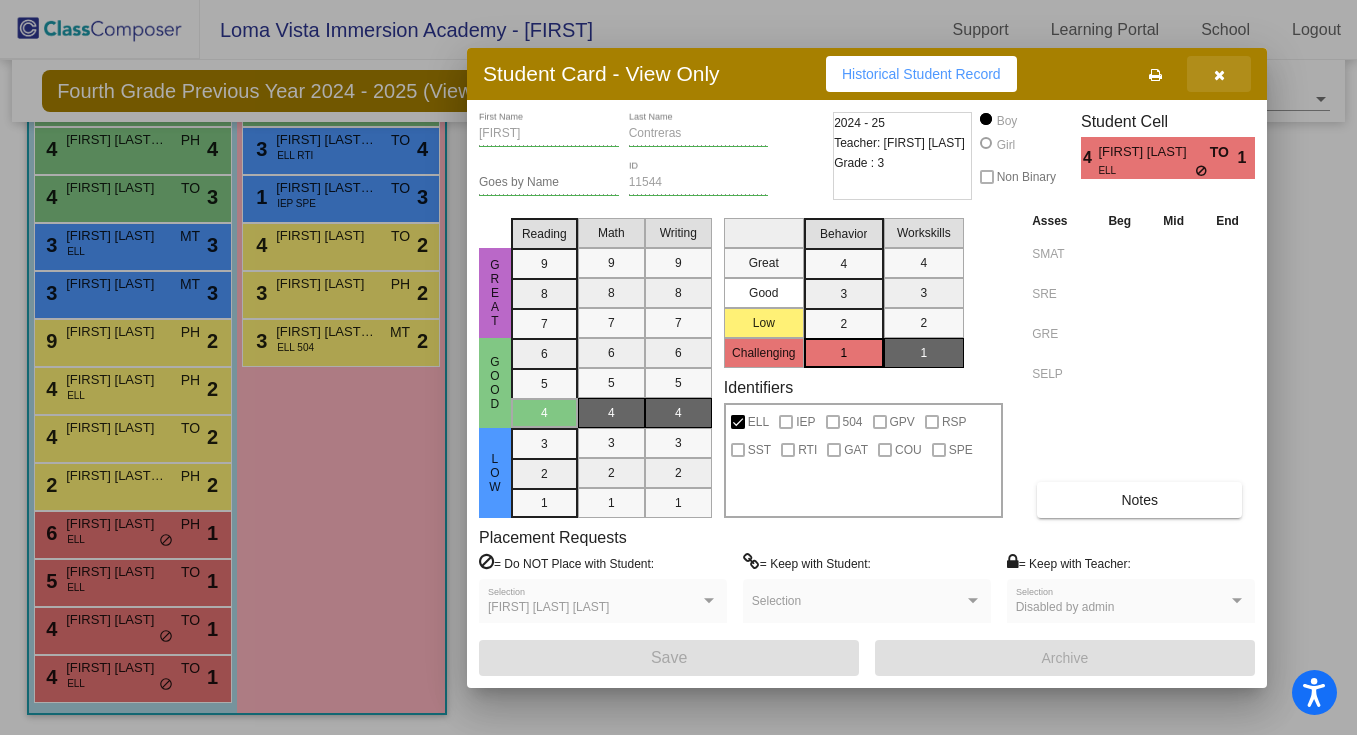 click at bounding box center [1219, 75] 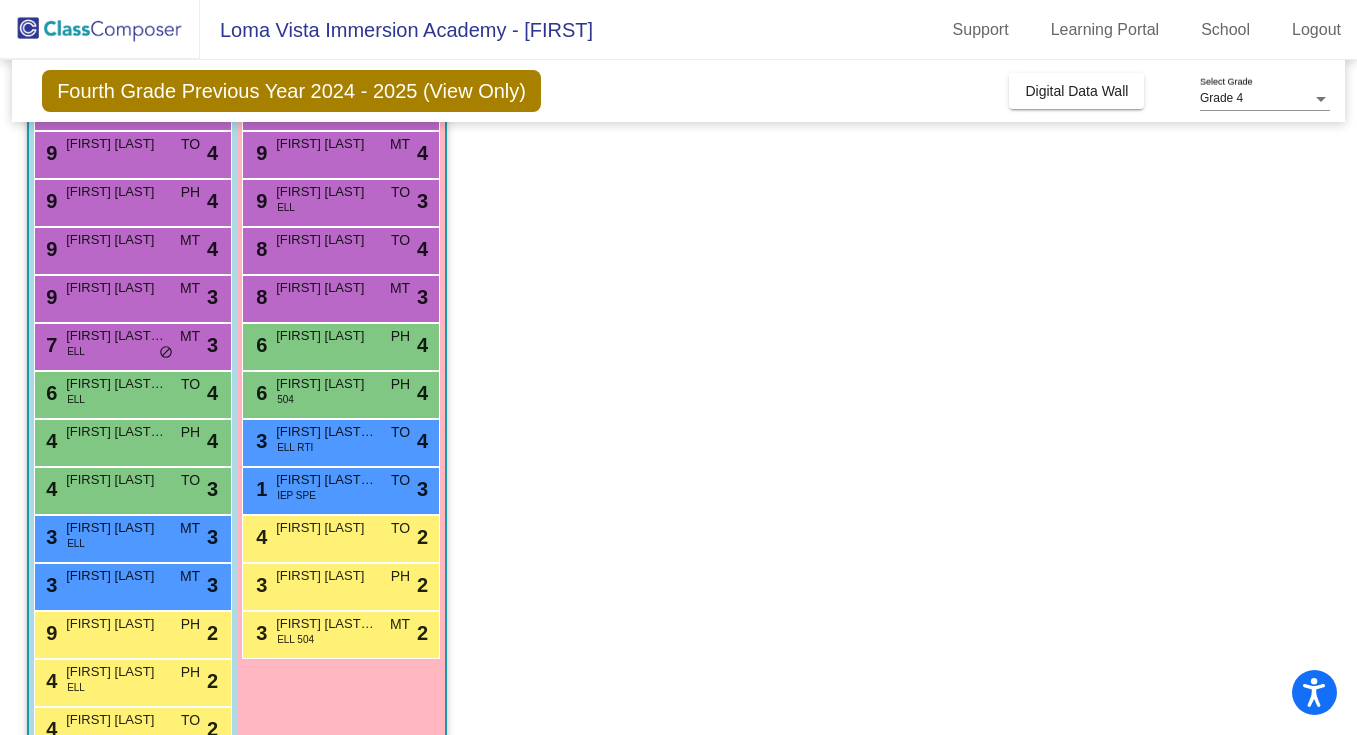 scroll, scrollTop: 0, scrollLeft: 0, axis: both 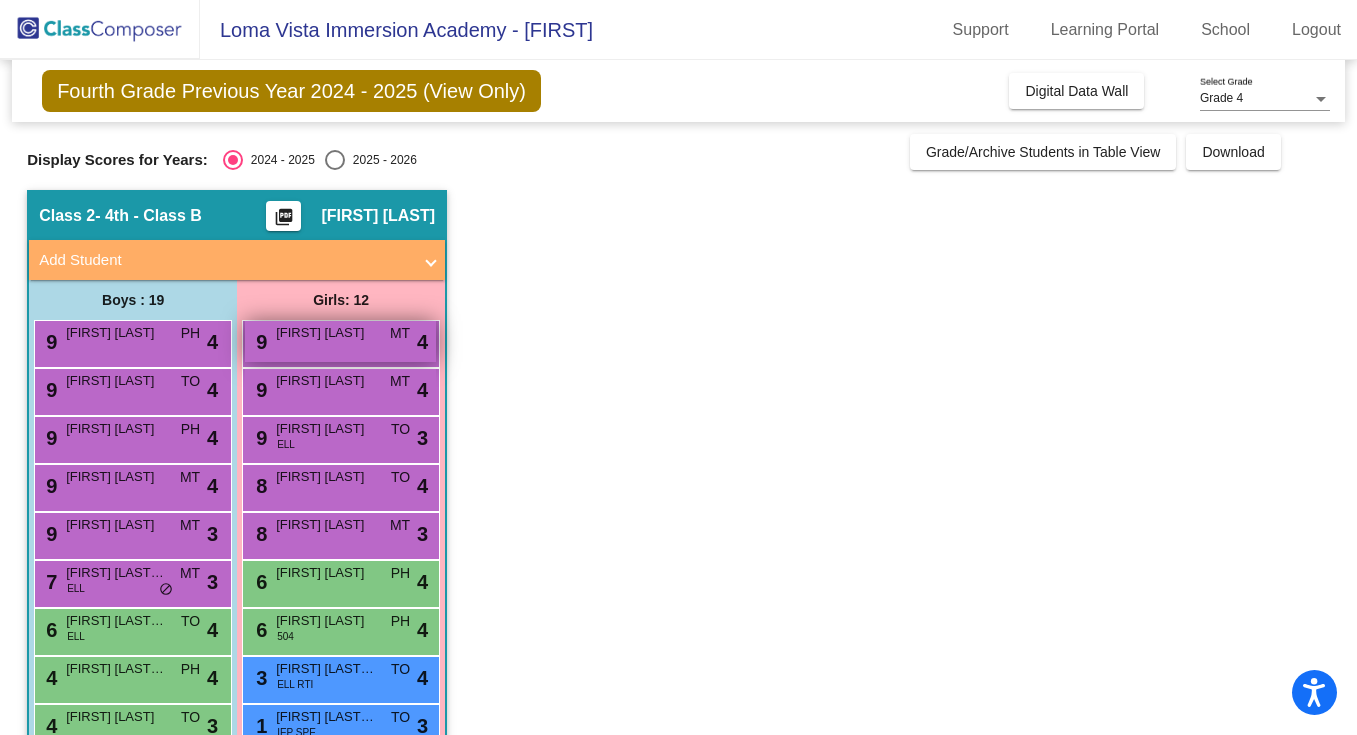 click on "9 Kamila Sindayen MT lock do_not_disturb_alt 4" at bounding box center (340, 341) 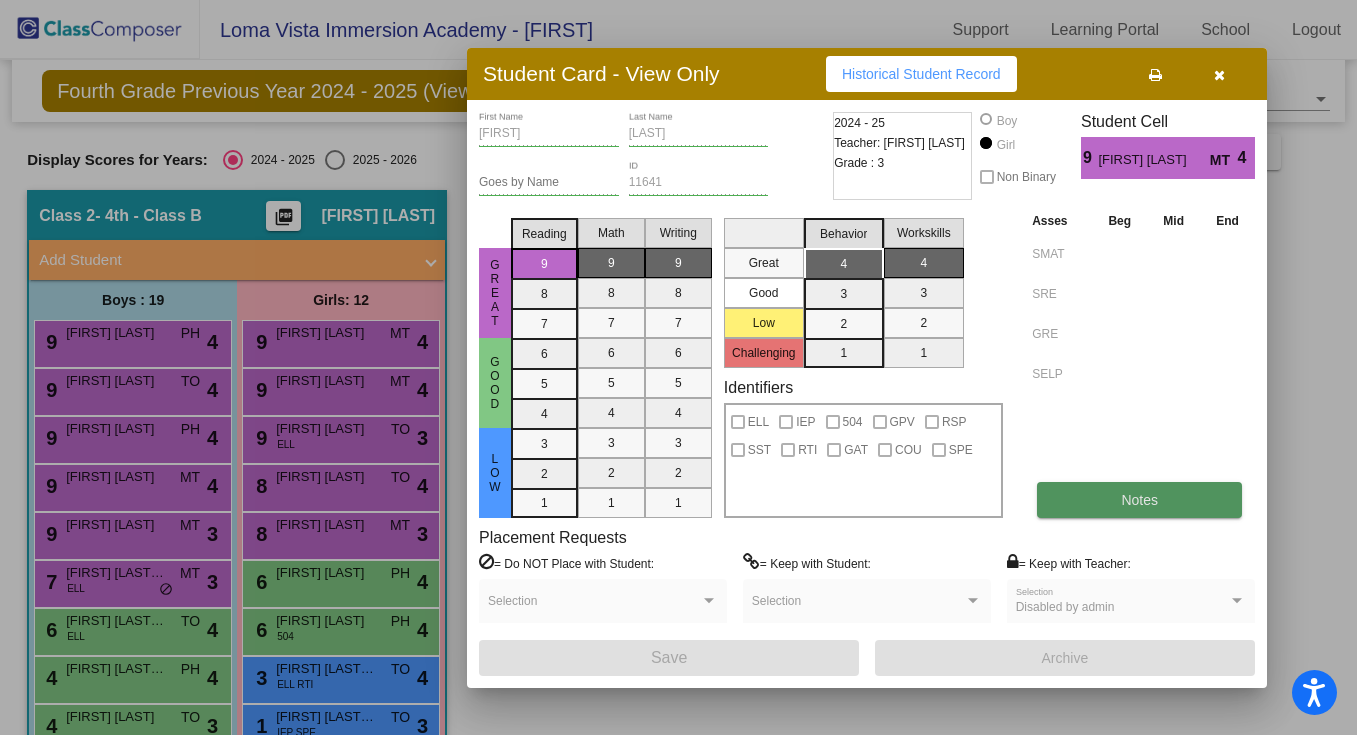 click on "Notes" at bounding box center [1139, 500] 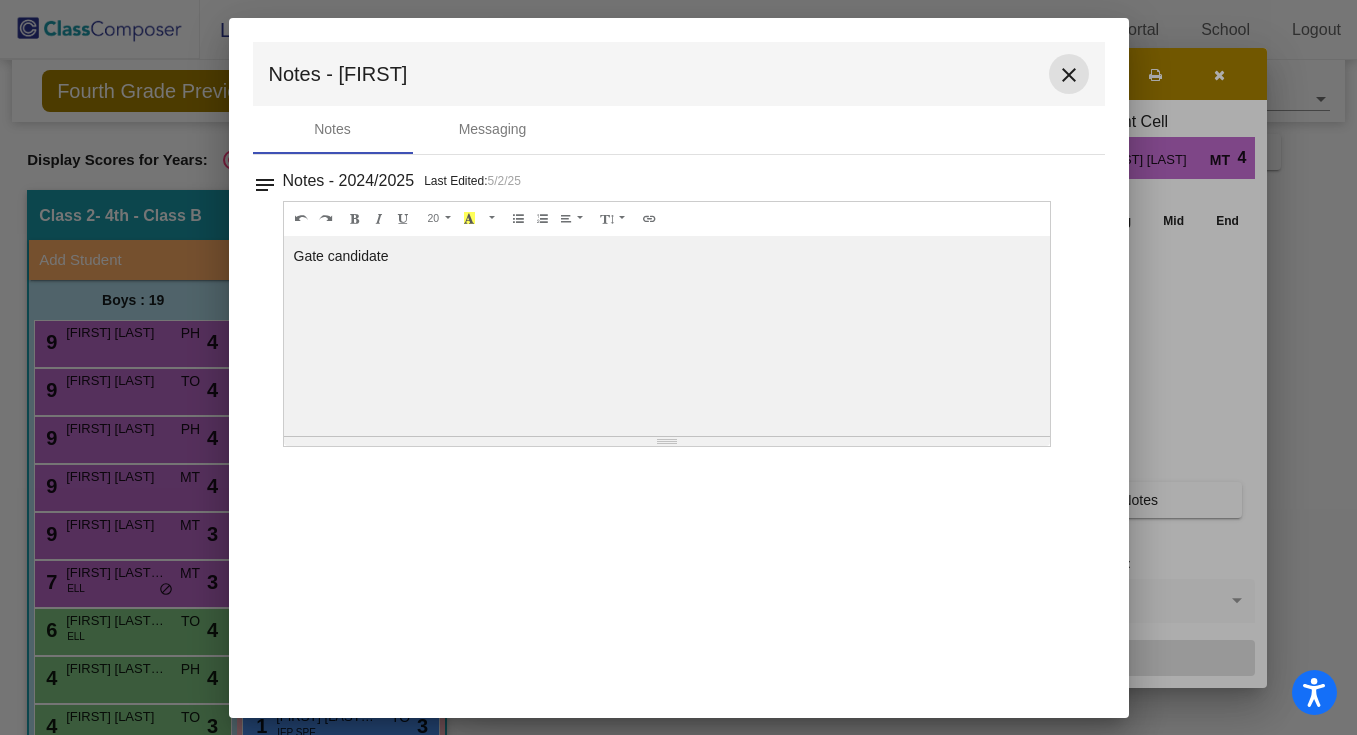 click on "close" at bounding box center [1069, 75] 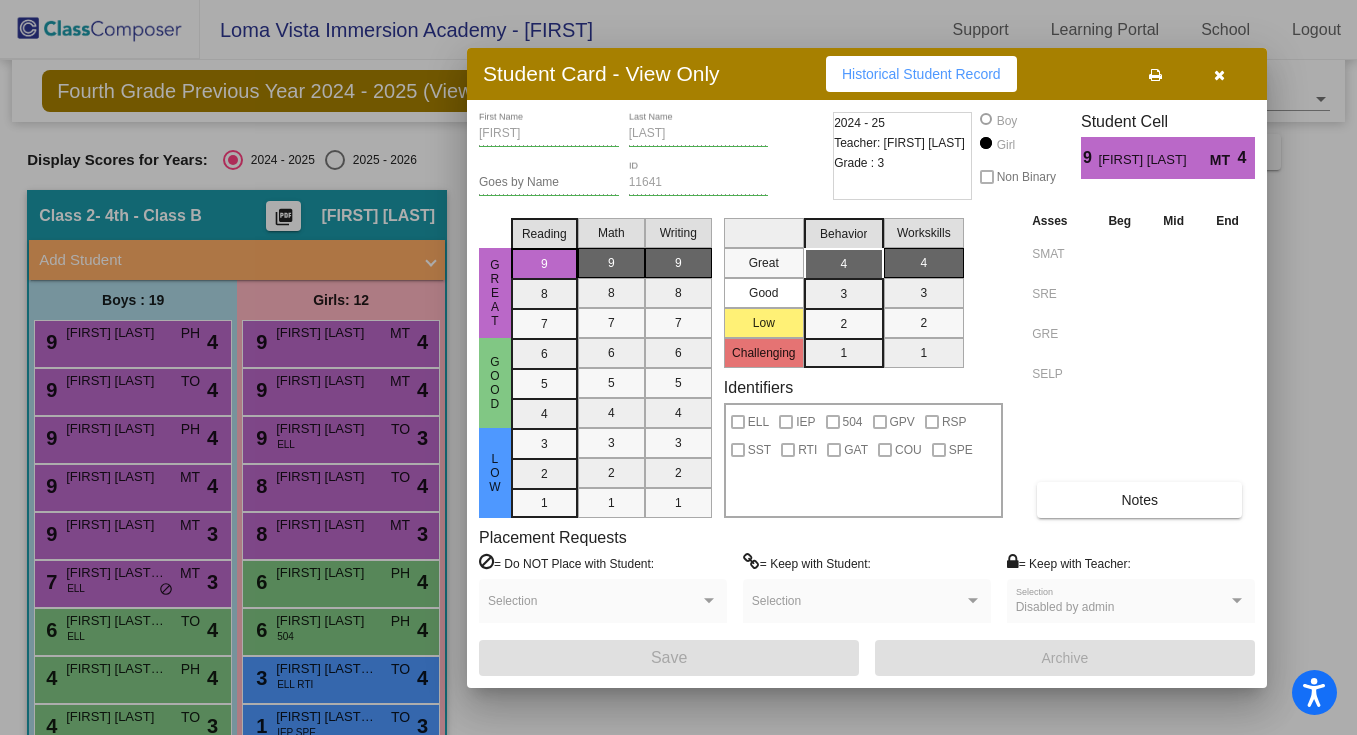 click at bounding box center (1219, 75) 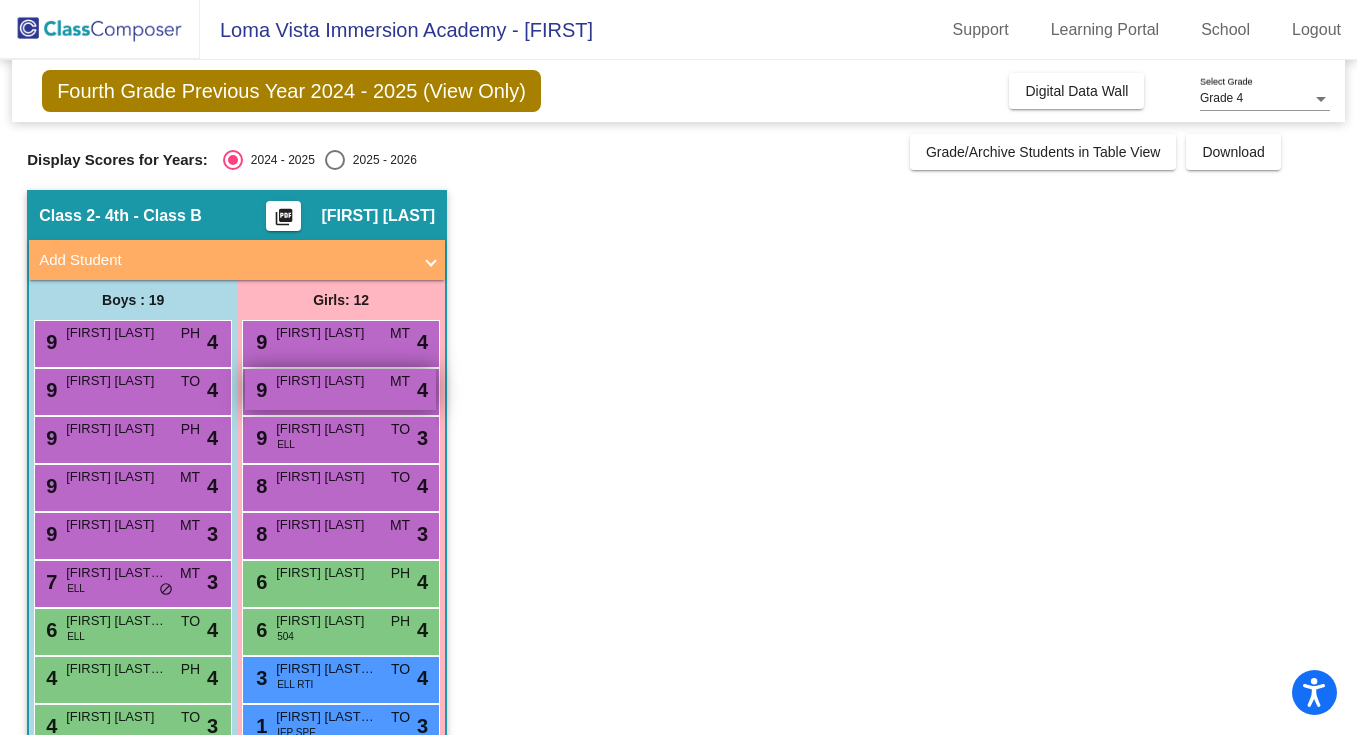 click on "9 Luciana Tausch MT lock do_not_disturb_alt 4" at bounding box center [340, 389] 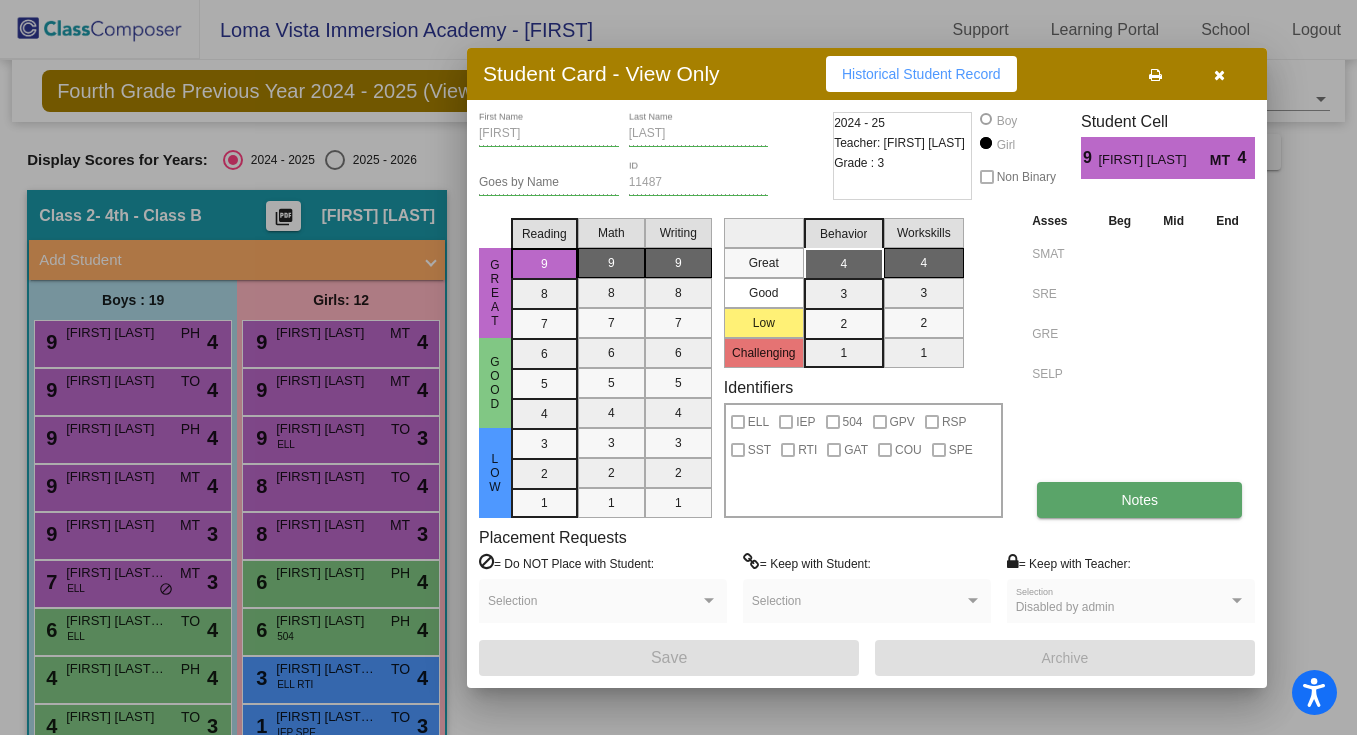 click on "Notes" at bounding box center (1139, 500) 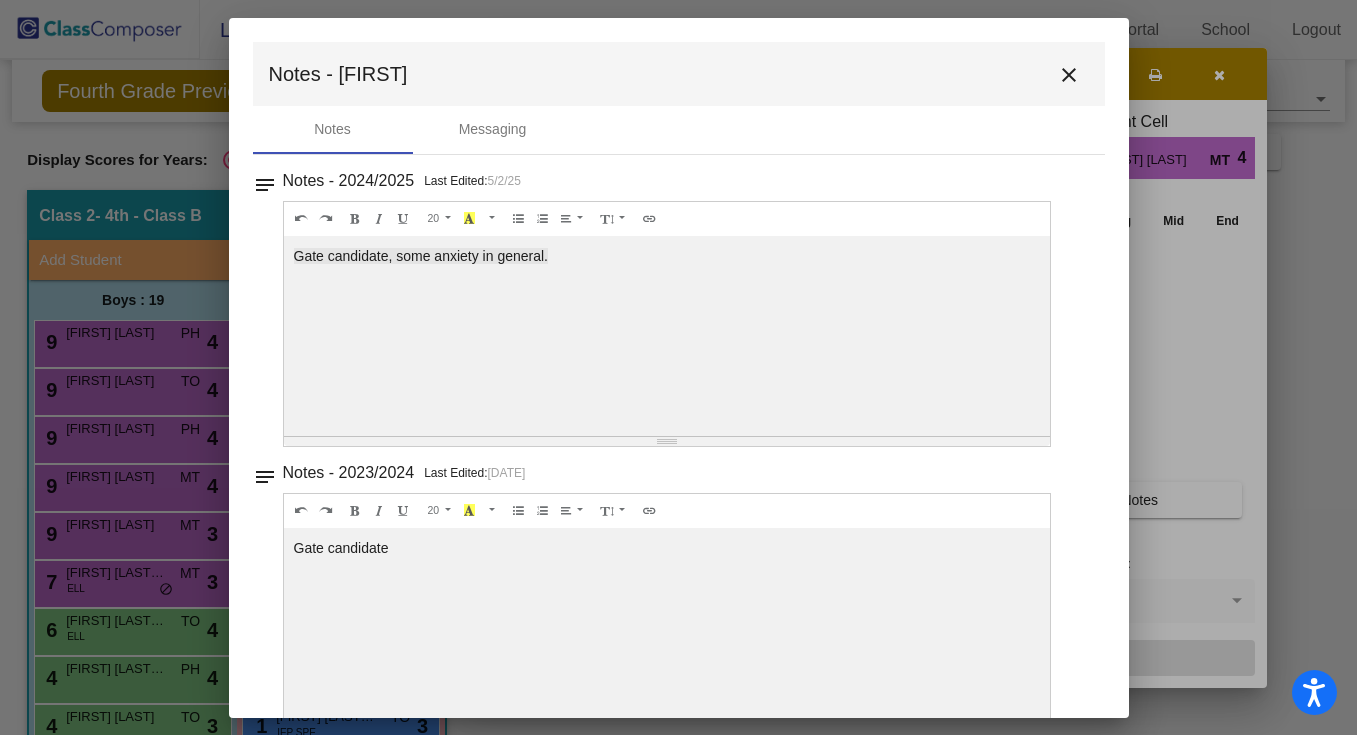 click on "close" at bounding box center [1069, 75] 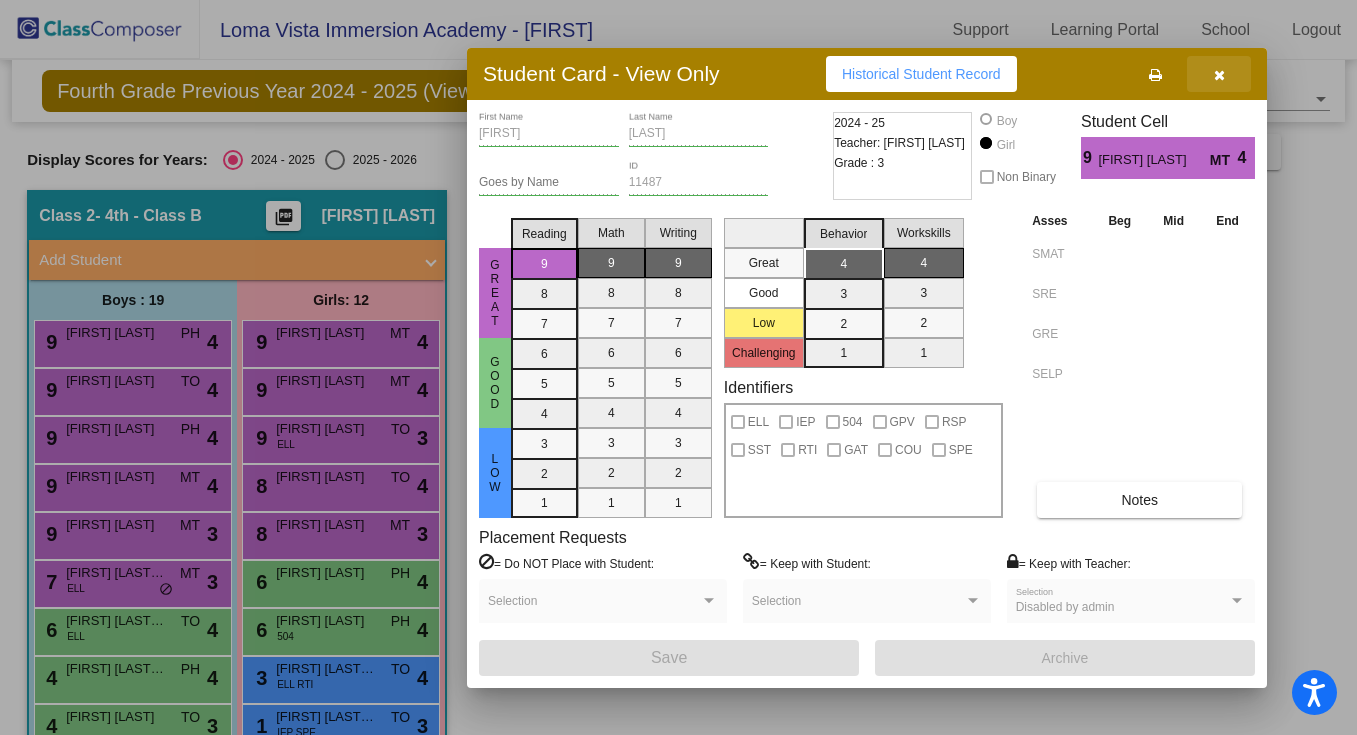 click at bounding box center (1219, 74) 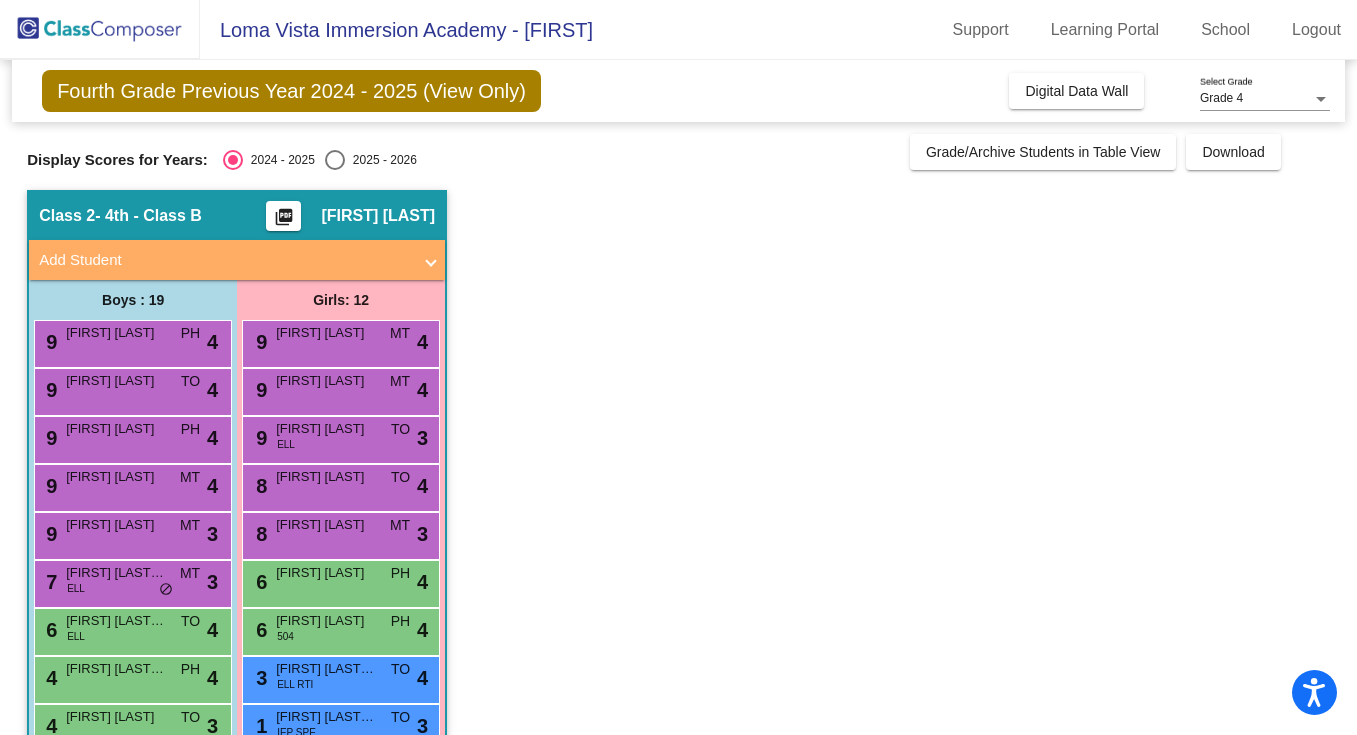 click on "9 Genesis Gomez ELL TO lock do_not_disturb_alt 3" at bounding box center [341, 440] 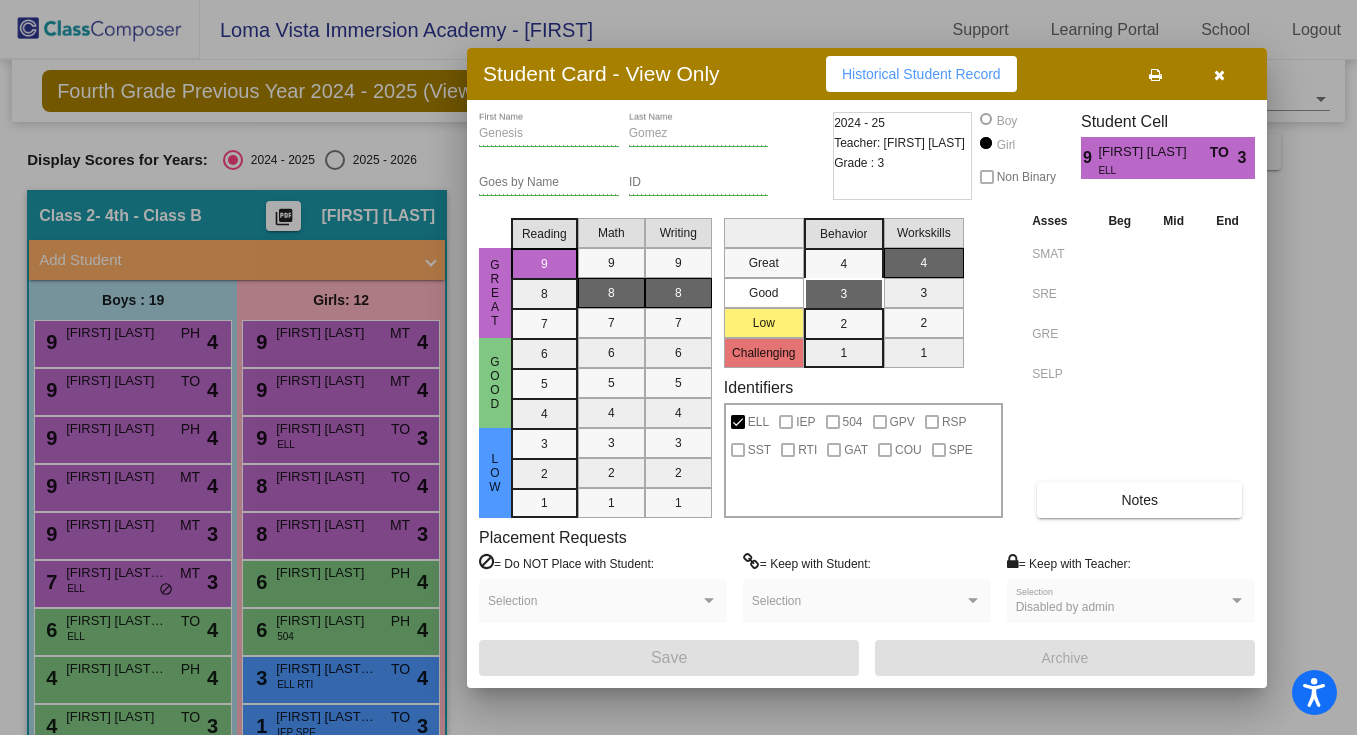 click on "Asses Beg Mid End SMAT SRE GRE SELP  Notes" at bounding box center (1141, 364) 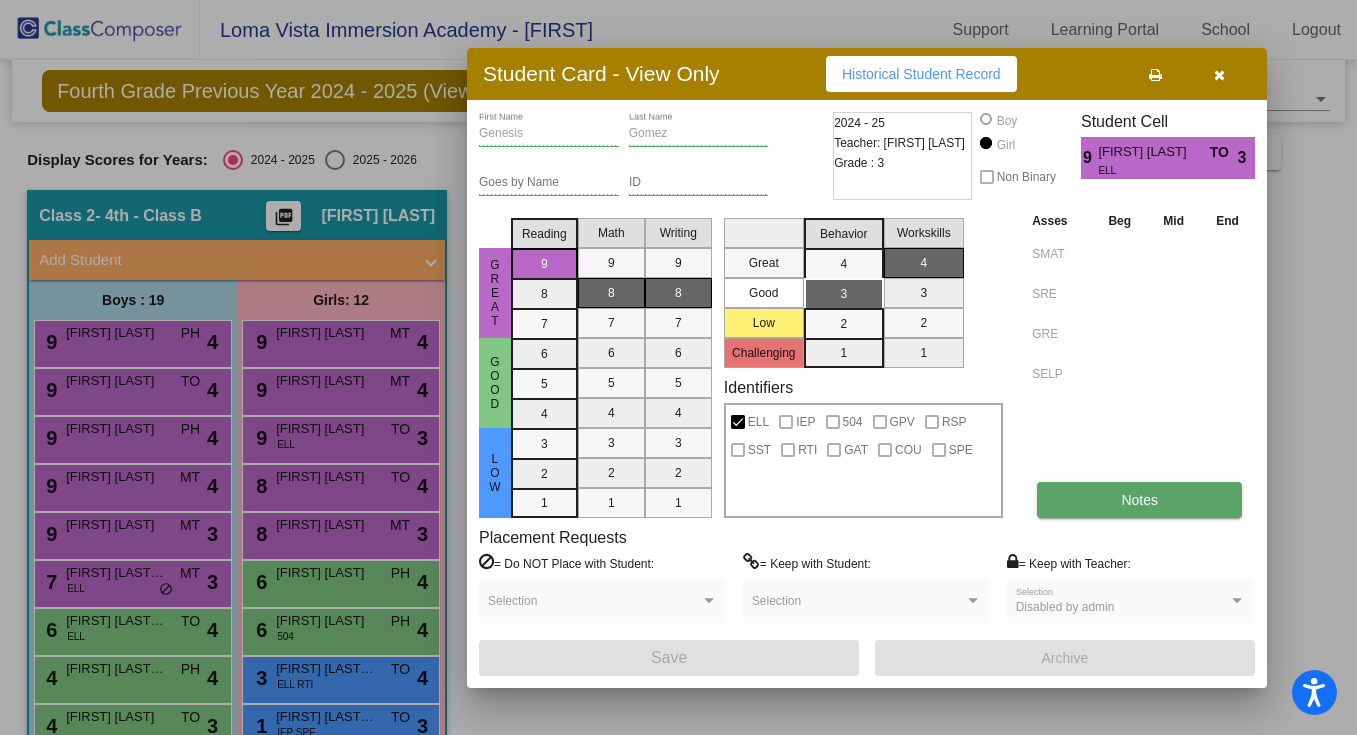 click on "Notes" at bounding box center [1139, 500] 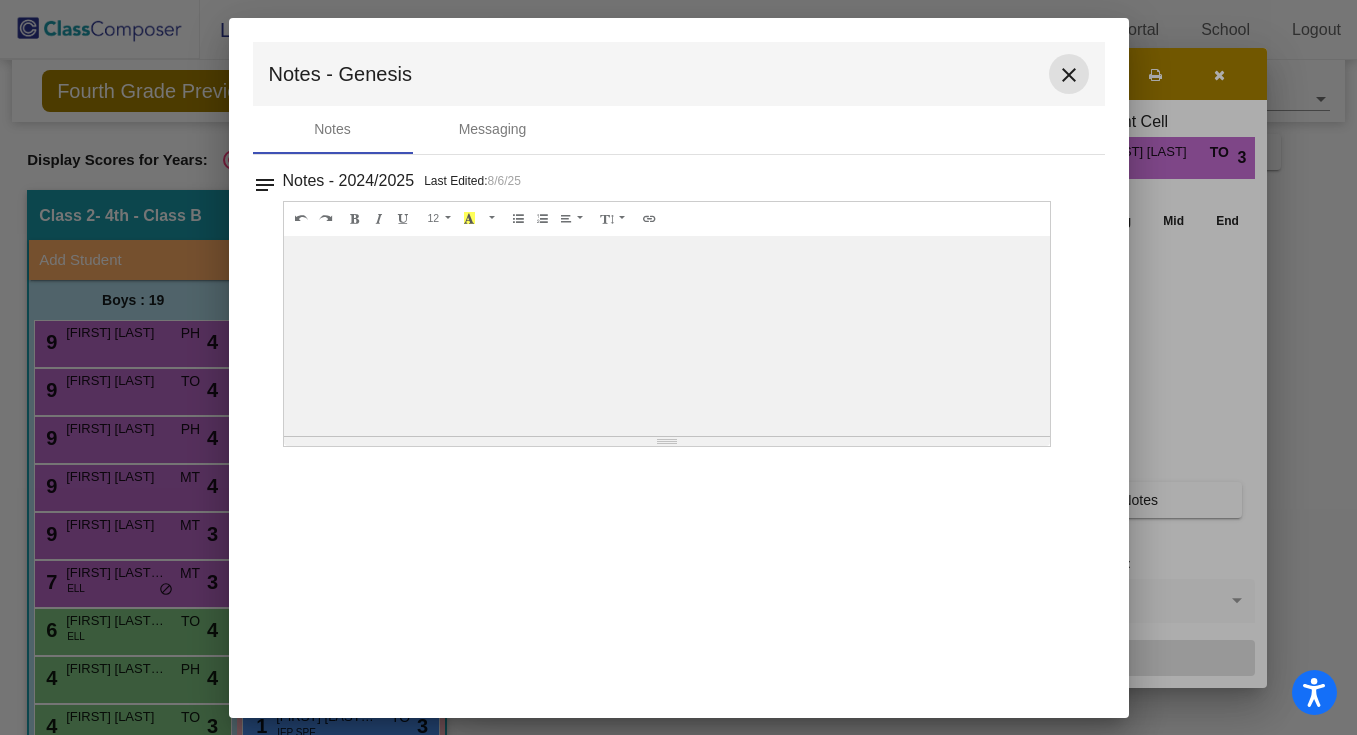 click on "close" at bounding box center (1069, 75) 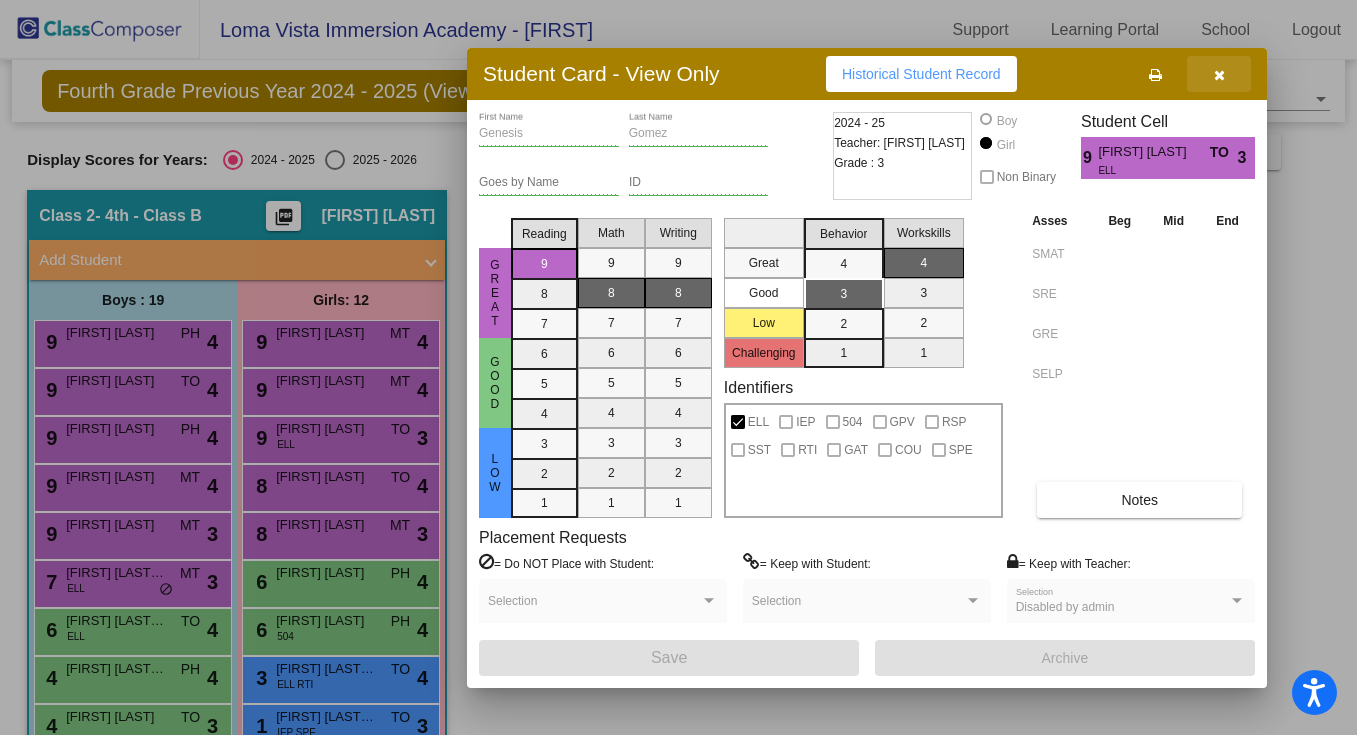 click at bounding box center [1219, 75] 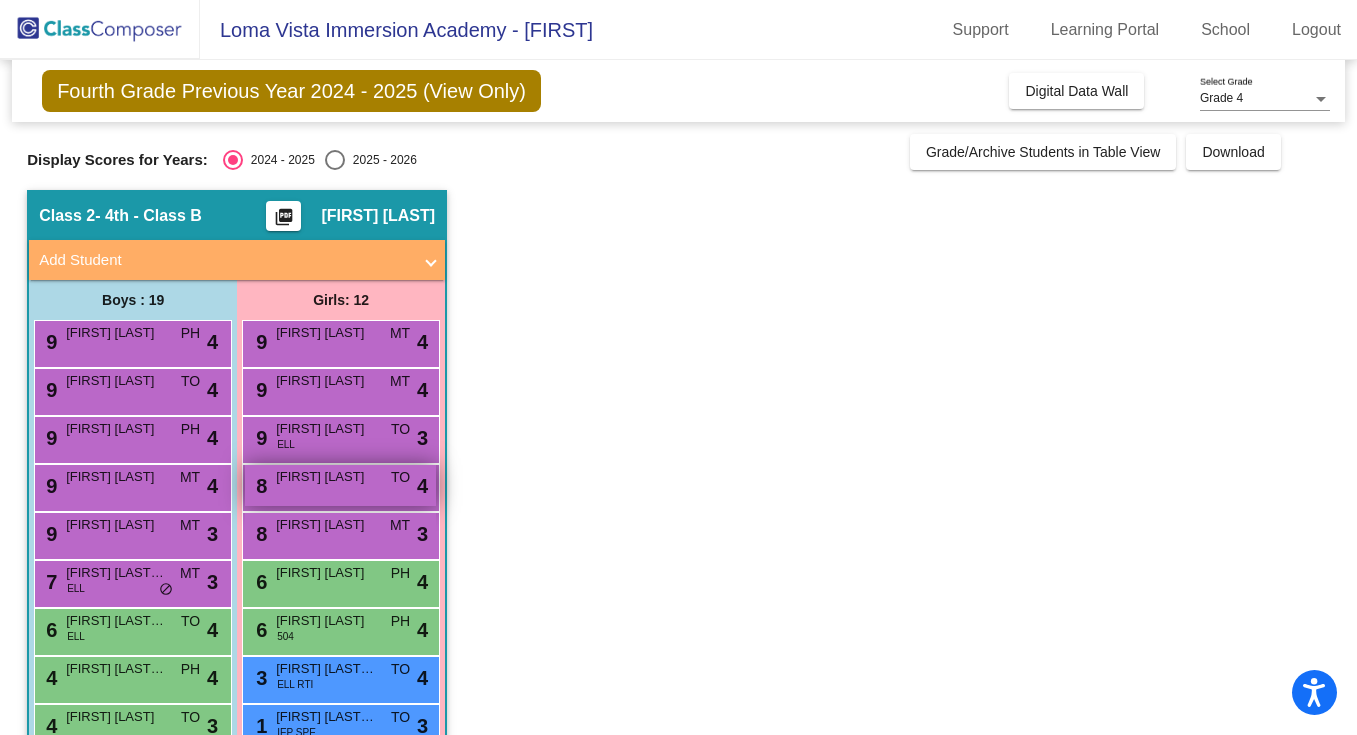 click on "8 Sophia Micheletti TO lock do_not_disturb_alt 4" at bounding box center [340, 485] 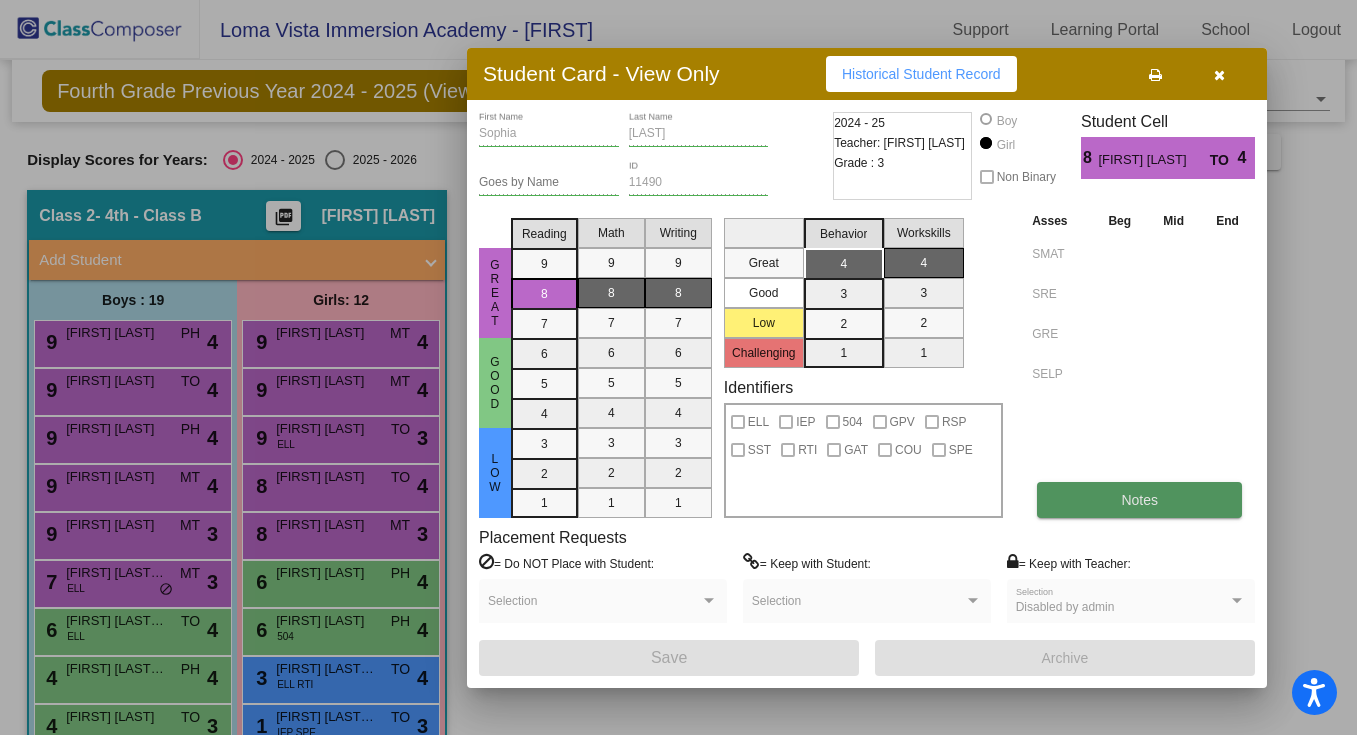 click on "Notes" at bounding box center (1139, 500) 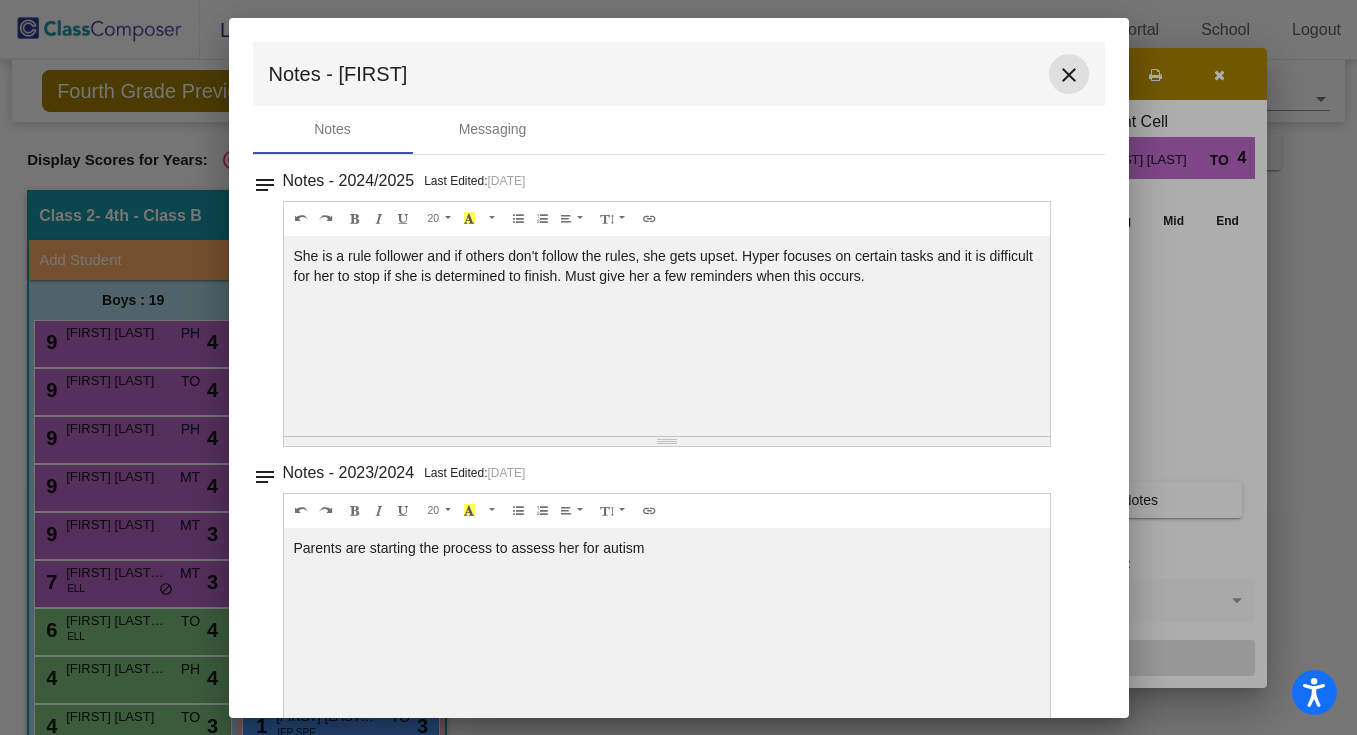 click on "close" at bounding box center [1069, 75] 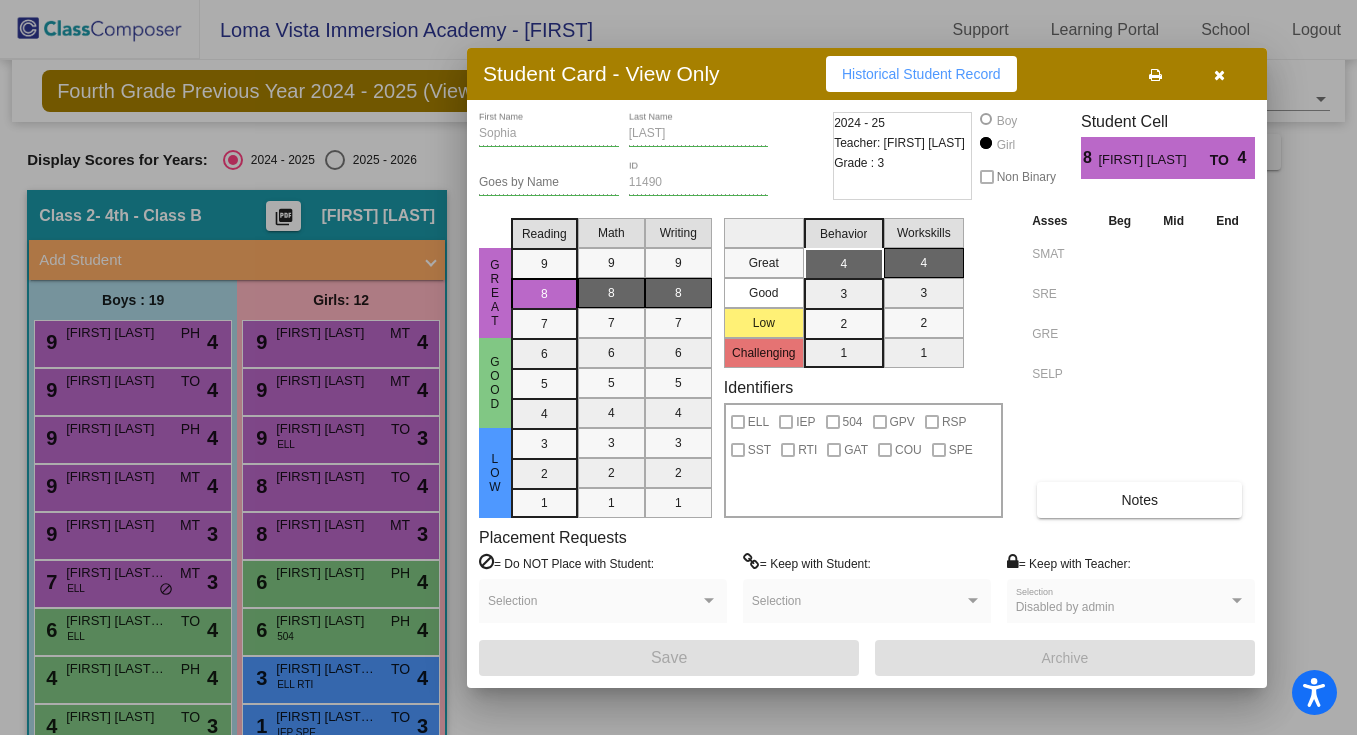 click at bounding box center (1219, 74) 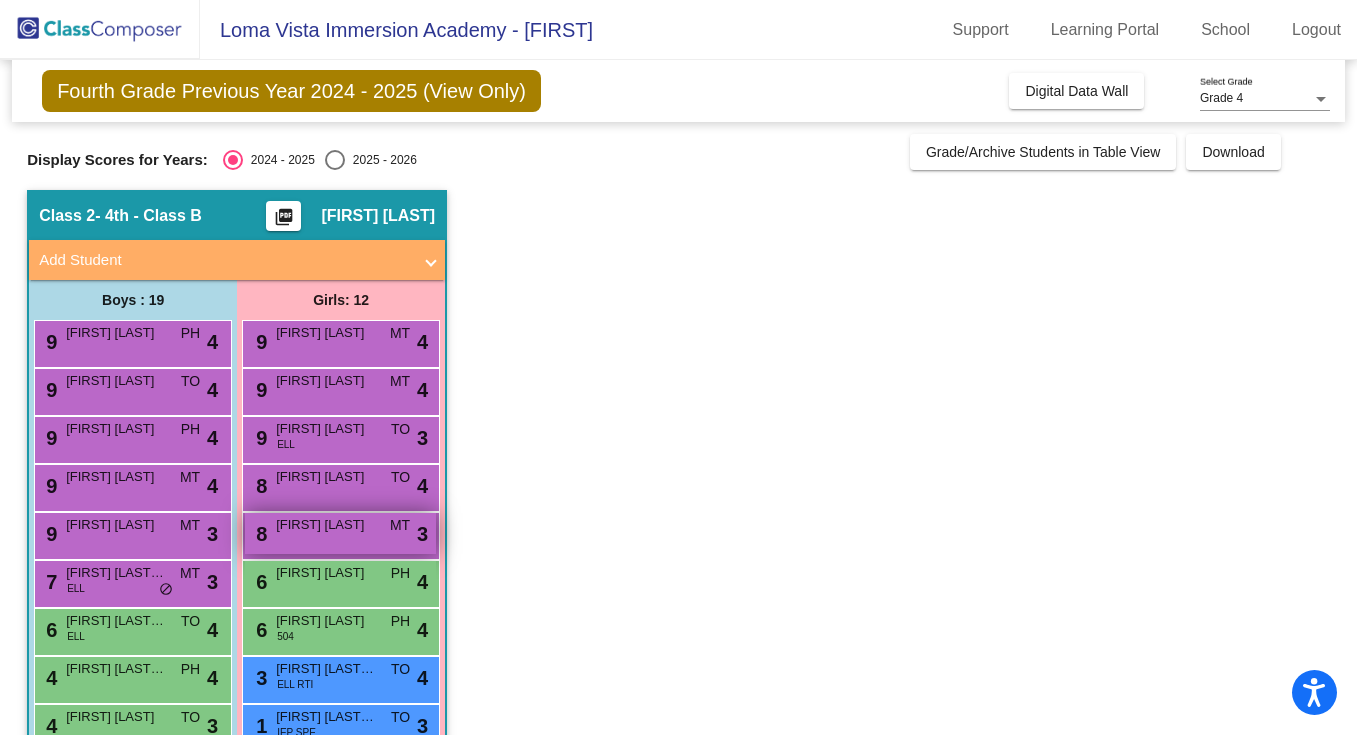 click on "8 Esme Herman-Styskal MT lock do_not_disturb_alt 3" at bounding box center [340, 533] 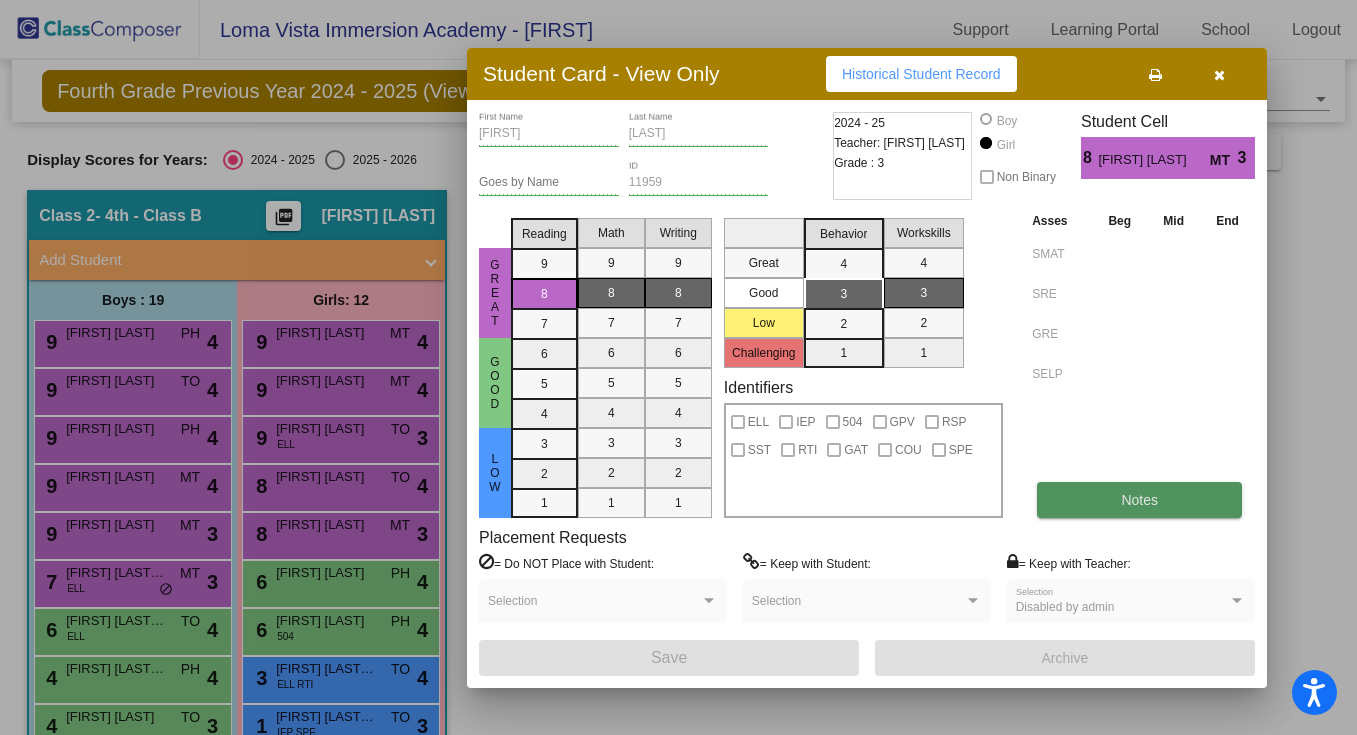 click on "Notes" at bounding box center (1139, 500) 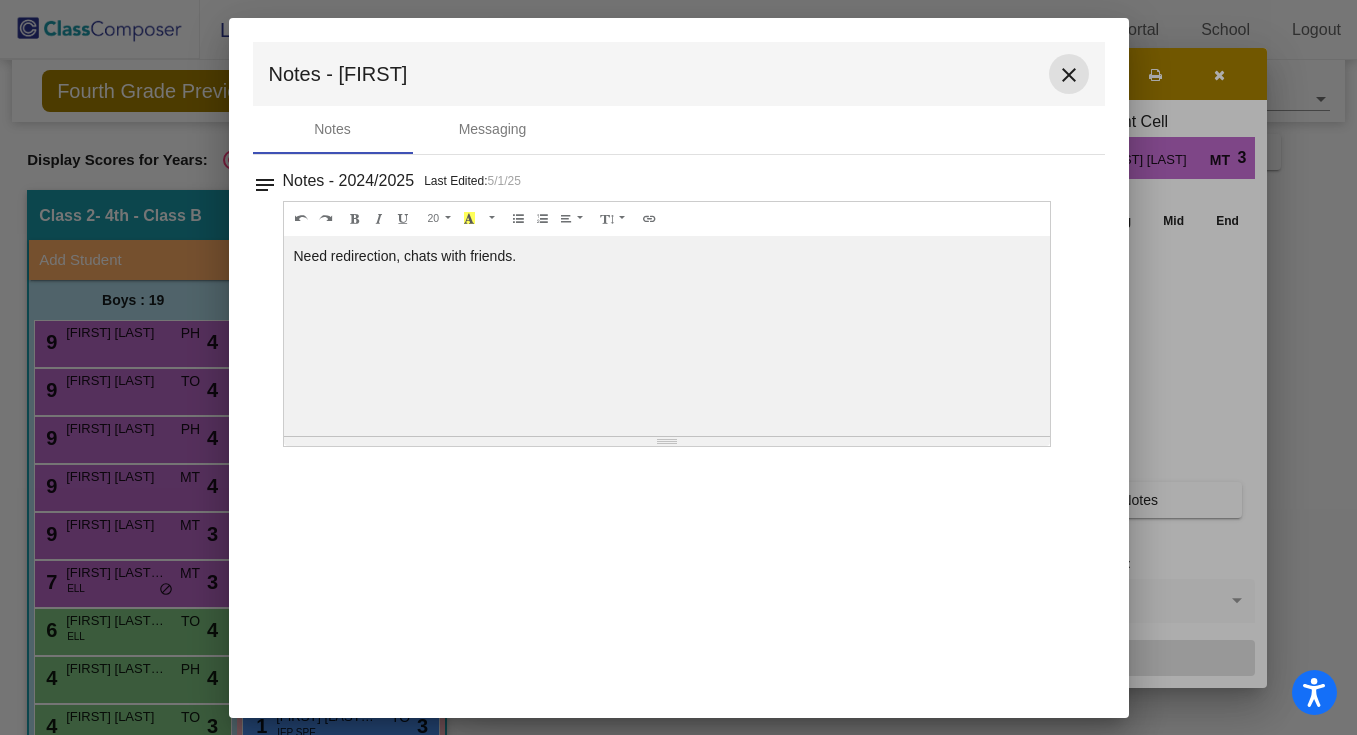 click on "close" at bounding box center [1069, 75] 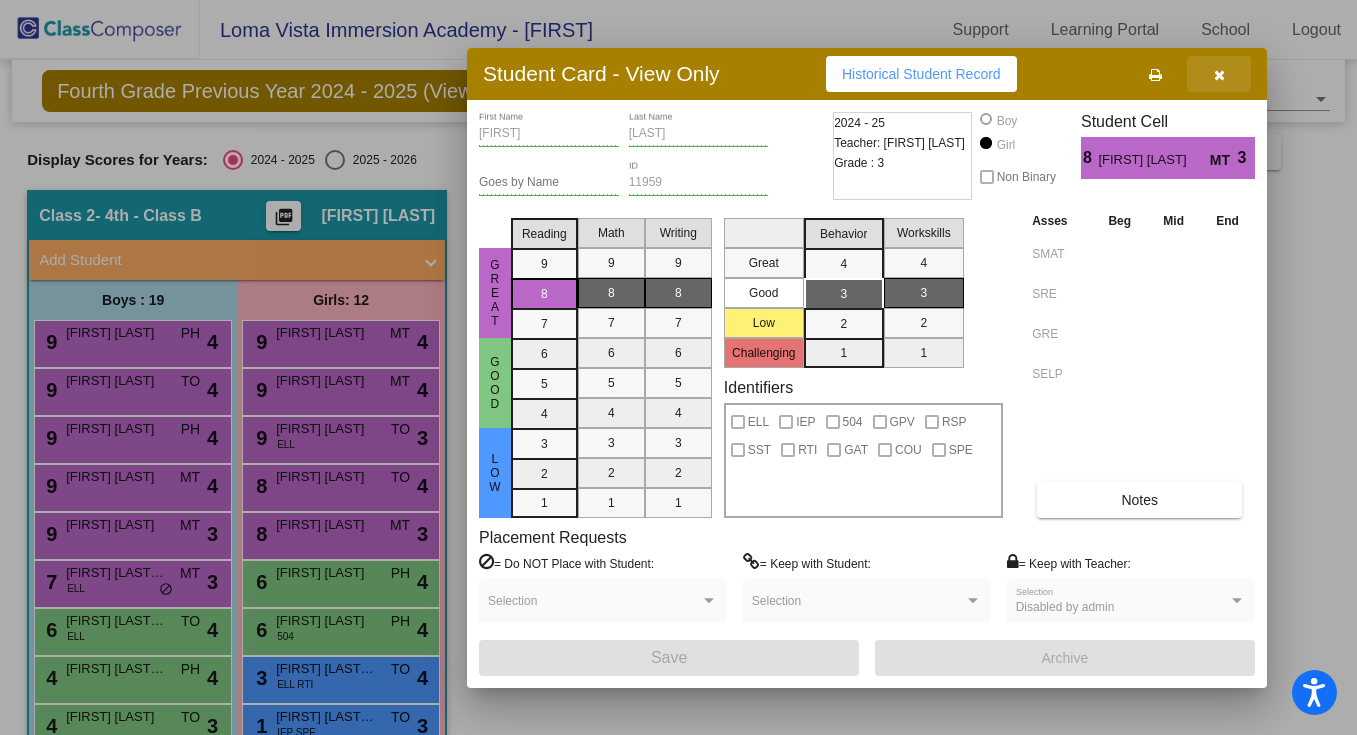 click at bounding box center (1219, 75) 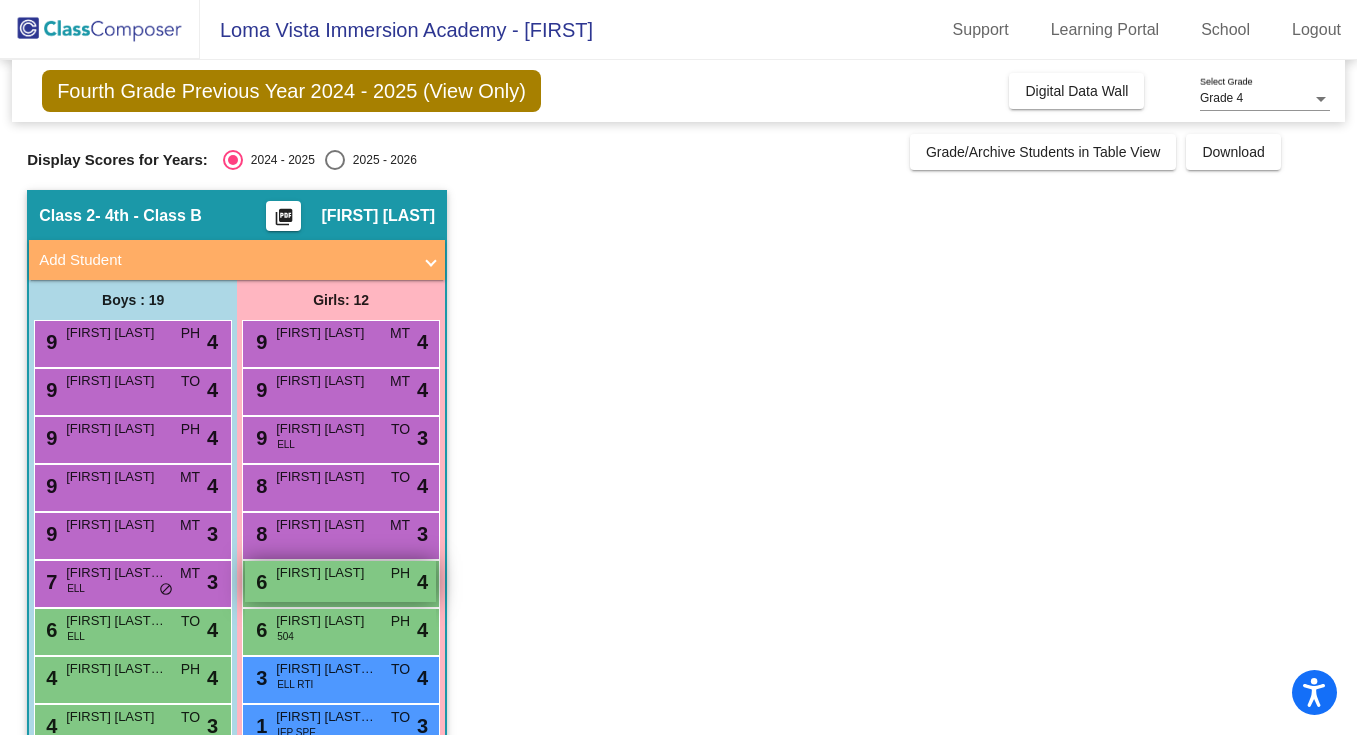 click on "PH" at bounding box center (400, 573) 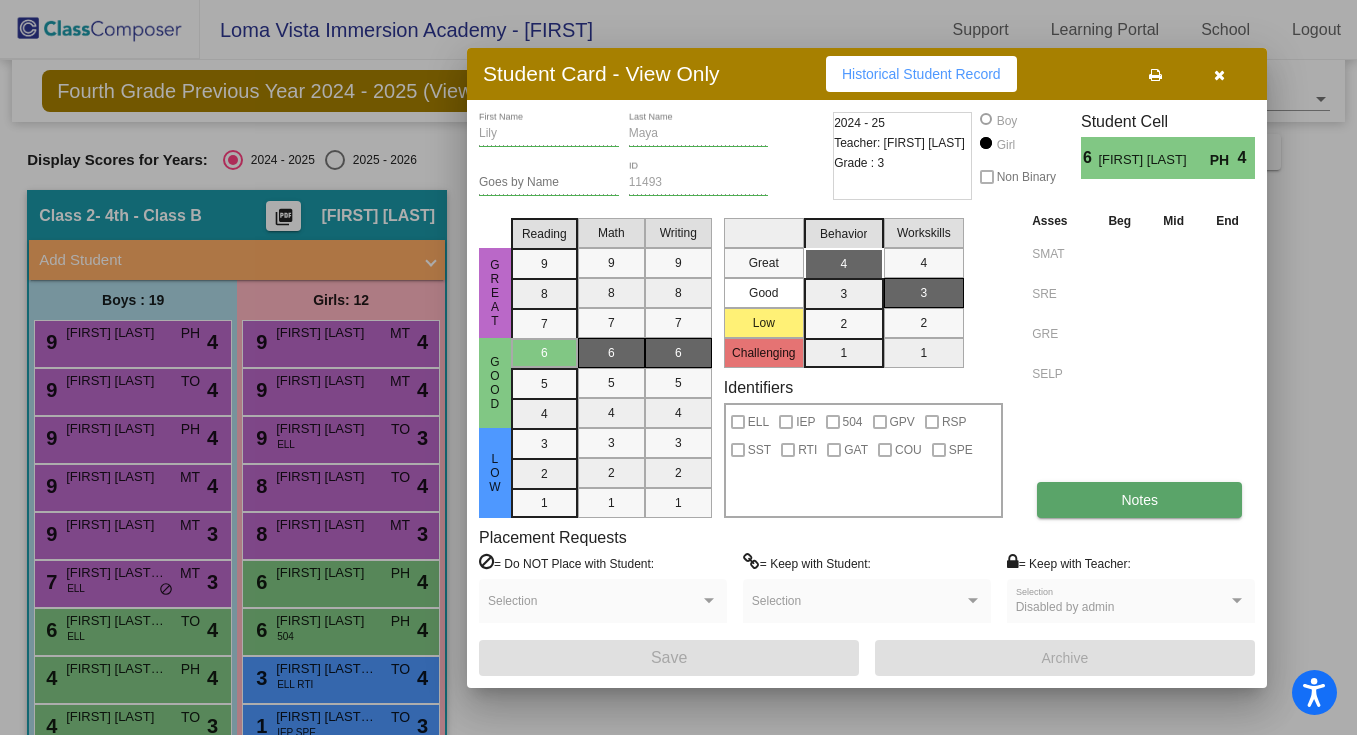 click on "Notes" at bounding box center [1139, 500] 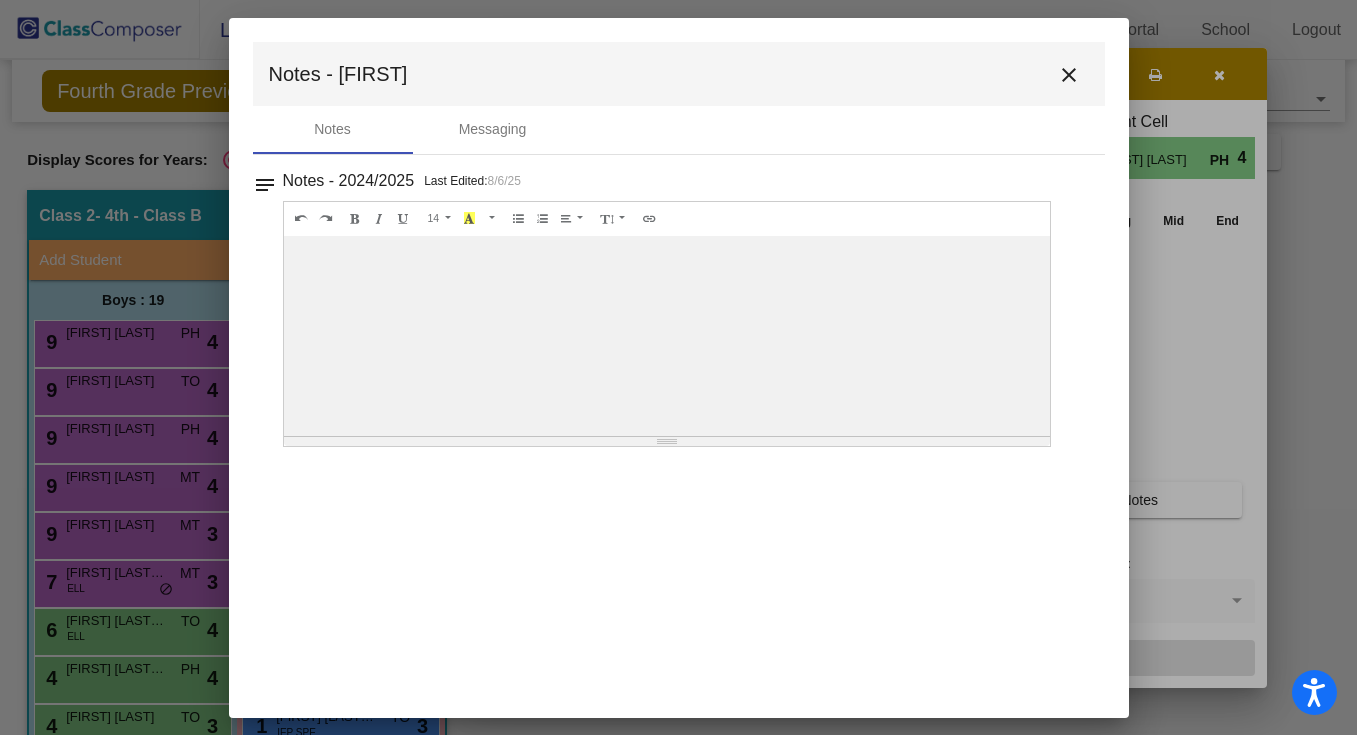 click on "close" at bounding box center [1069, 75] 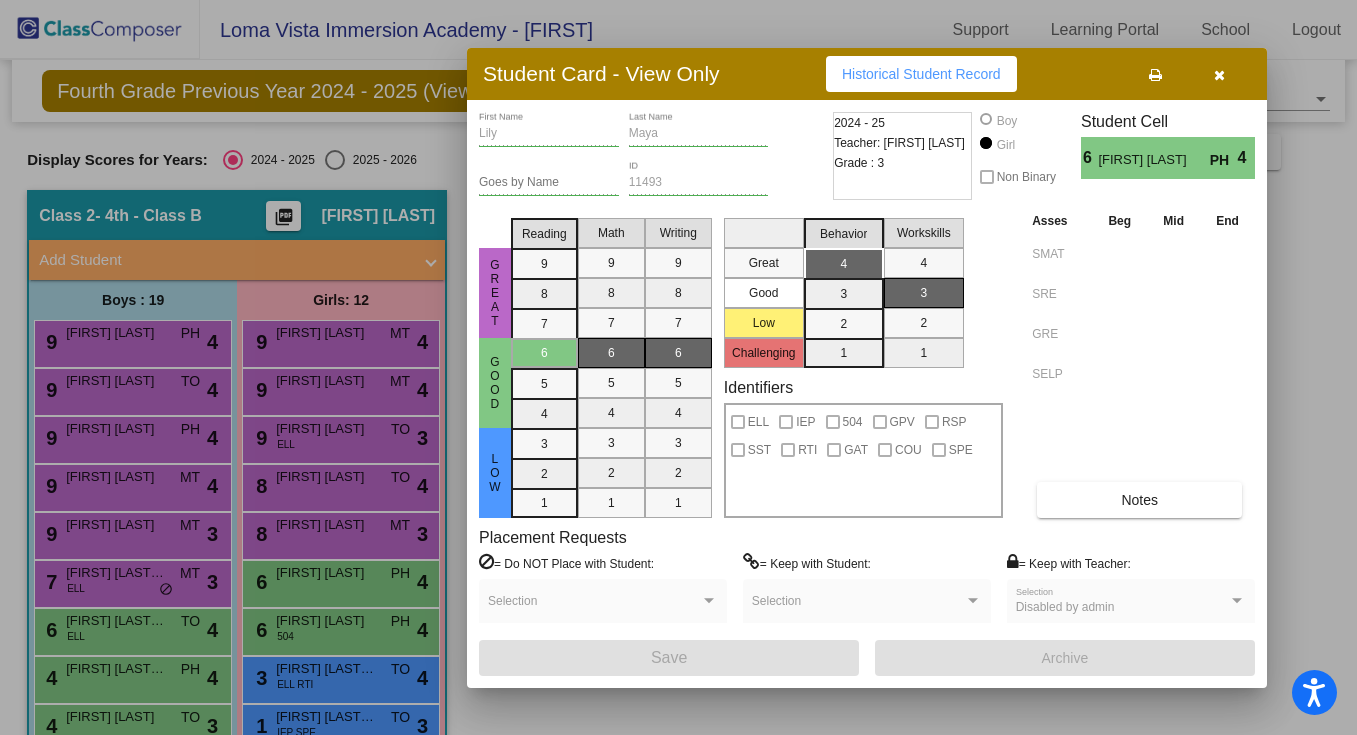 click at bounding box center [1219, 75] 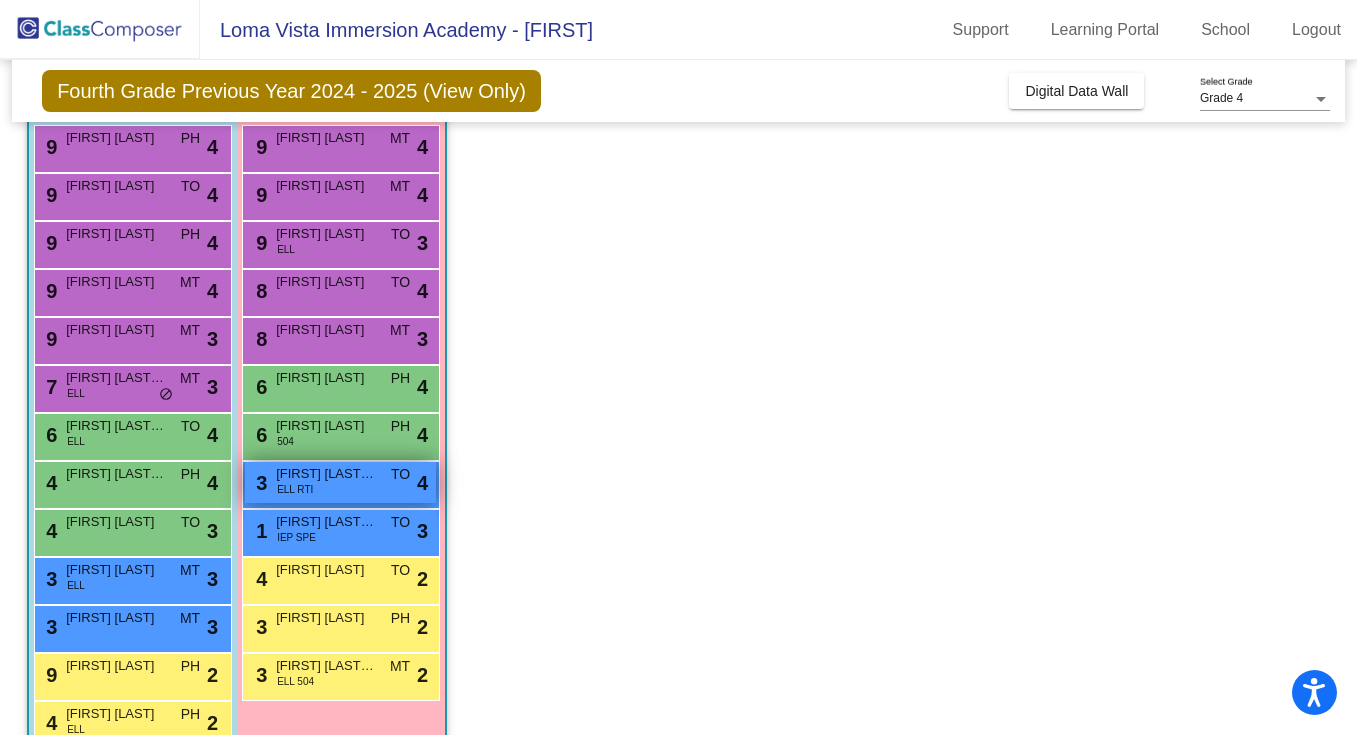 scroll, scrollTop: 199, scrollLeft: 0, axis: vertical 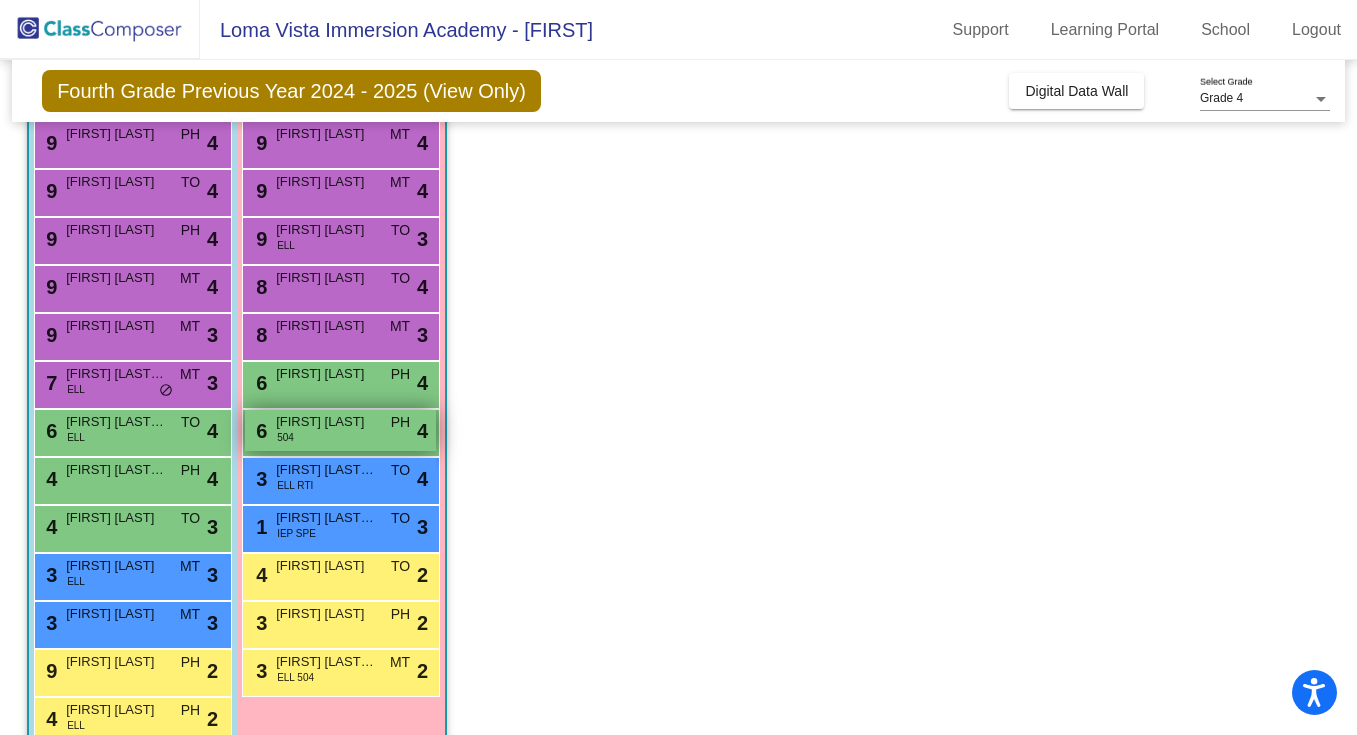 click on "6 Sahale Peterson 504 PH lock do_not_disturb_alt 4" at bounding box center [340, 430] 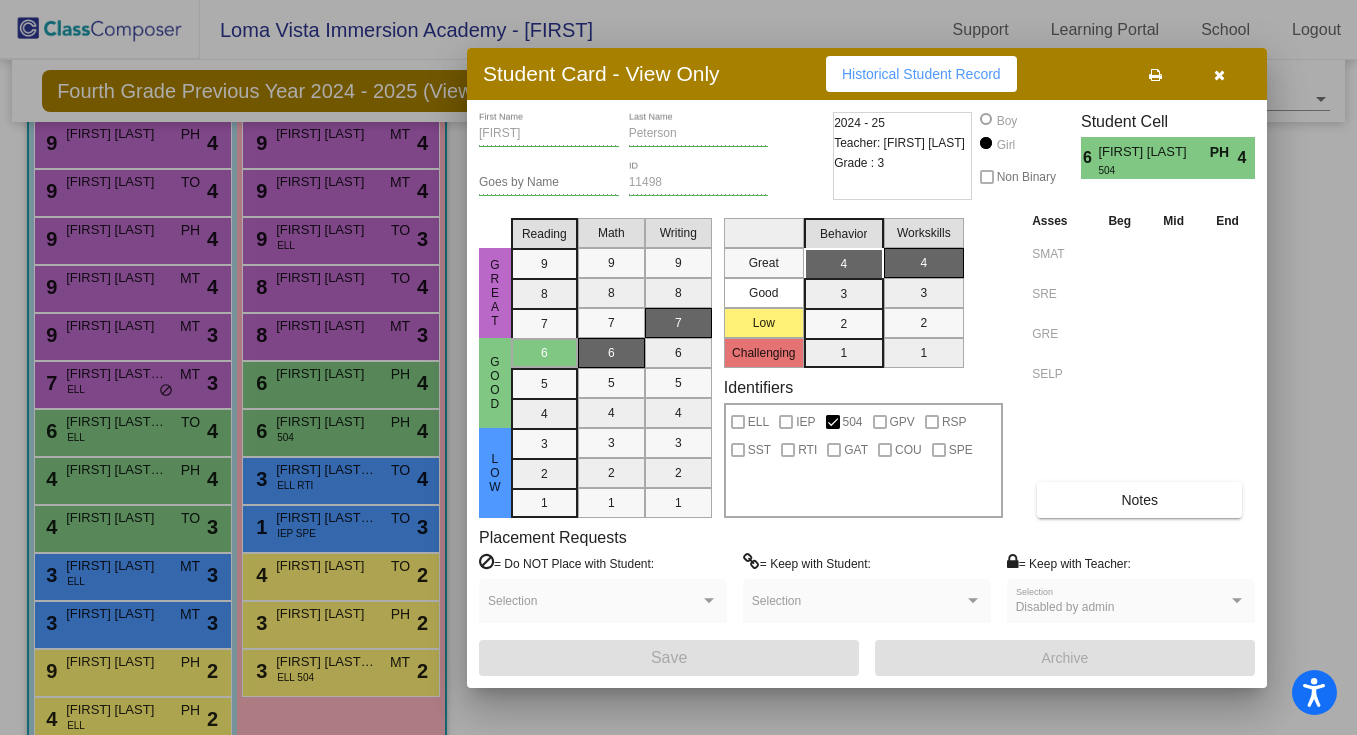 click on "Sahale First Name Peterson Last Name Goes by Name 11498 ID 2024 - 25 Teacher: Patricia Hoskins Grade : 3   Boy   Girl   Non Binary Student Cell 6 Sahale Peterson PH 504 4  Great   Good   Low  Reading 9 8 7 6 5 4 3 2 1 Math 9 8 7 6 5 4 3 2 1 Writing 9 8 7 6 5 4 3 2 1 Great Good Low Challenging Behavior 4 3 2 1 Workskills 4 3 2 1 Identifiers   ELL   IEP   504   GPV   RSP   SST   RTI   GAT   COU   SPE Asses Beg Mid End SMAT SRE GRE SELP  Notes  Placement Requests  = Do NOT Place with Student:   Selection  = Keep with Student:   Selection  = Keep with Teacher: Disabled by admin Selection  Save   Archive" at bounding box center (867, 394) 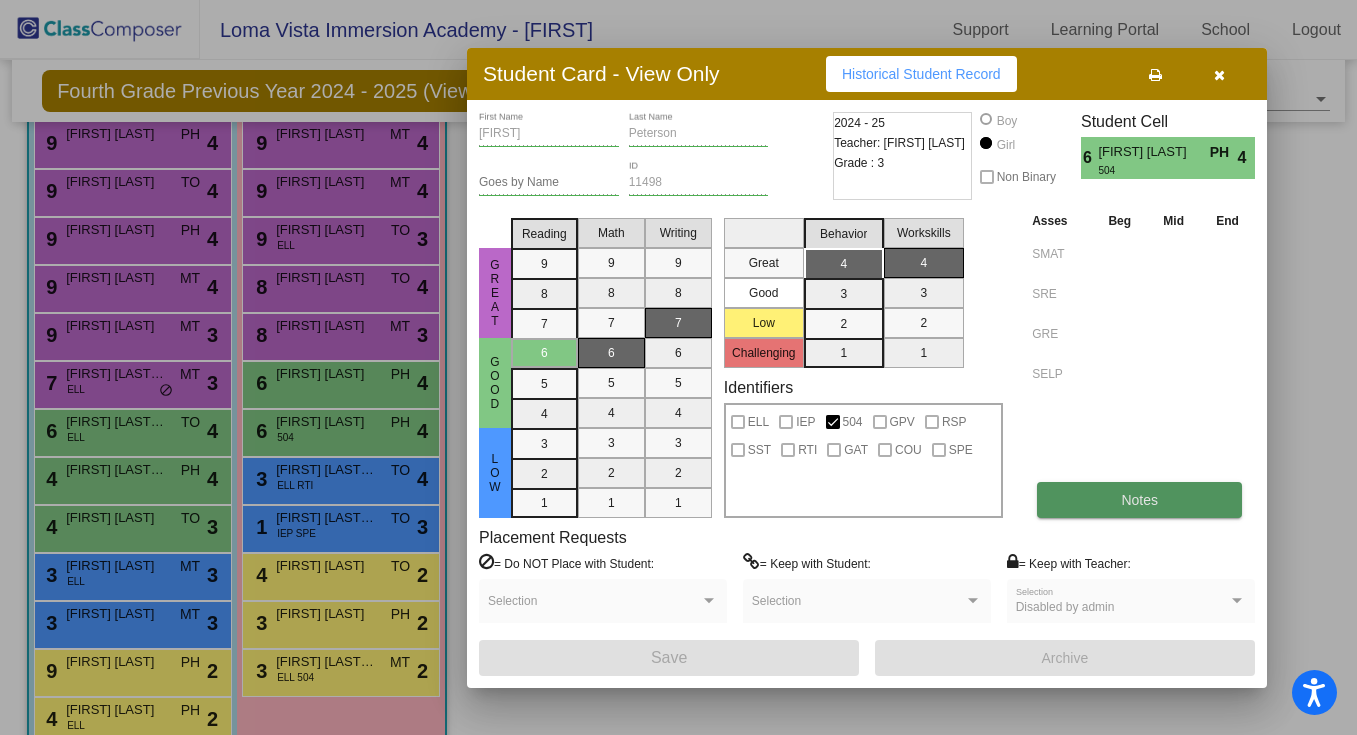 click on "Notes" at bounding box center (1139, 500) 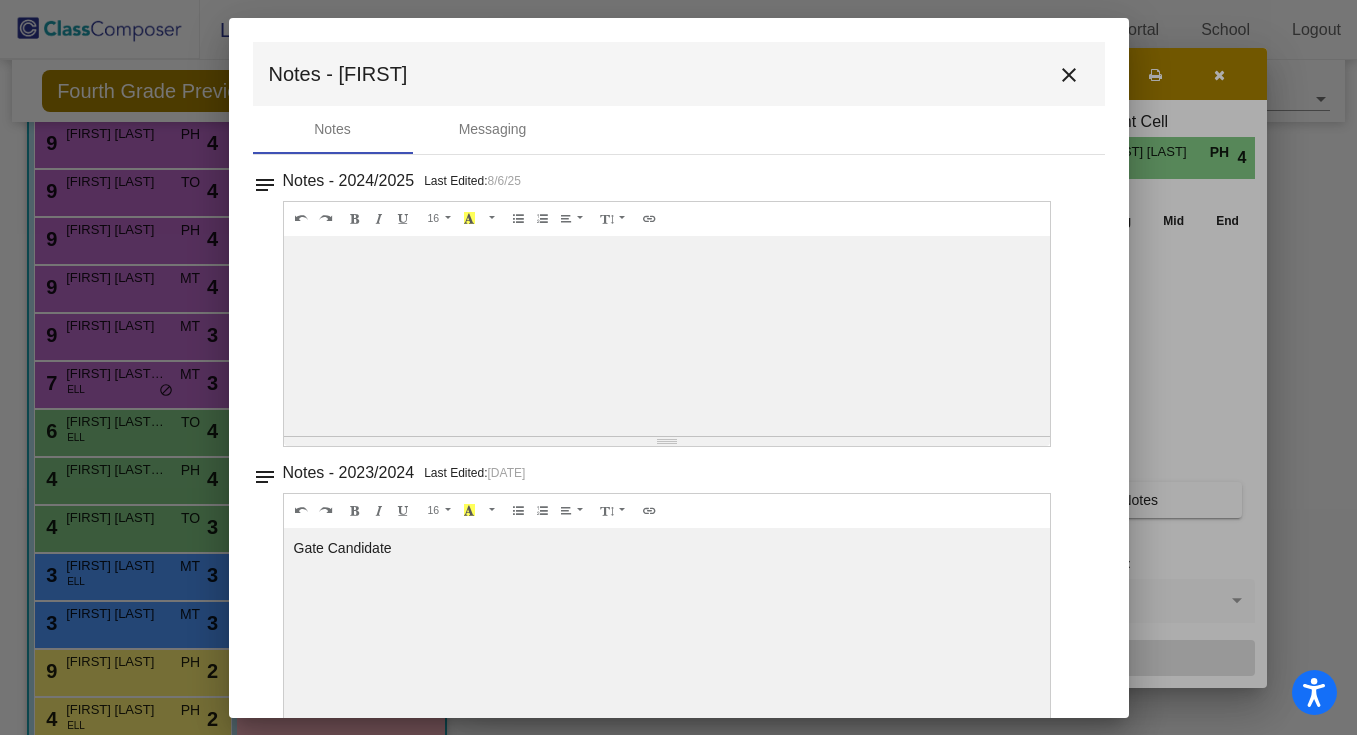 click on "close" at bounding box center (1069, 75) 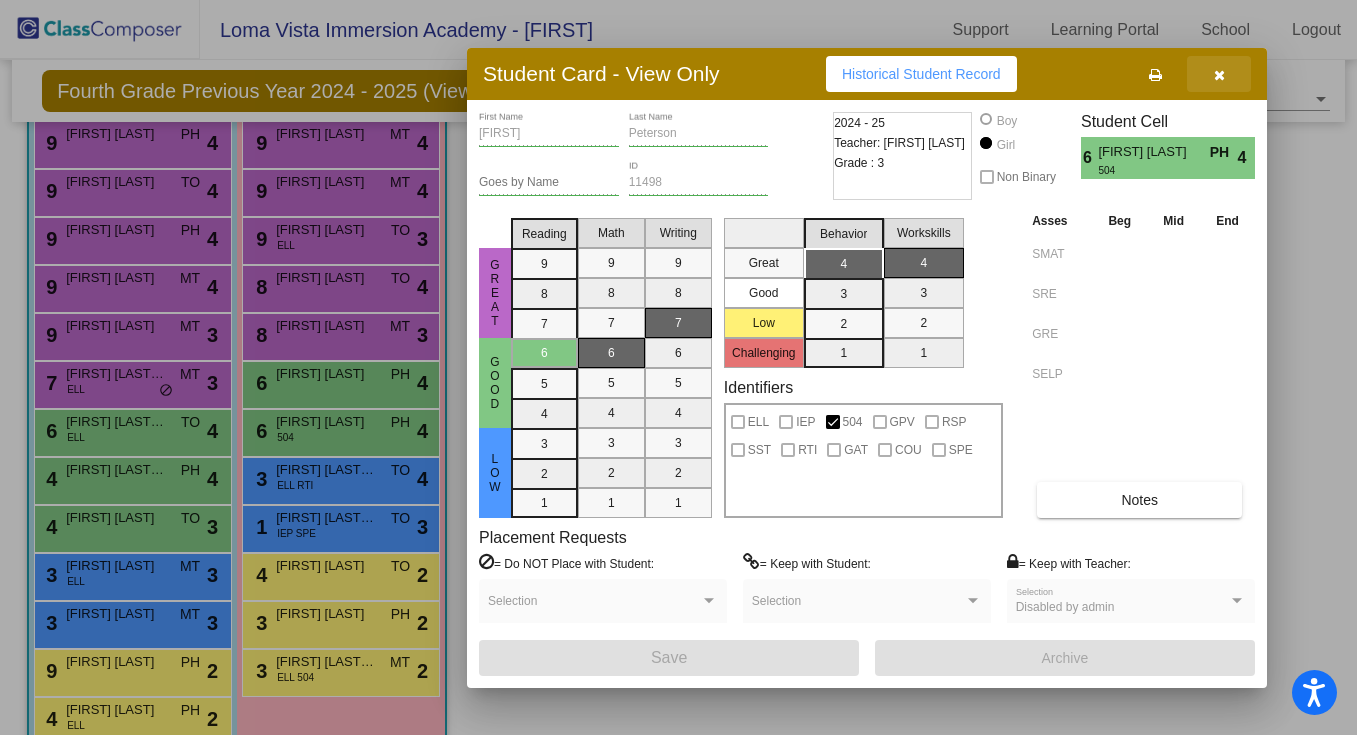 click at bounding box center (1219, 75) 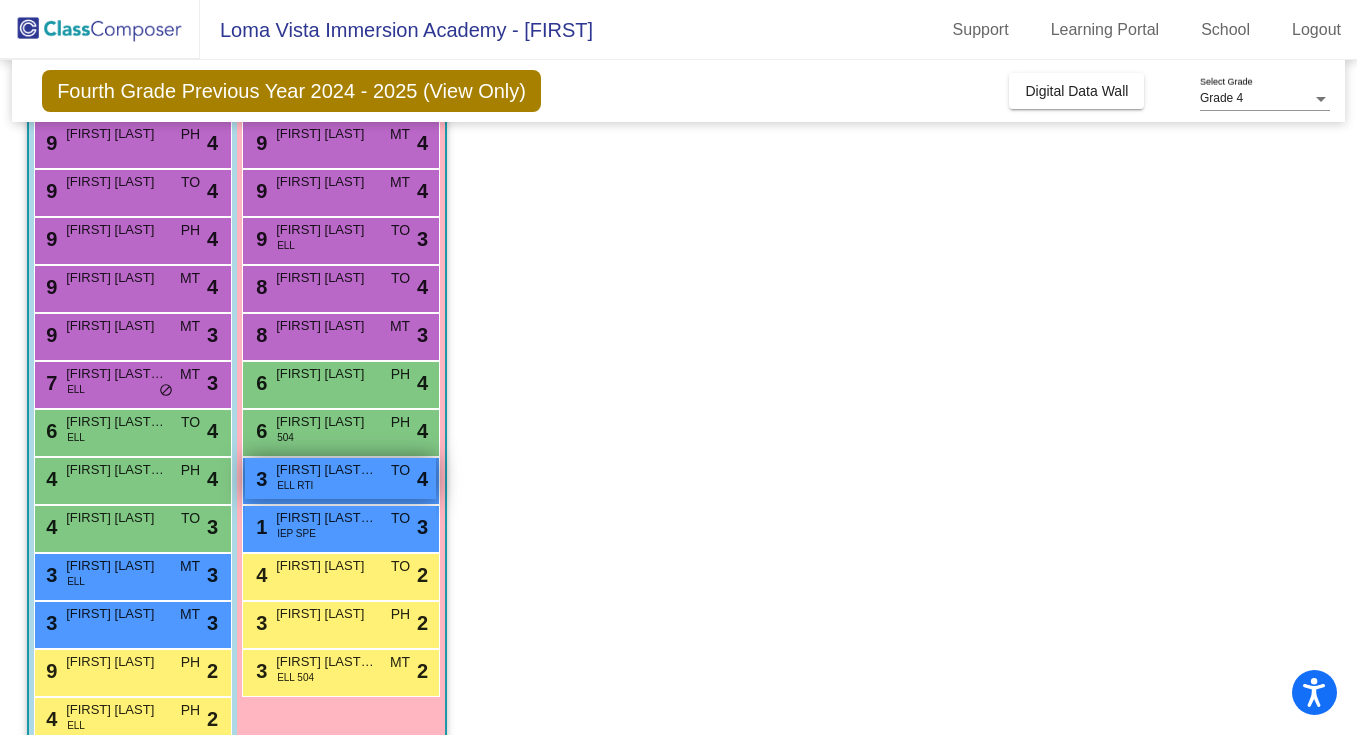 click on "Mia Salazar Garcia" at bounding box center (326, 470) 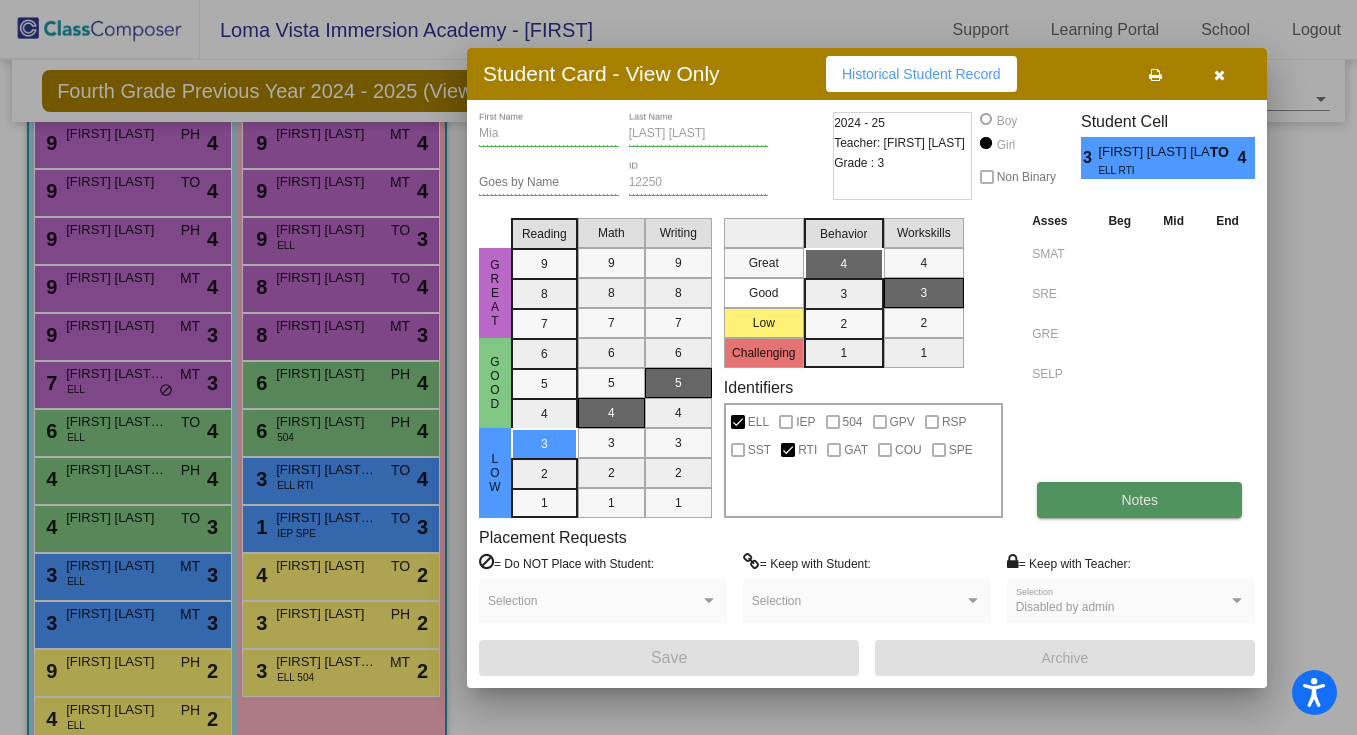 click on "Notes" at bounding box center (1139, 500) 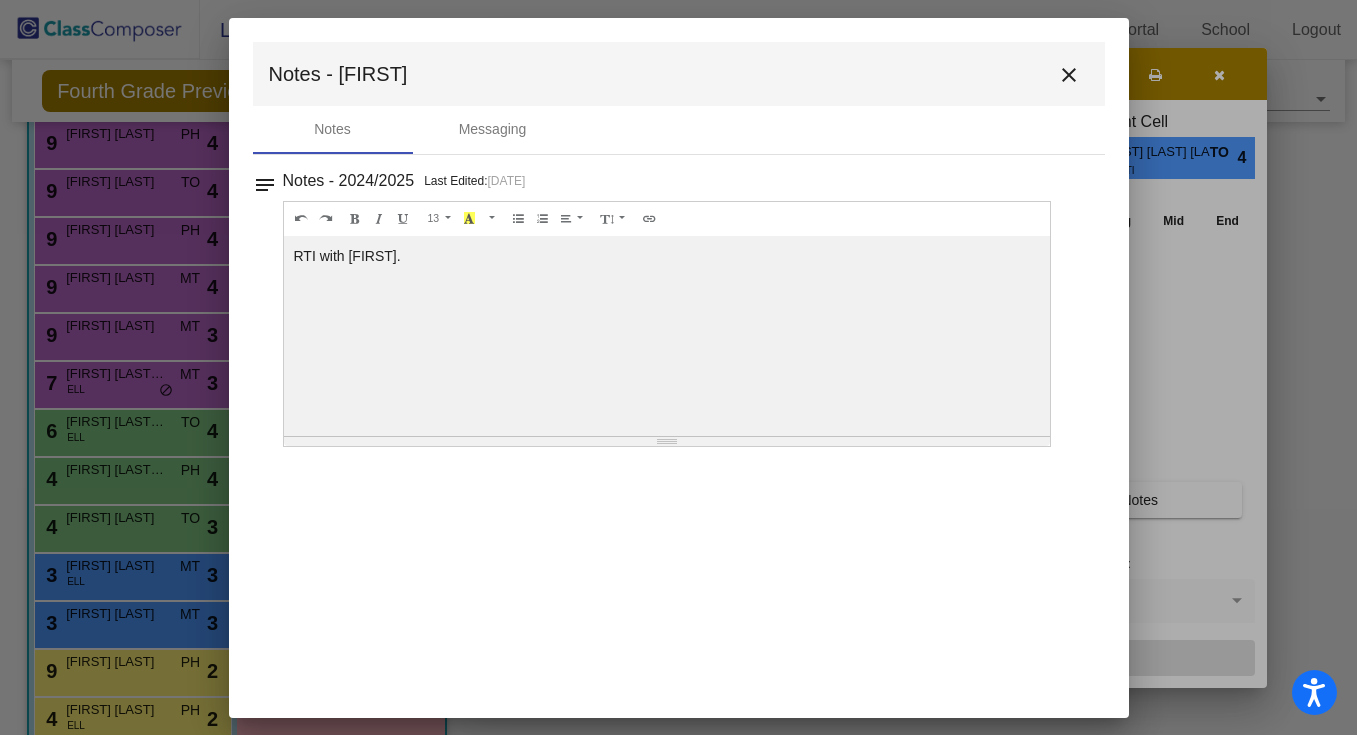 click on "close" at bounding box center (1069, 75) 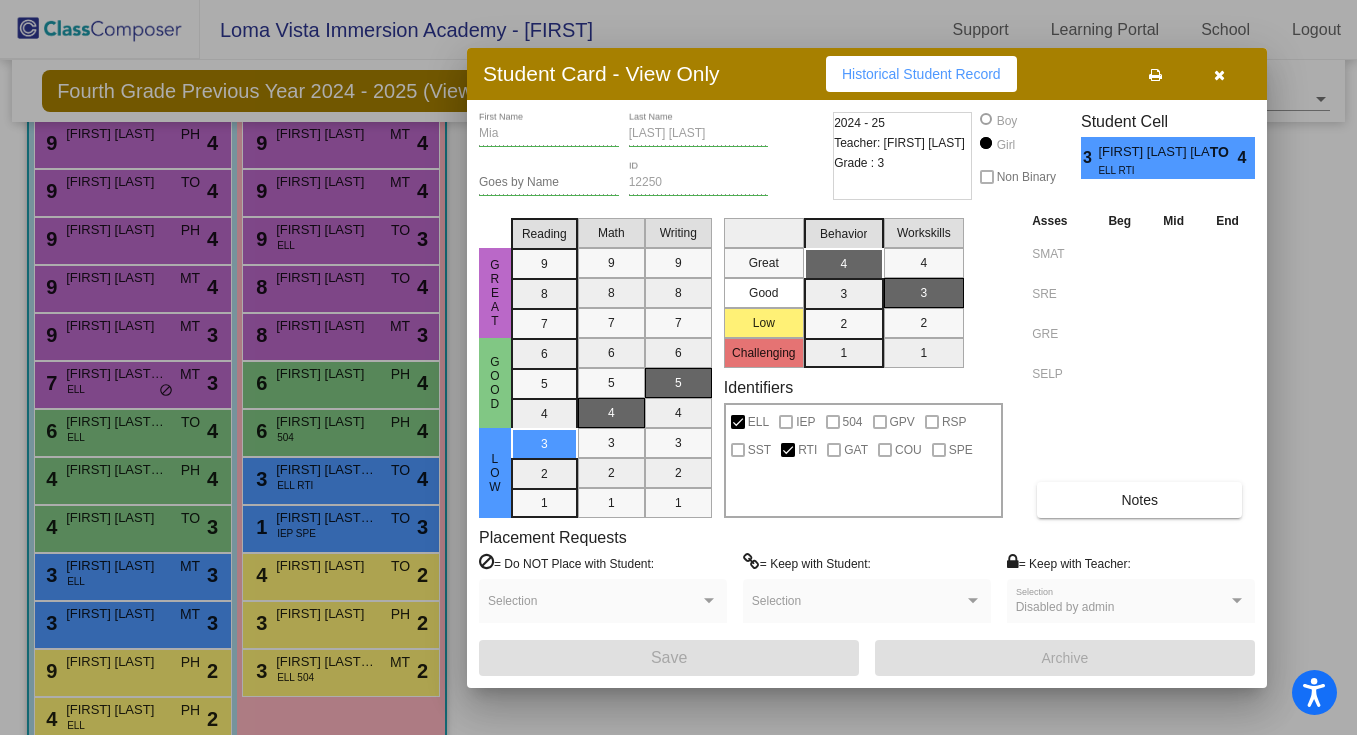 click at bounding box center (1219, 75) 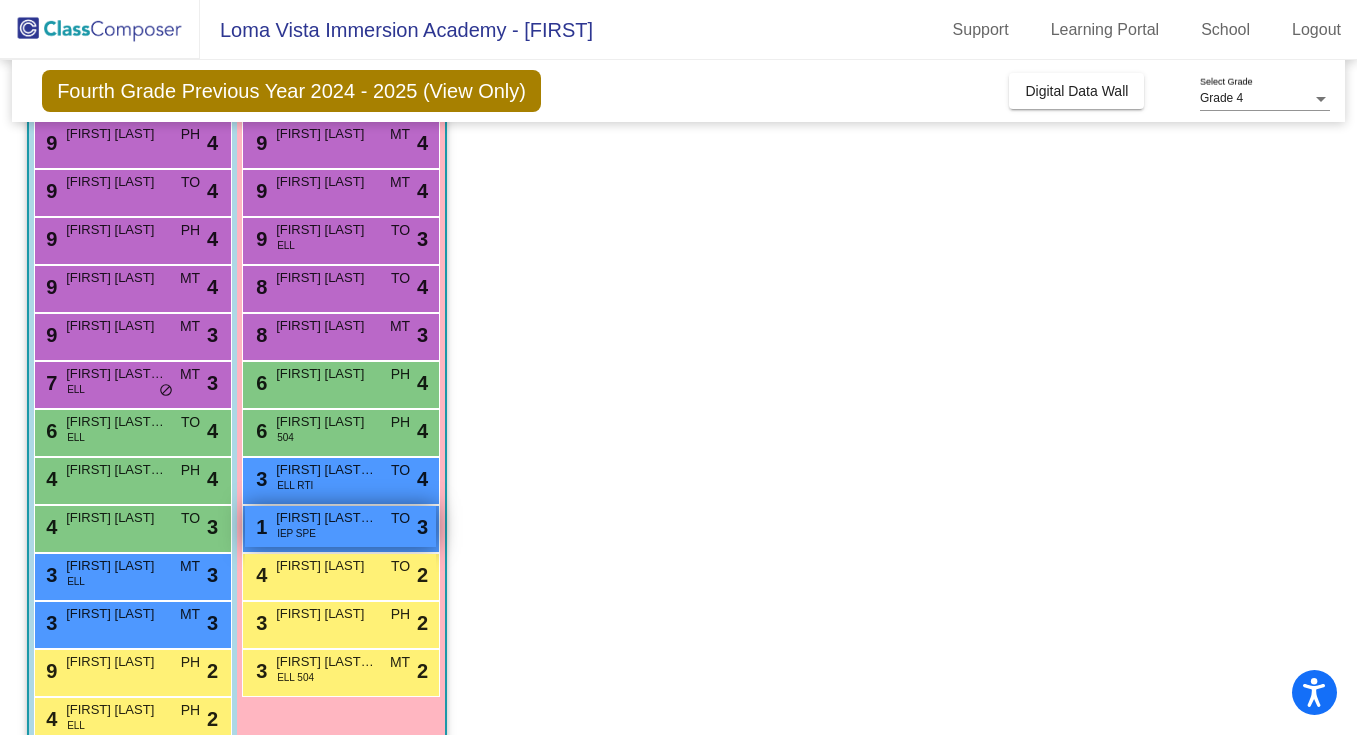 click on "1 Brianna Santiago Gomez IEP SPE TO lock do_not_disturb_alt 3" at bounding box center (340, 526) 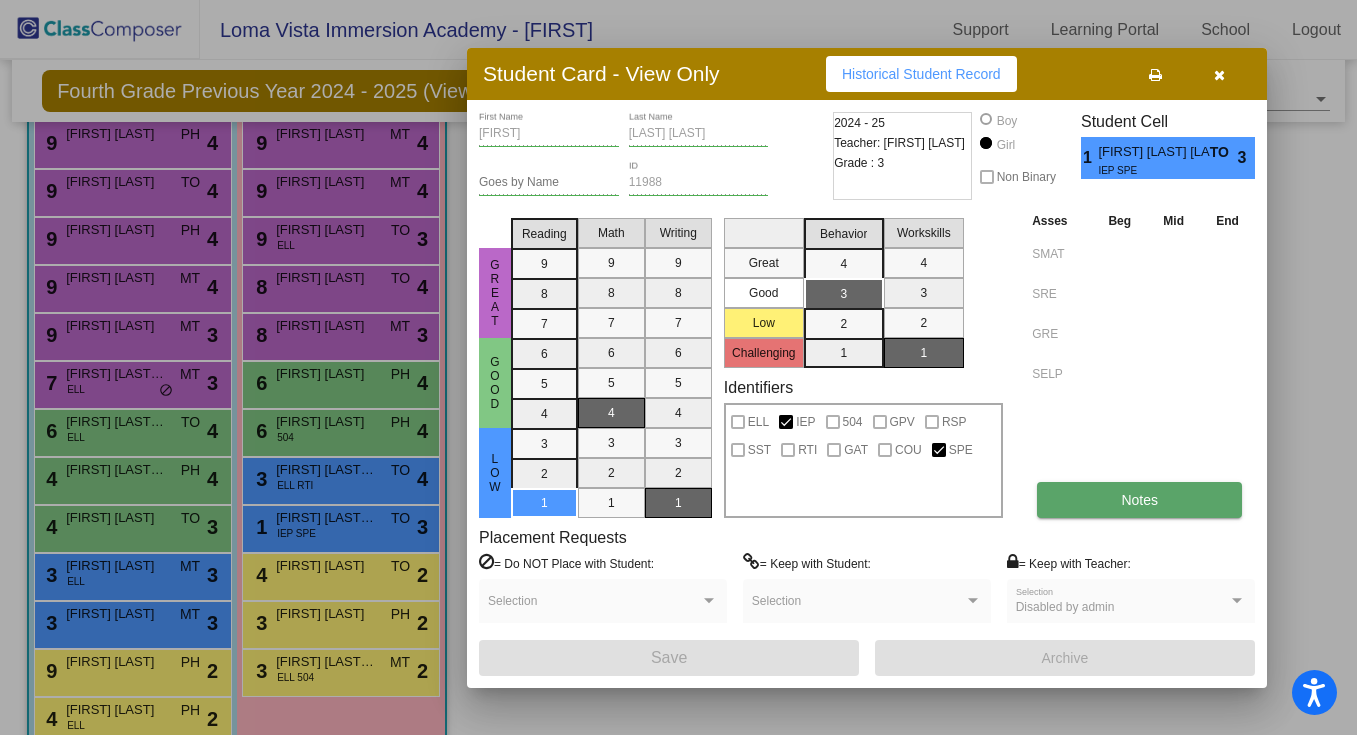 click on "Notes" at bounding box center [1139, 500] 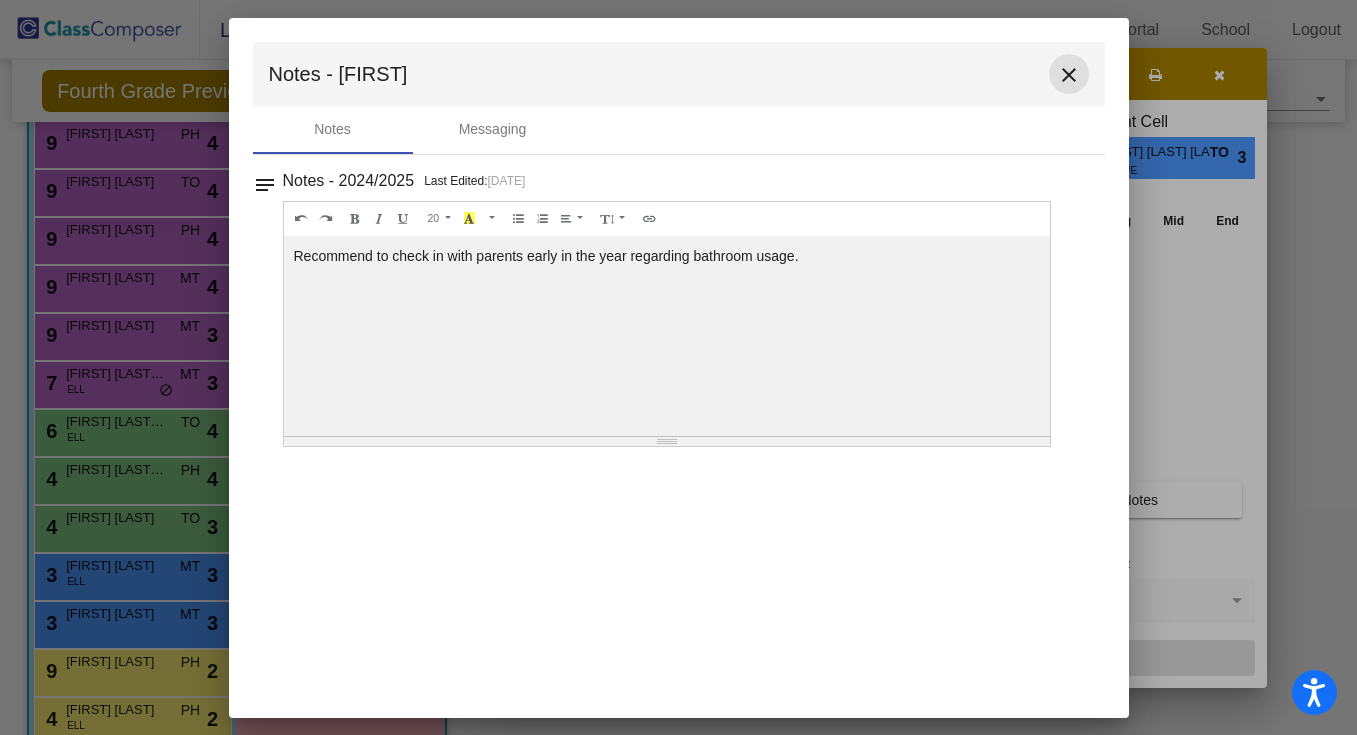 click on "close" at bounding box center (1069, 75) 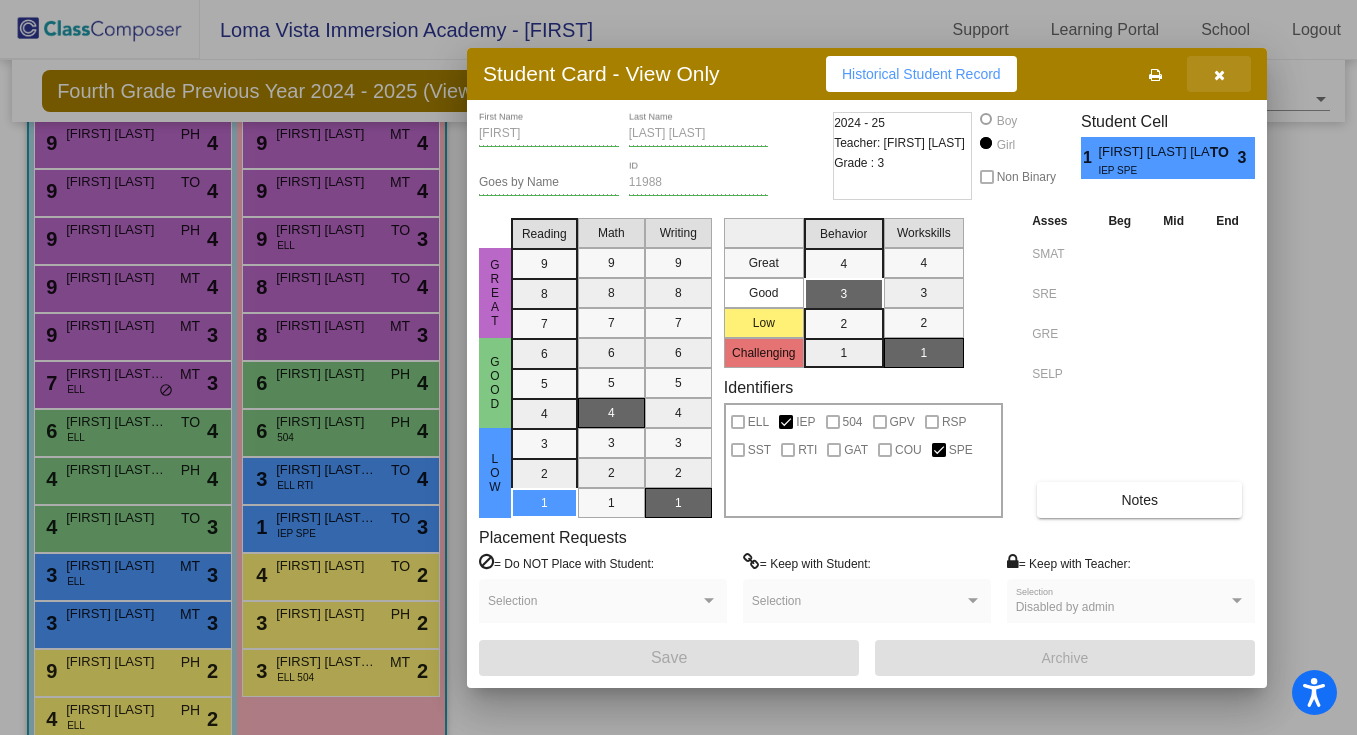 click at bounding box center [1219, 75] 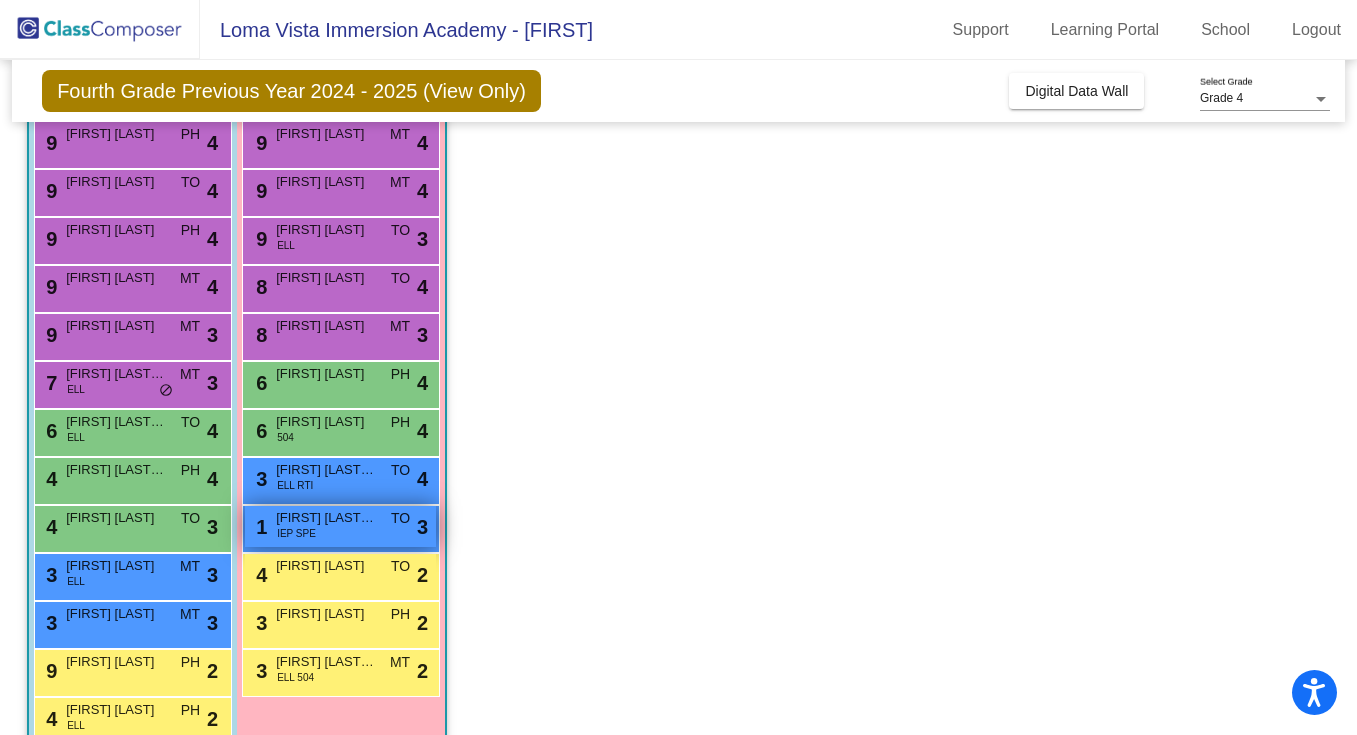 click on "1 Brianna Santiago Gomez IEP SPE TO lock do_not_disturb_alt 3" at bounding box center (340, 526) 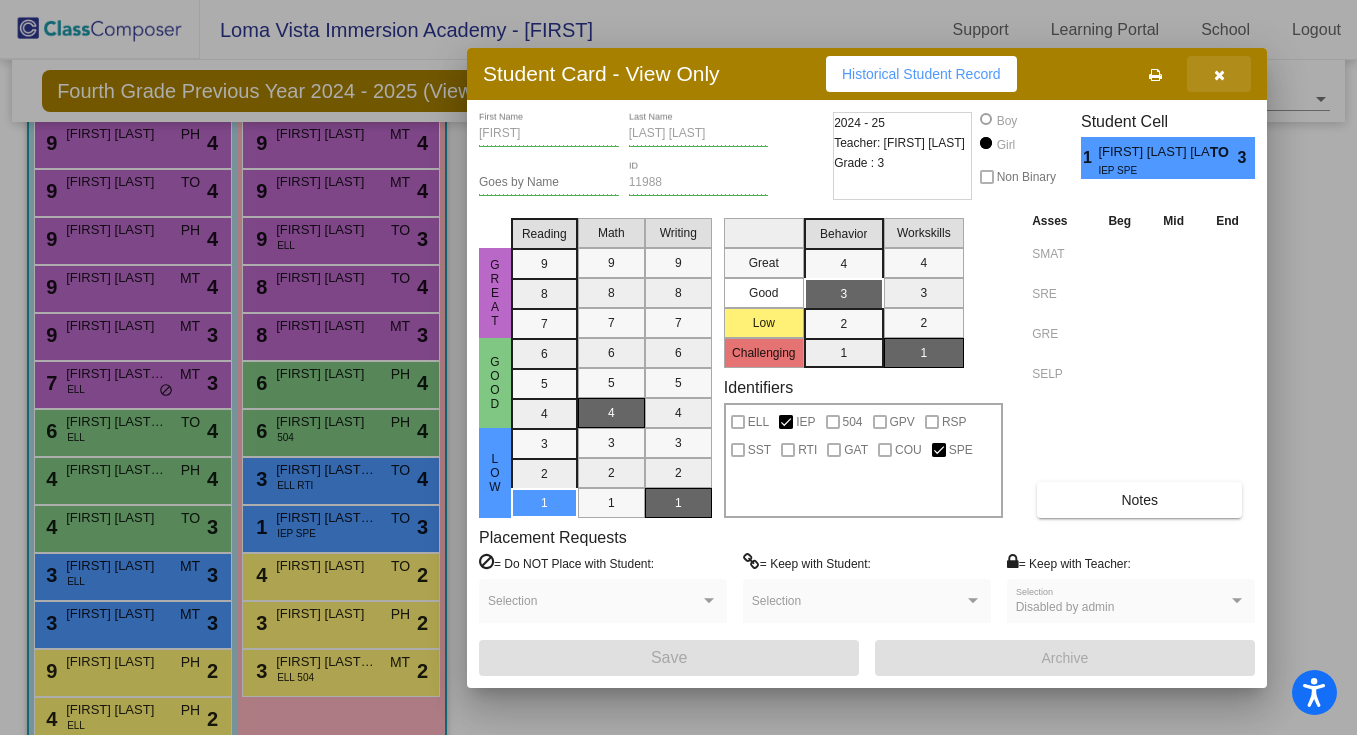 click at bounding box center (1219, 74) 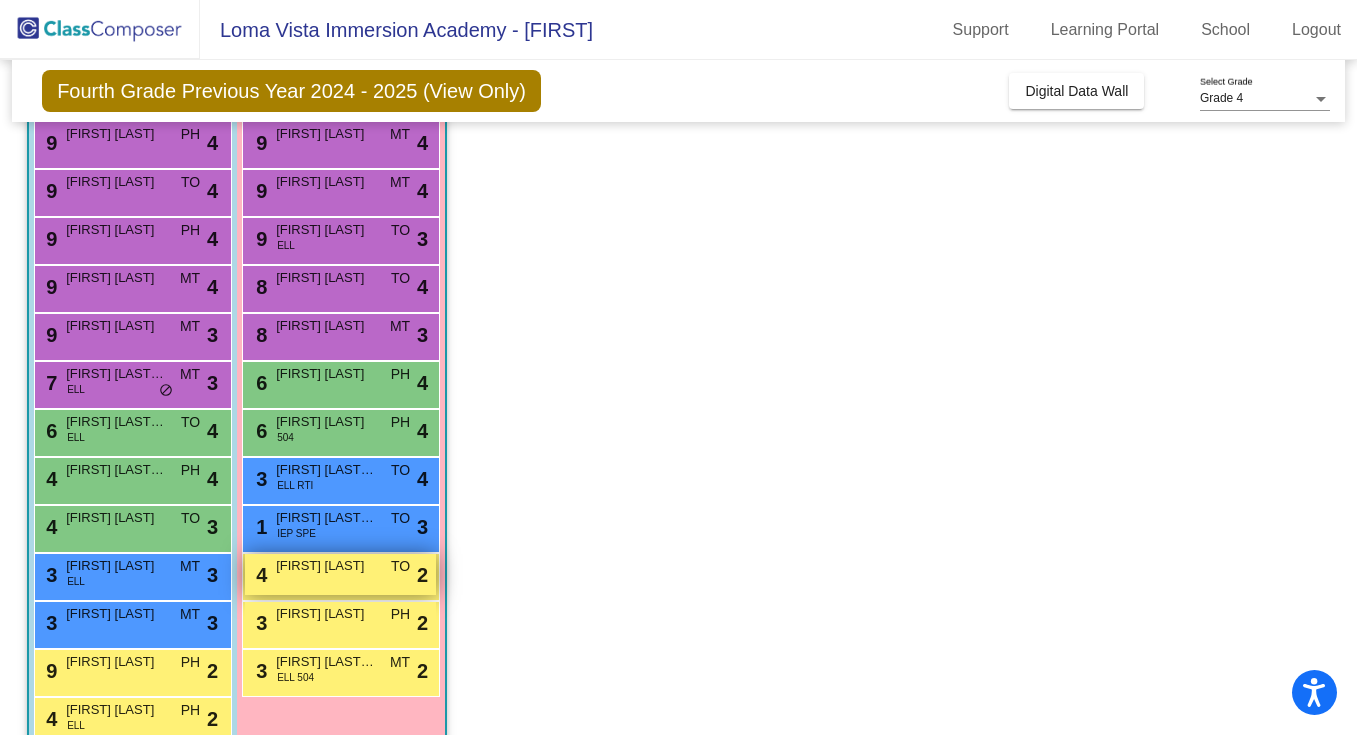 click on "Camila Menendez" at bounding box center (326, 566) 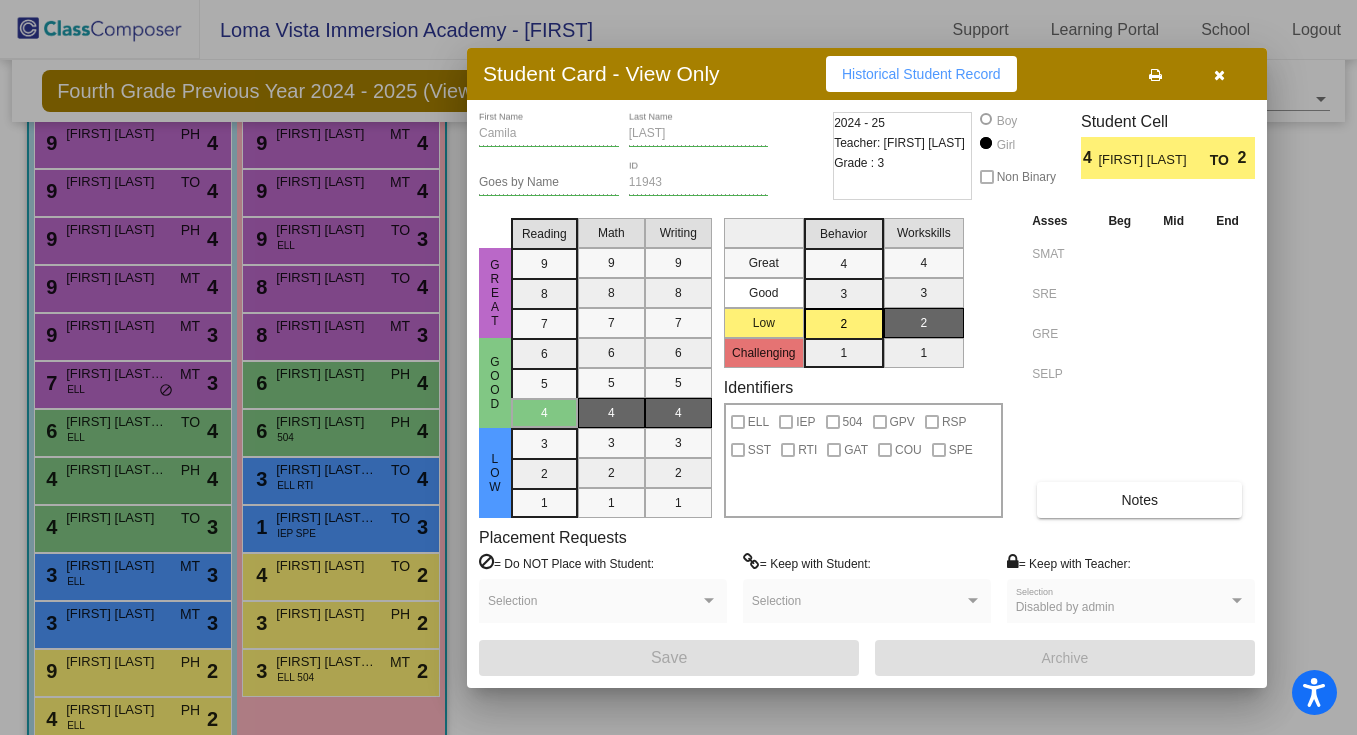 click on "Camila First Name Menendez Last Name Goes by Name 11943 ID 2024 - 25 Teacher: Telma Ortiz Grade : 3   Boy   Girl   Non Binary Student Cell 4 Camila Menendez TO 2  Great   Good   Low  Reading 9 8 7 6 5 4 3 2 1 Math 9 8 7 6 5 4 3 2 1 Writing 9 8 7 6 5 4 3 2 1 Great Good Low Challenging Behavior 4 3 2 1 Workskills 4 3 2 1 Identifiers   ELL   IEP   504   GPV   RSP   SST   RTI   GAT   COU   SPE Asses Beg Mid End SMAT SRE GRE SELP  Notes  Placement Requests  = Do NOT Place with Student:   Selection  = Keep with Student:   Selection  = Keep with Teacher: Disabled by admin Selection  Save   Archive" at bounding box center (867, 394) 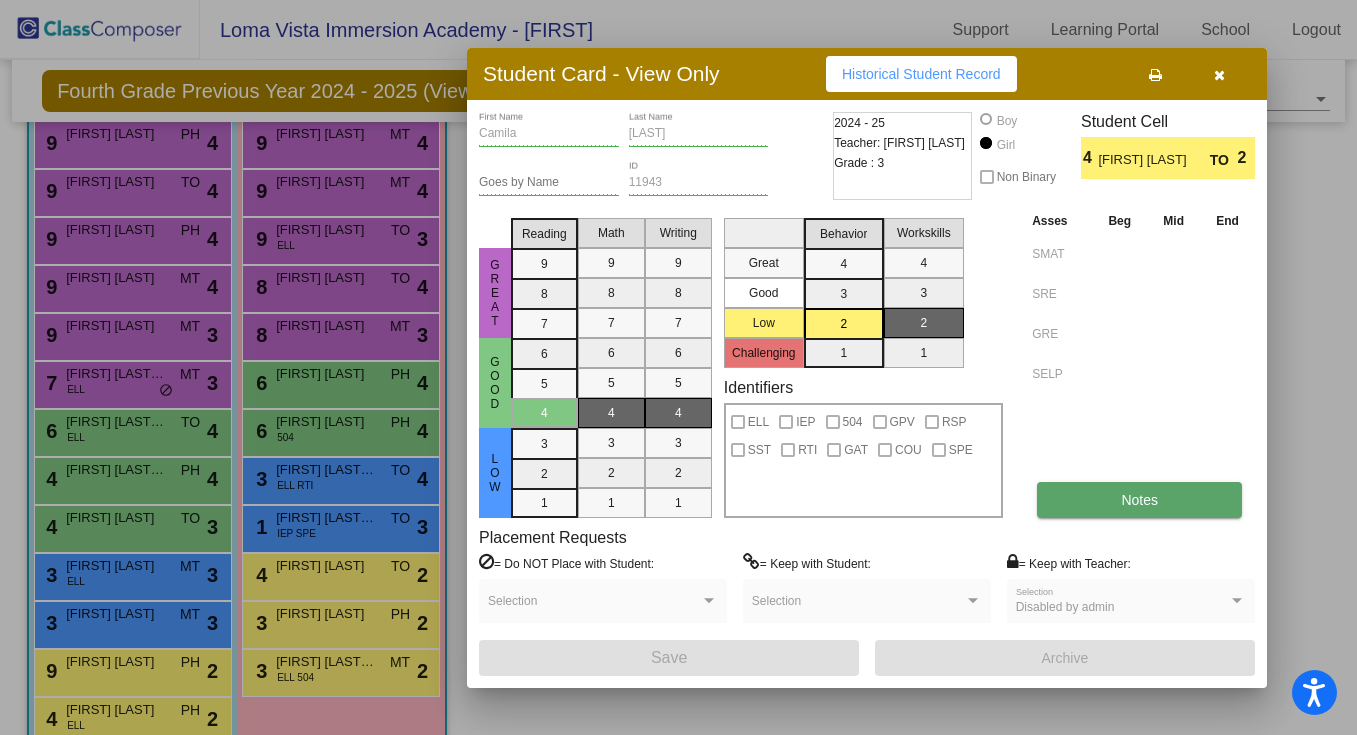 click on "Notes" at bounding box center [1139, 500] 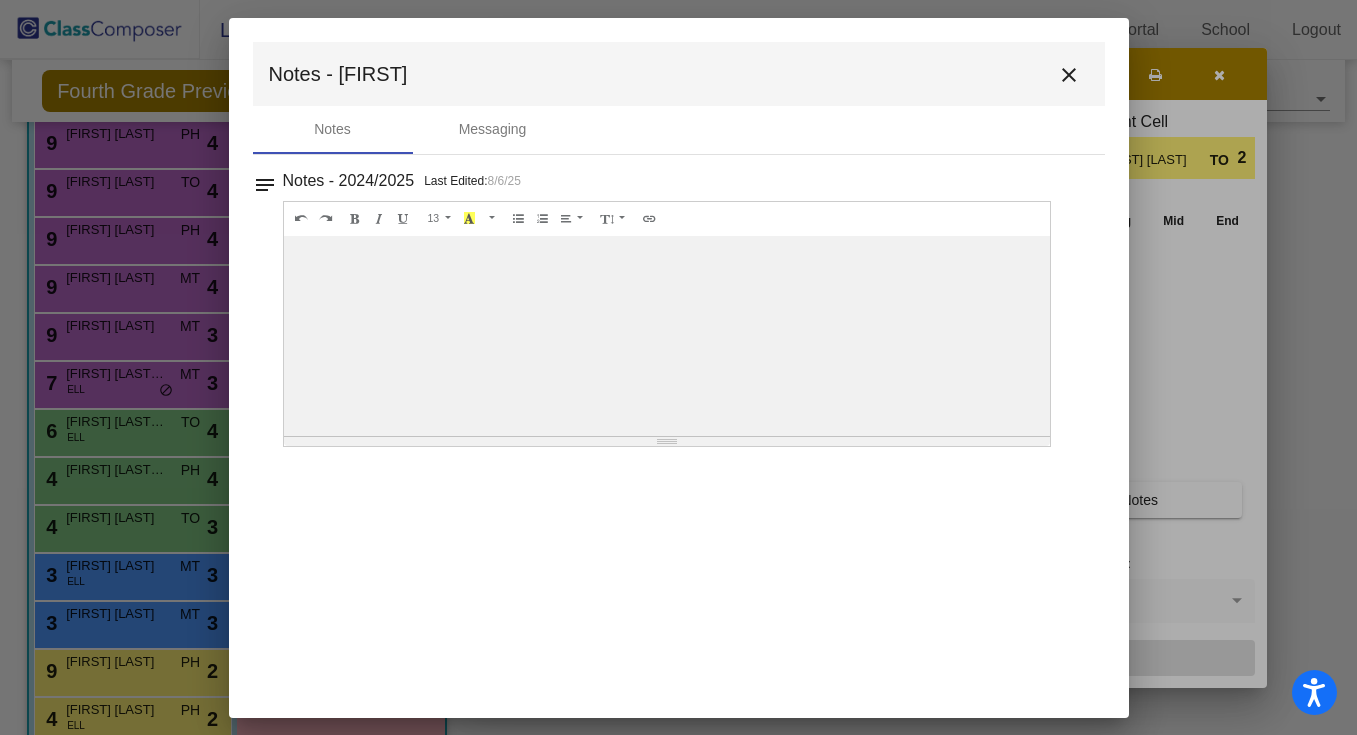 click on "close" at bounding box center (1069, 75) 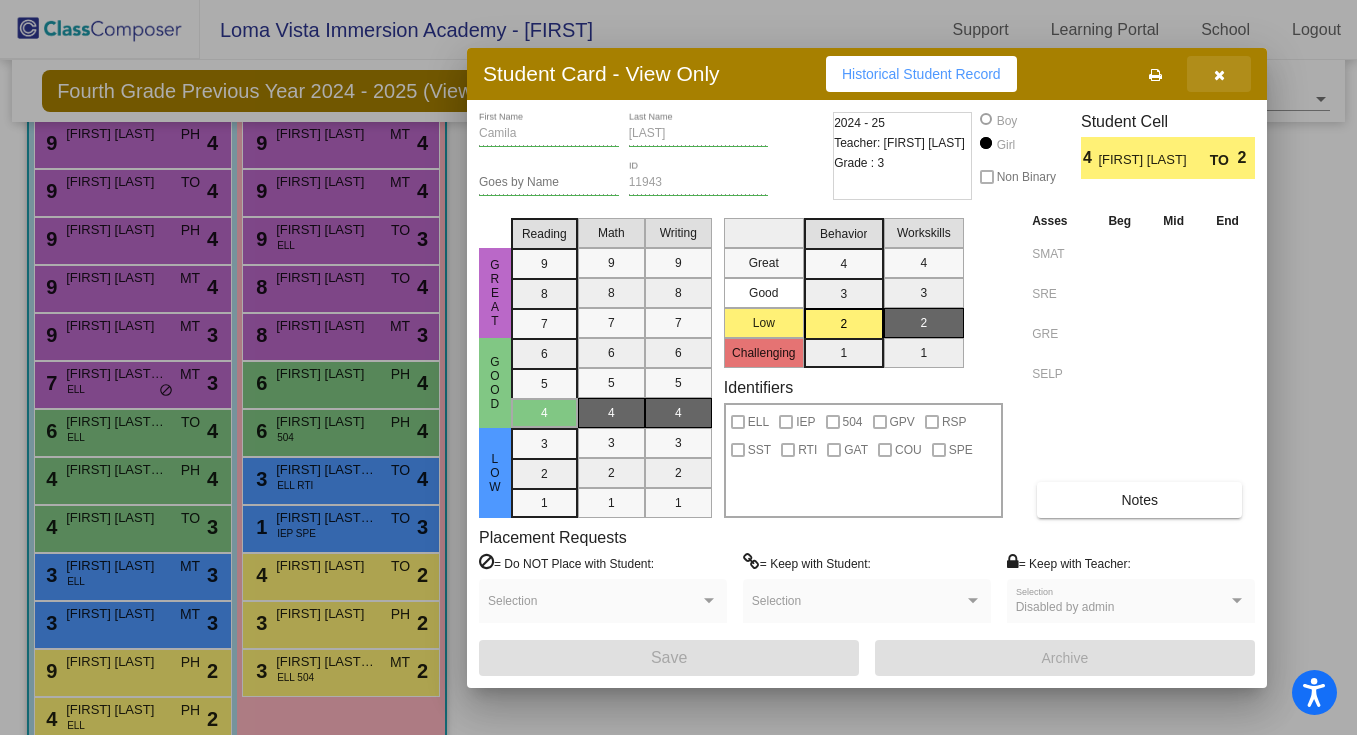 click at bounding box center [1219, 74] 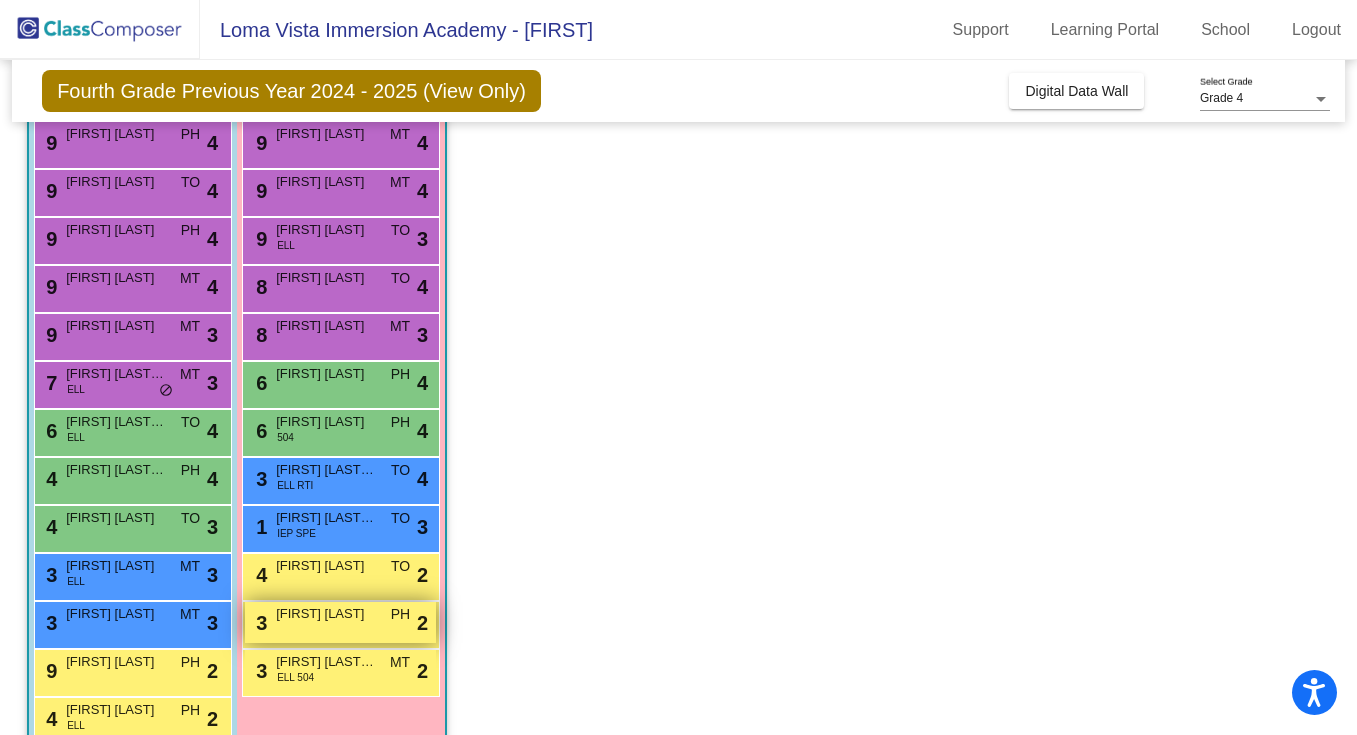 click on "Freya Fraley" at bounding box center (326, 614) 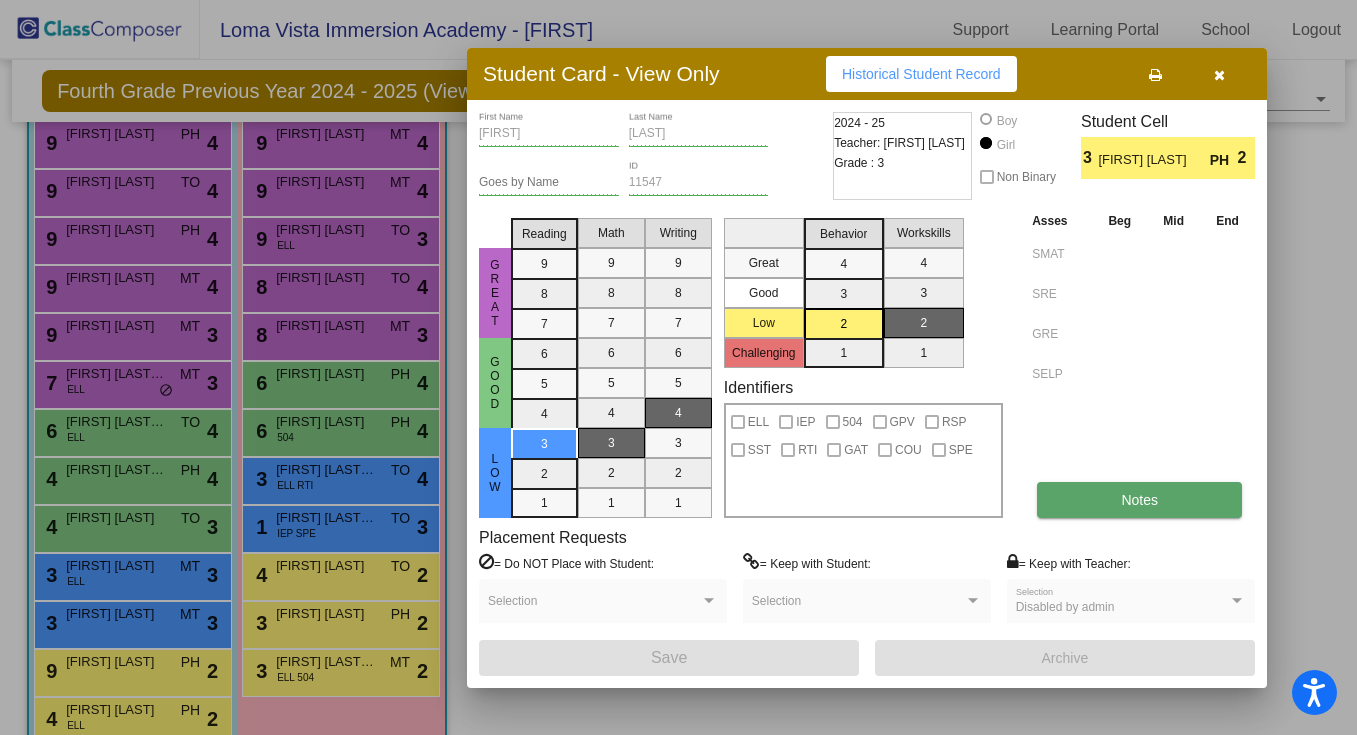 click on "Notes" at bounding box center (1139, 500) 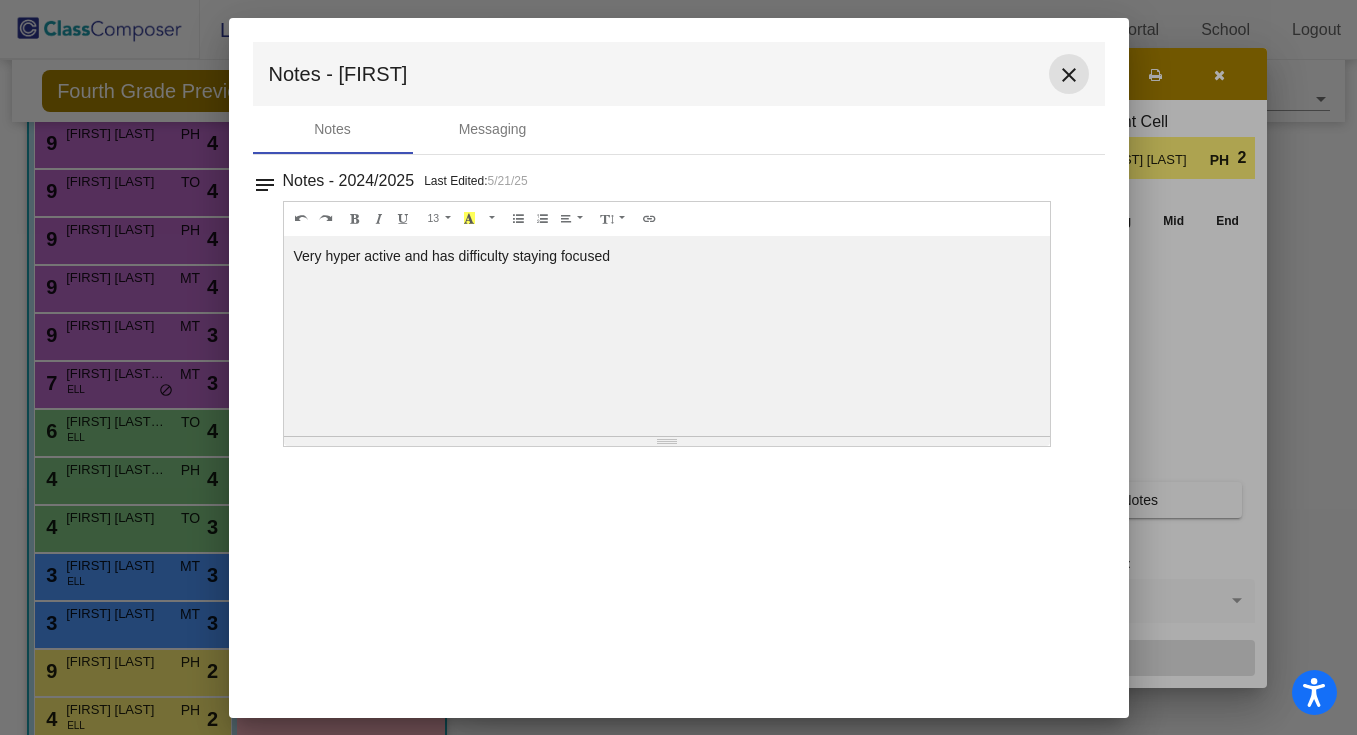 click on "close" at bounding box center (1069, 75) 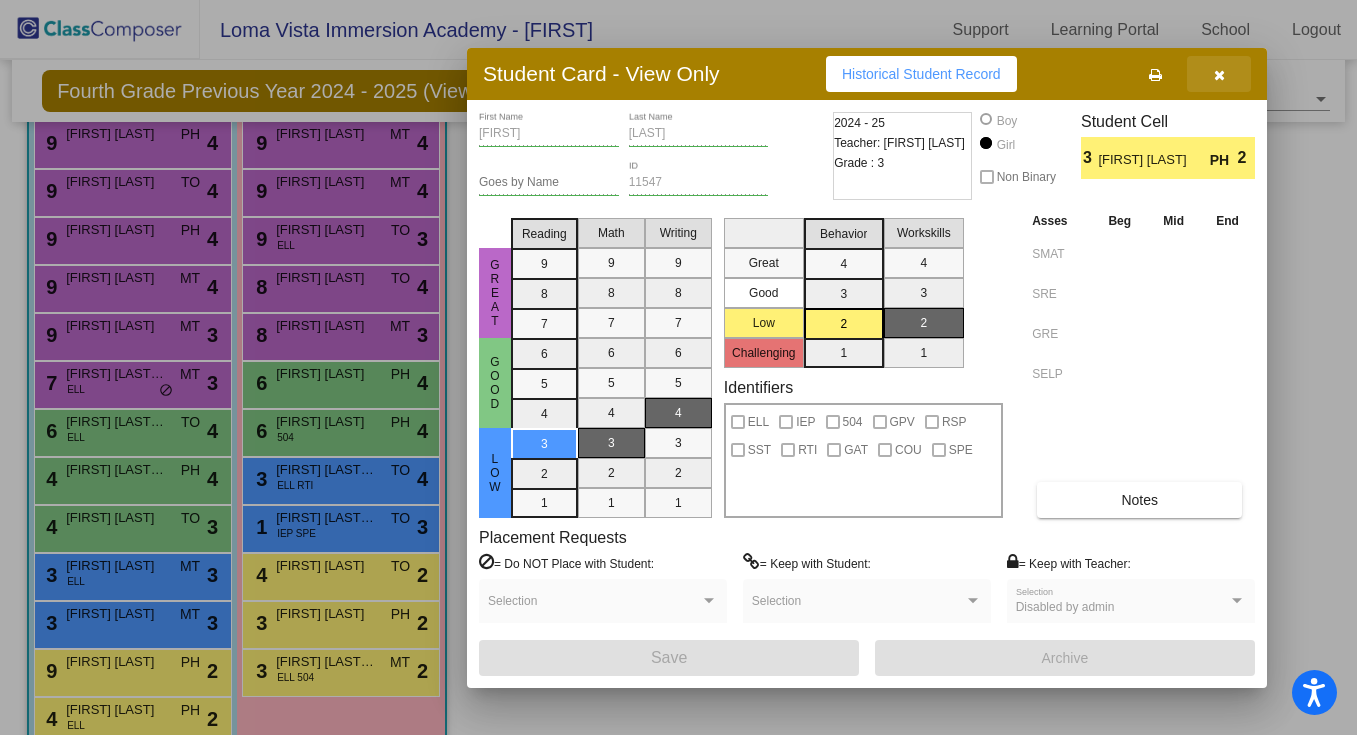 click at bounding box center (1219, 75) 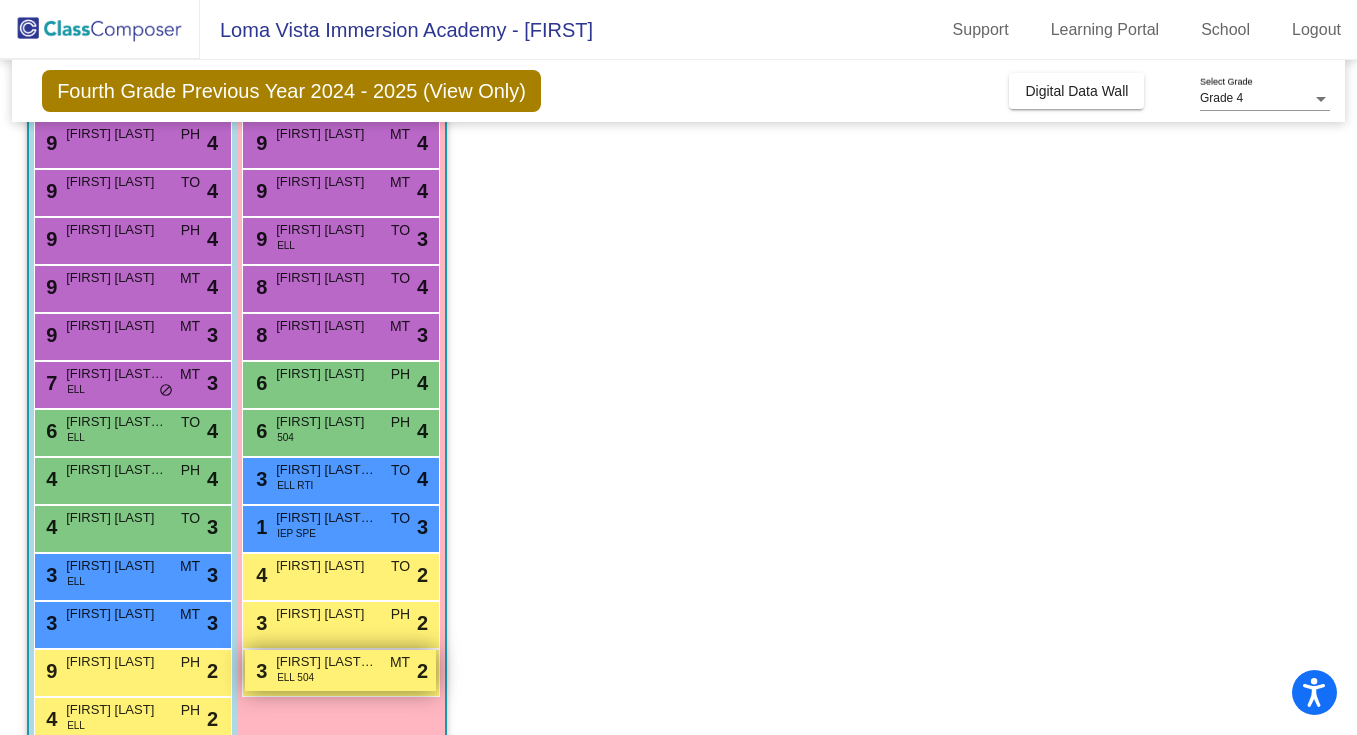 click on "Yaretzy Alvarez Hernandez" at bounding box center [326, 662] 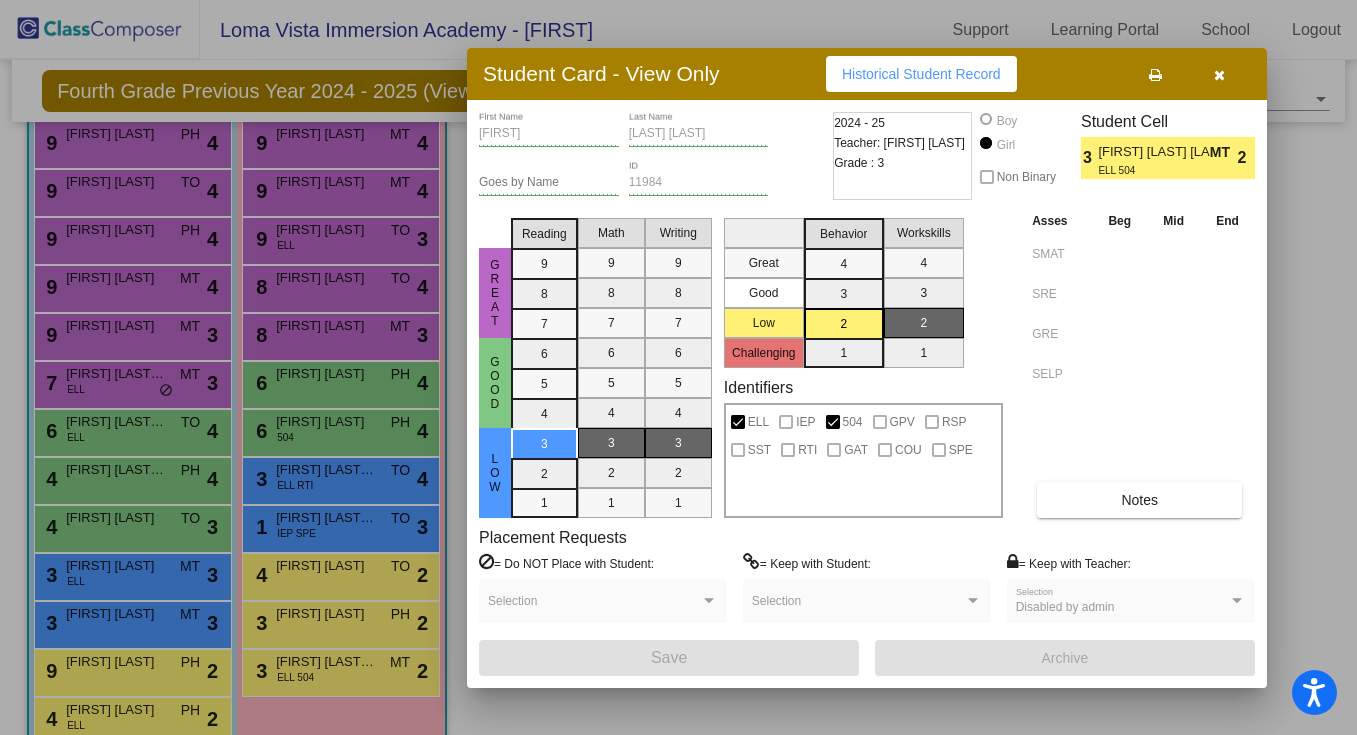 click on "Yaretzy First Name Alvarez Hernandez Last Name Goes by Name 11984 ID 2024 - 25 Teacher: Marisol Torres Grade : 3   Boy   Girl   Non Binary Student Cell 3 Yaretzy Alvarez Hernandez MT ELL 504 2  Great   Good   Low  Reading 9 8 7 6 5 4 3 2 1 Math 9 8 7 6 5 4 3 2 1 Writing 9 8 7 6 5 4 3 2 1 Great Good Low Challenging Behavior 4 3 2 1 Workskills 4 3 2 1 Identifiers   ELL   IEP   504   GPV   RSP   SST   RTI   GAT   COU   SPE Asses Beg Mid End SMAT SRE GRE SELP  Notes  Placement Requests  = Do NOT Place with Student:   Selection  = Keep with Student:   Selection  = Keep with Teacher: Disabled by admin Selection  Save   Archive" at bounding box center (867, 394) 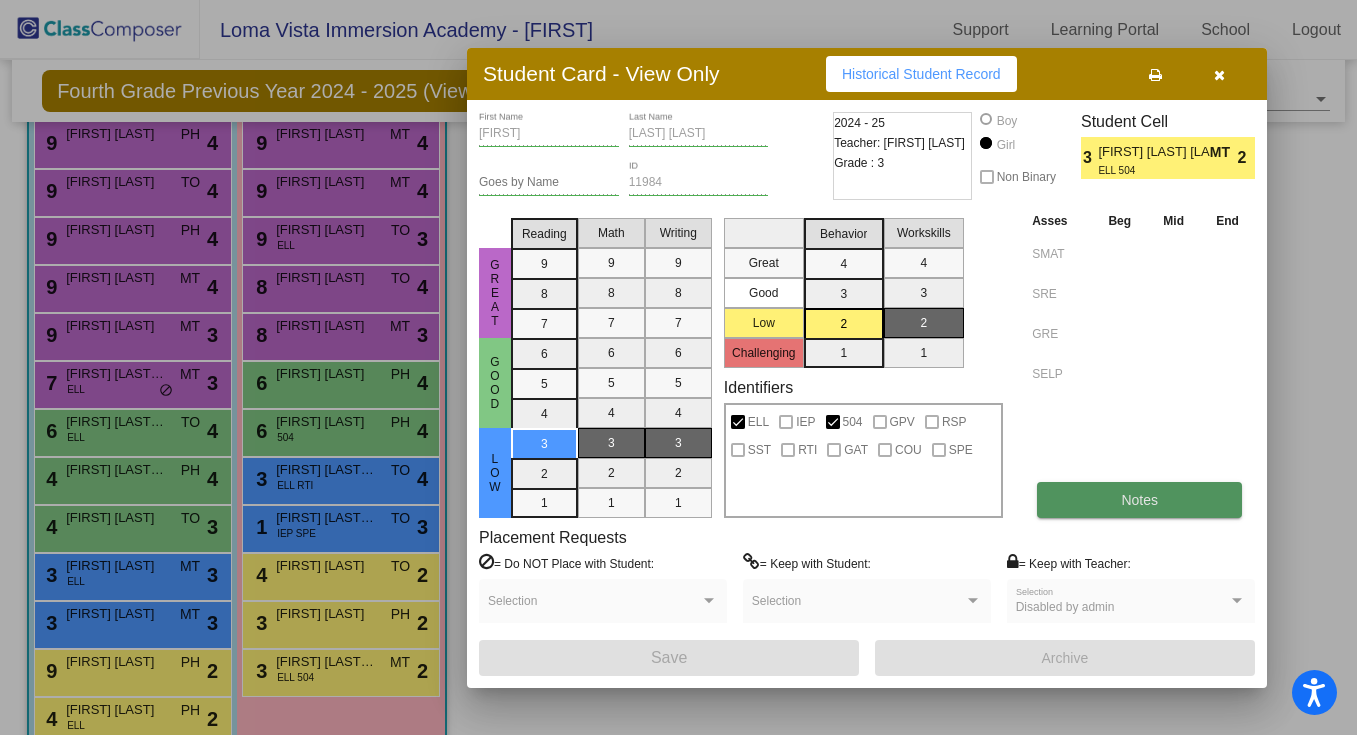 click on "Notes" at bounding box center [1139, 500] 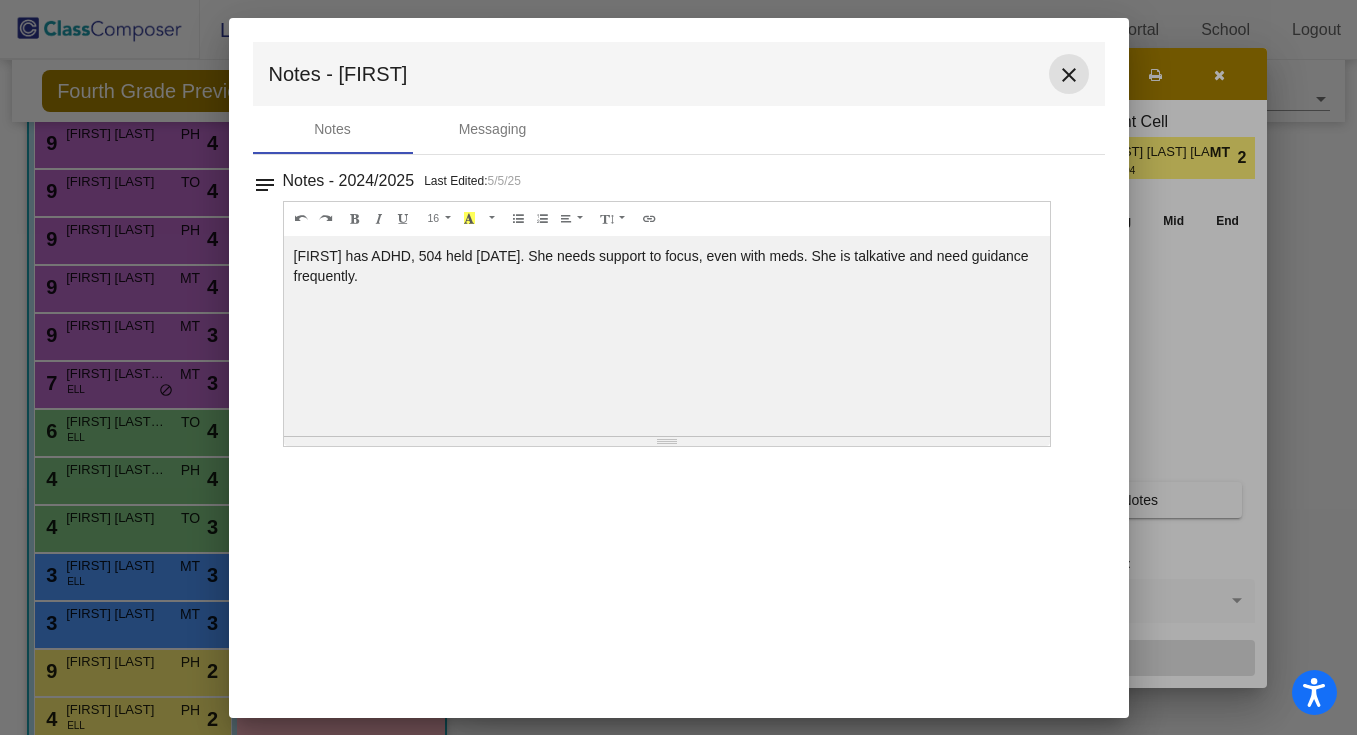 click on "close" at bounding box center (1069, 75) 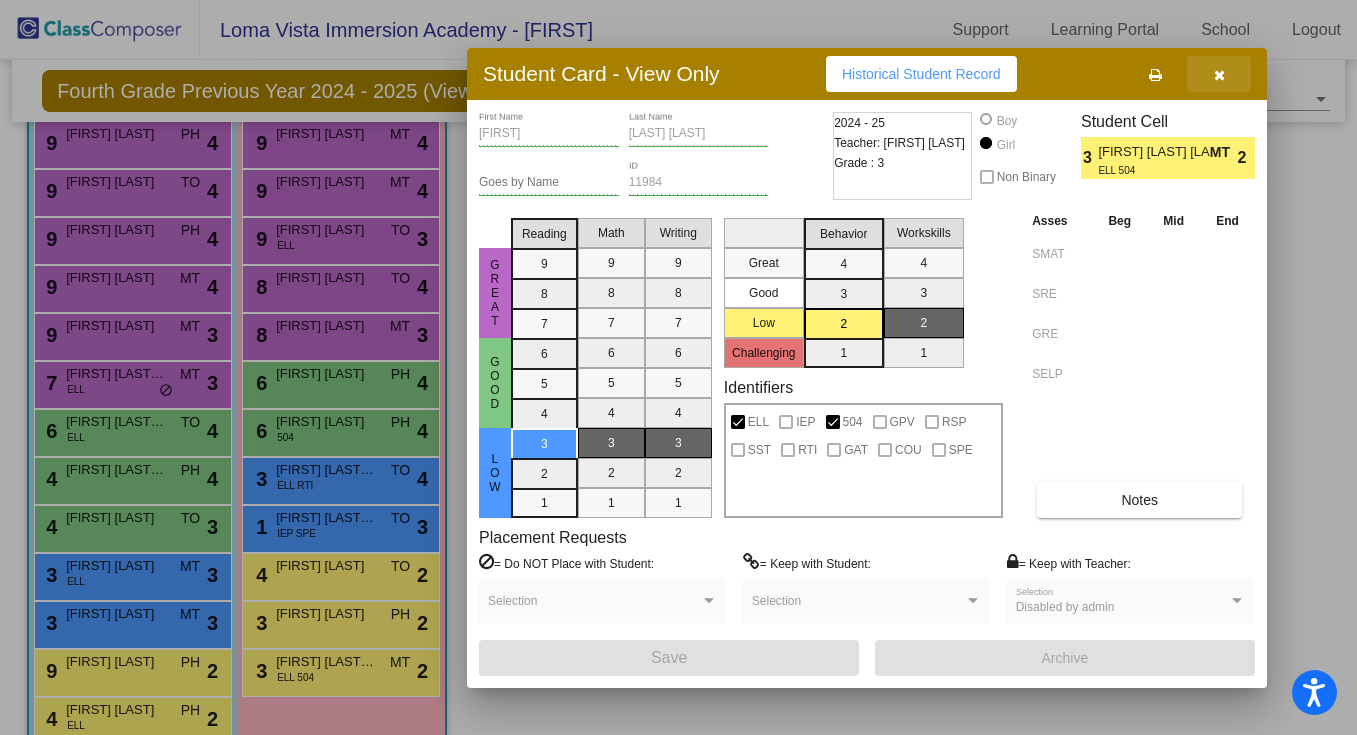 click at bounding box center (1219, 74) 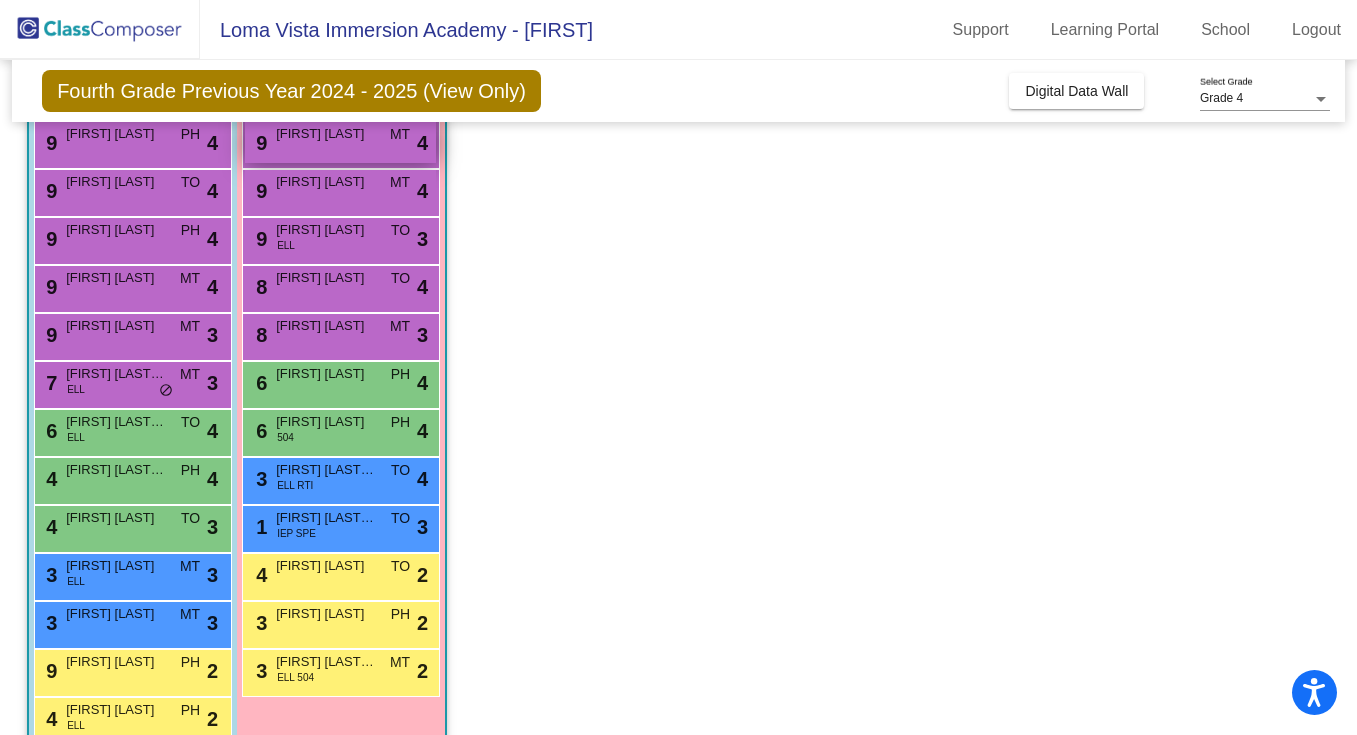click on "9 Kamila Sindayen MT lock do_not_disturb_alt 4" at bounding box center (340, 142) 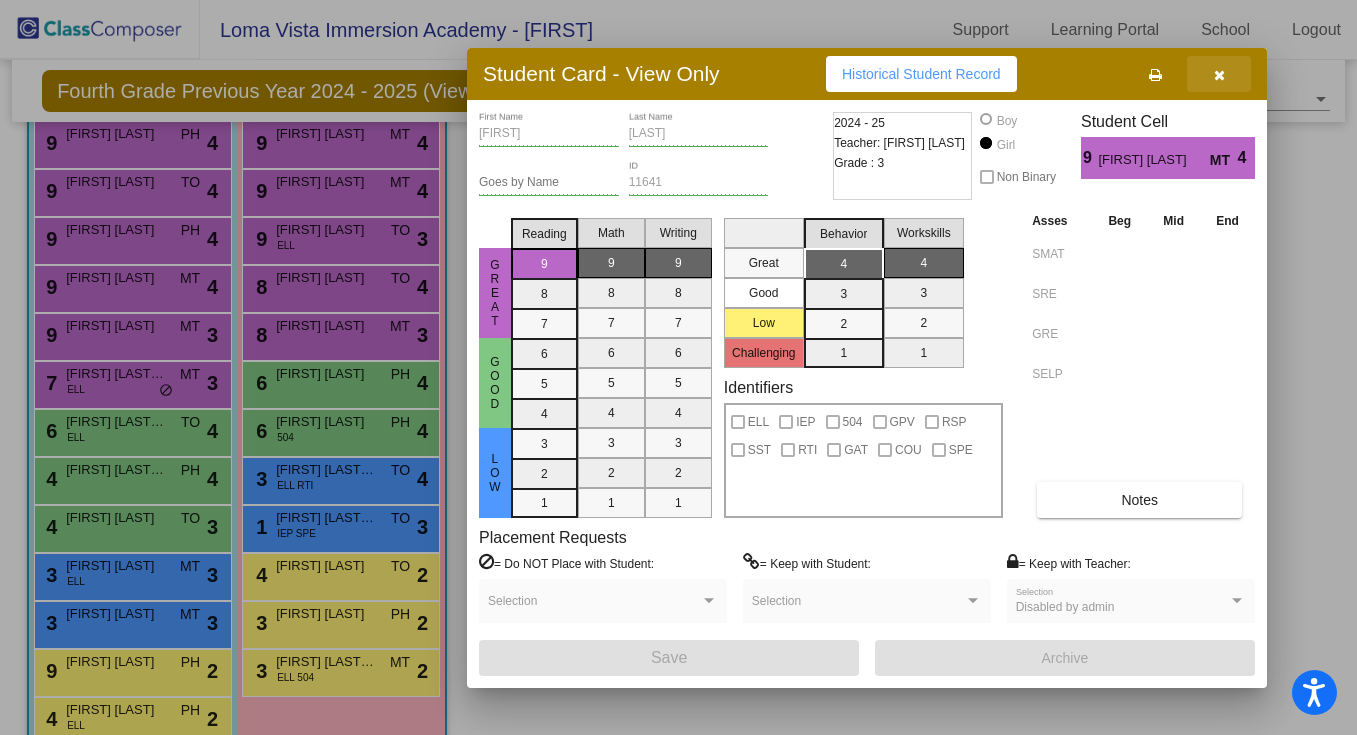 click at bounding box center (1219, 75) 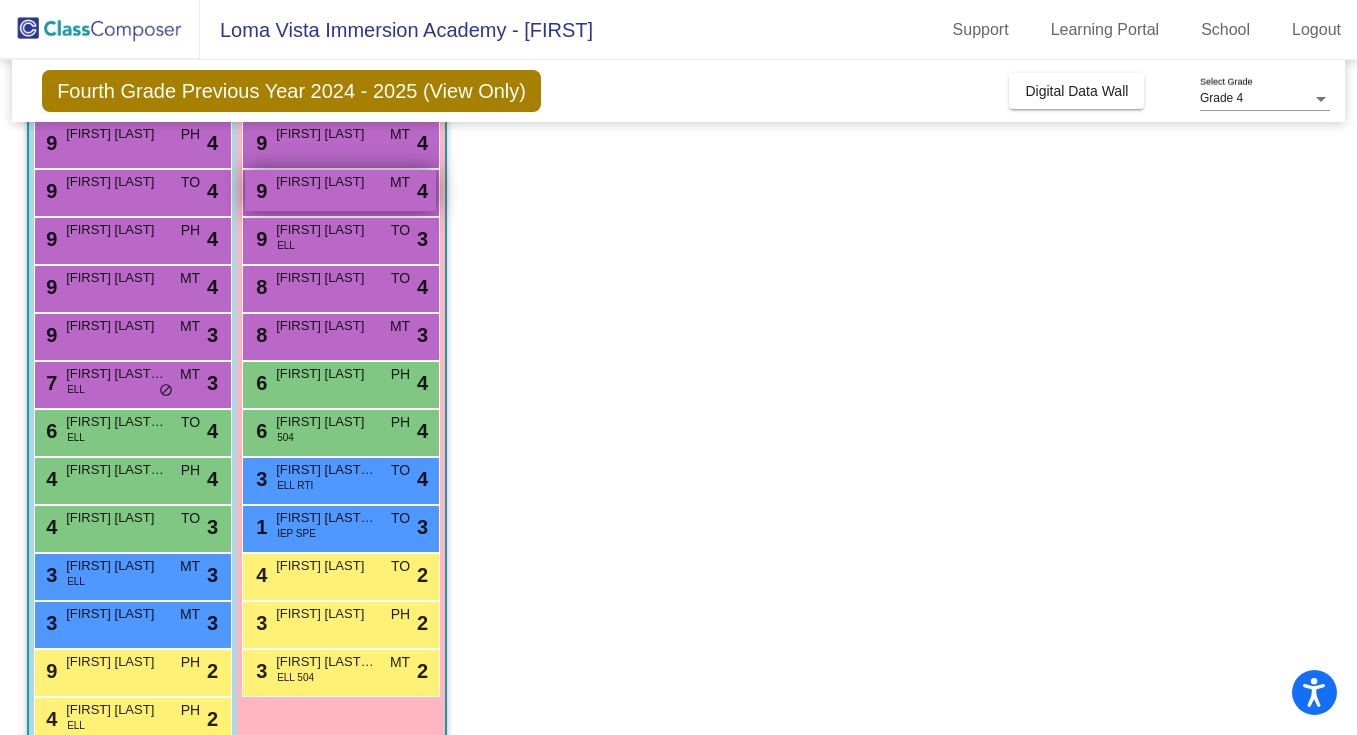click on "9 Luciana Tausch MT lock do_not_disturb_alt 4" at bounding box center (340, 190) 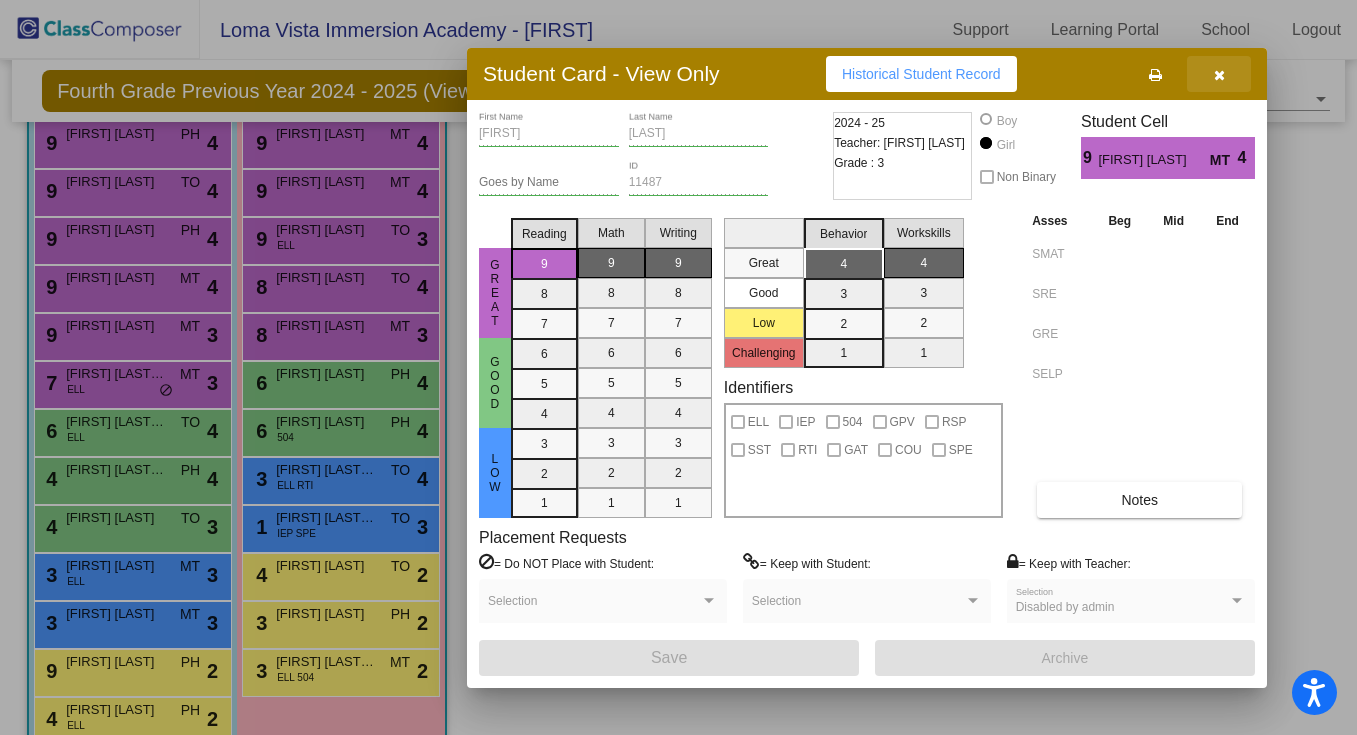 click at bounding box center [1219, 74] 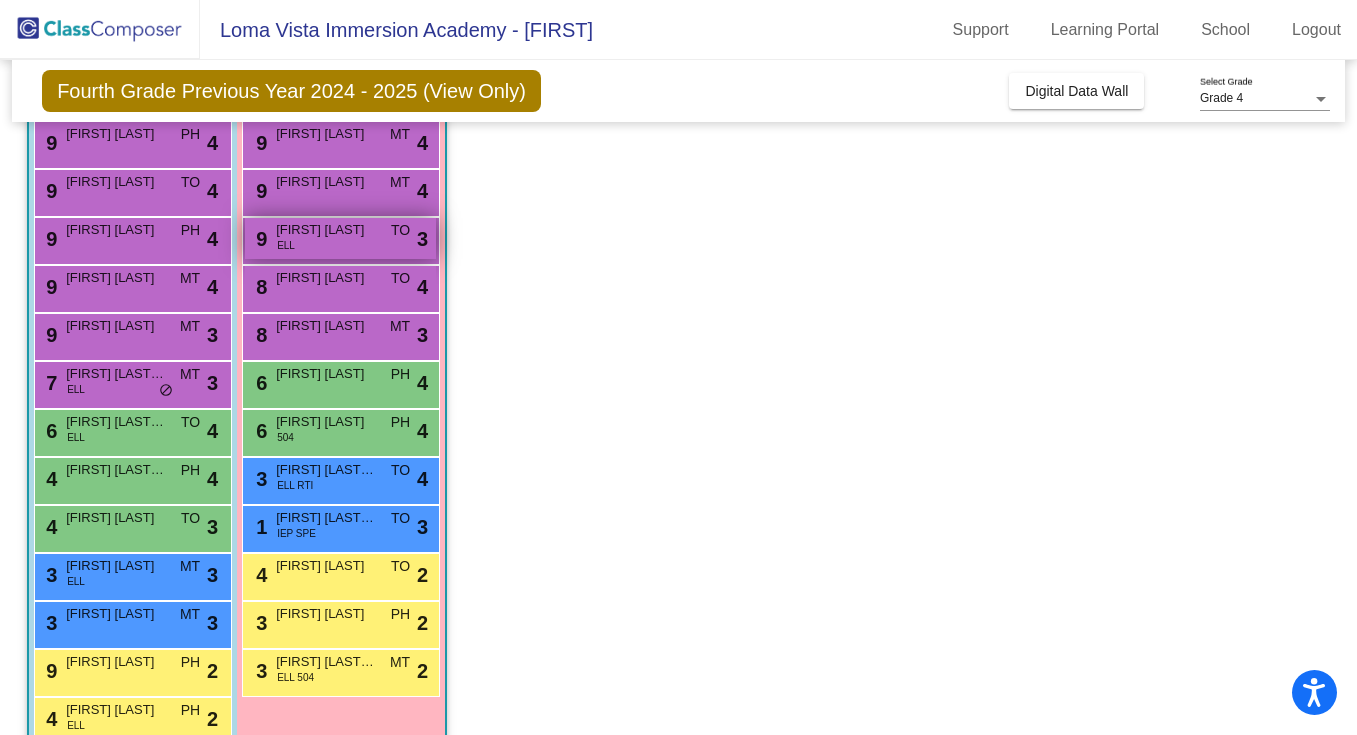 click on "9 Genesis Gomez ELL TO lock do_not_disturb_alt 3" at bounding box center [340, 238] 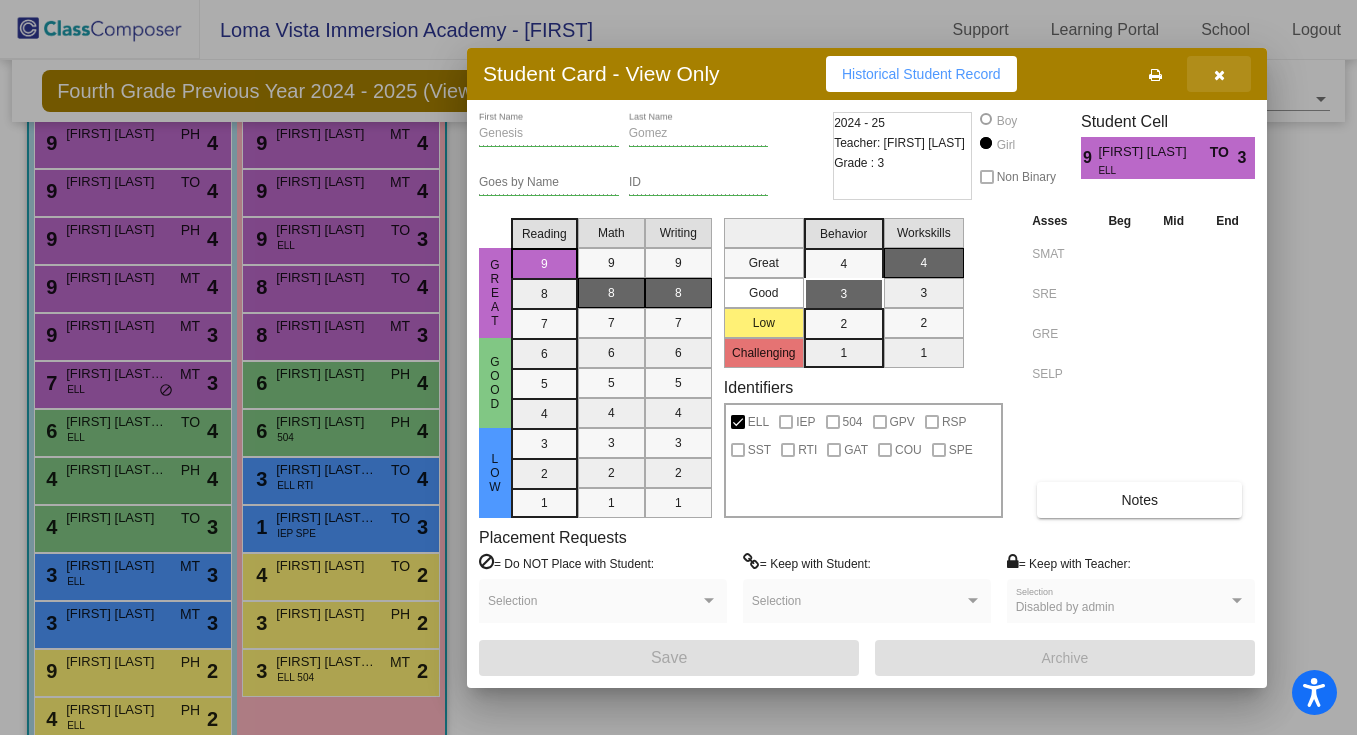click at bounding box center [1219, 75] 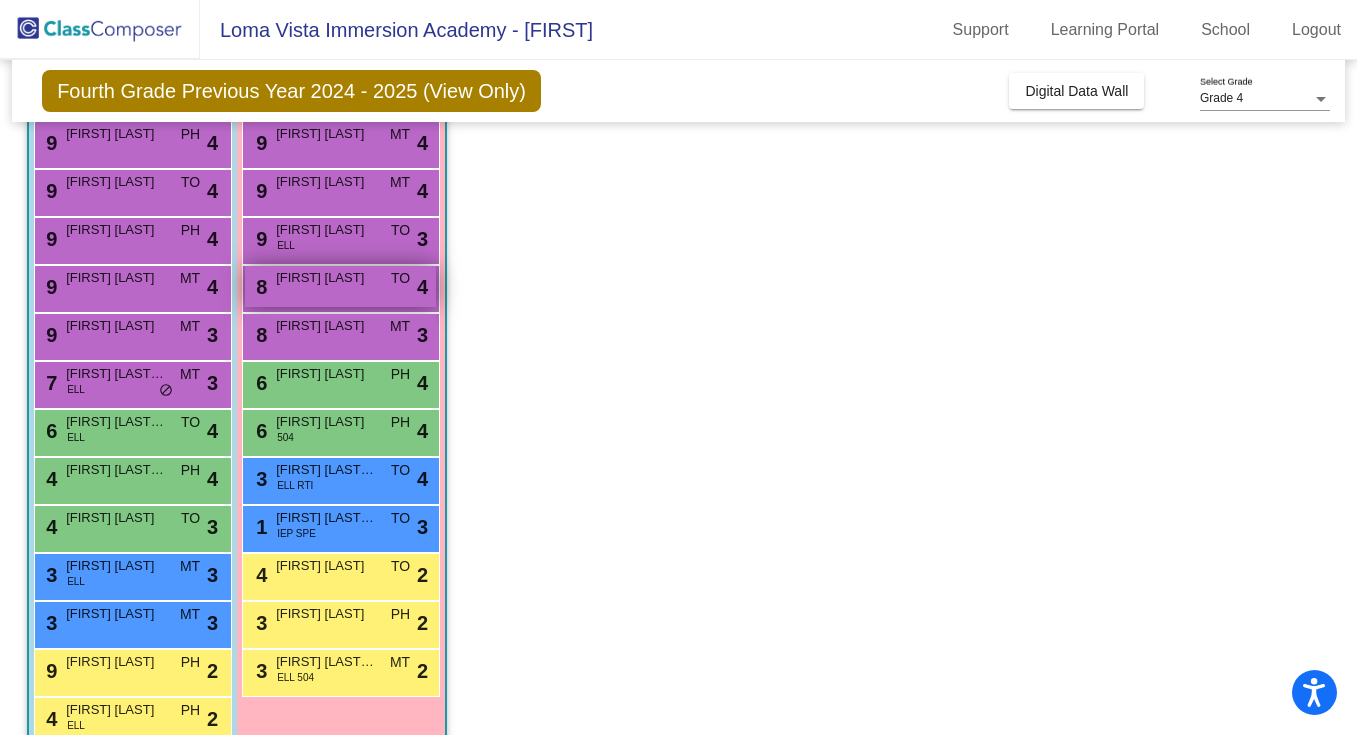 click on "Sophia Micheletti" at bounding box center (326, 278) 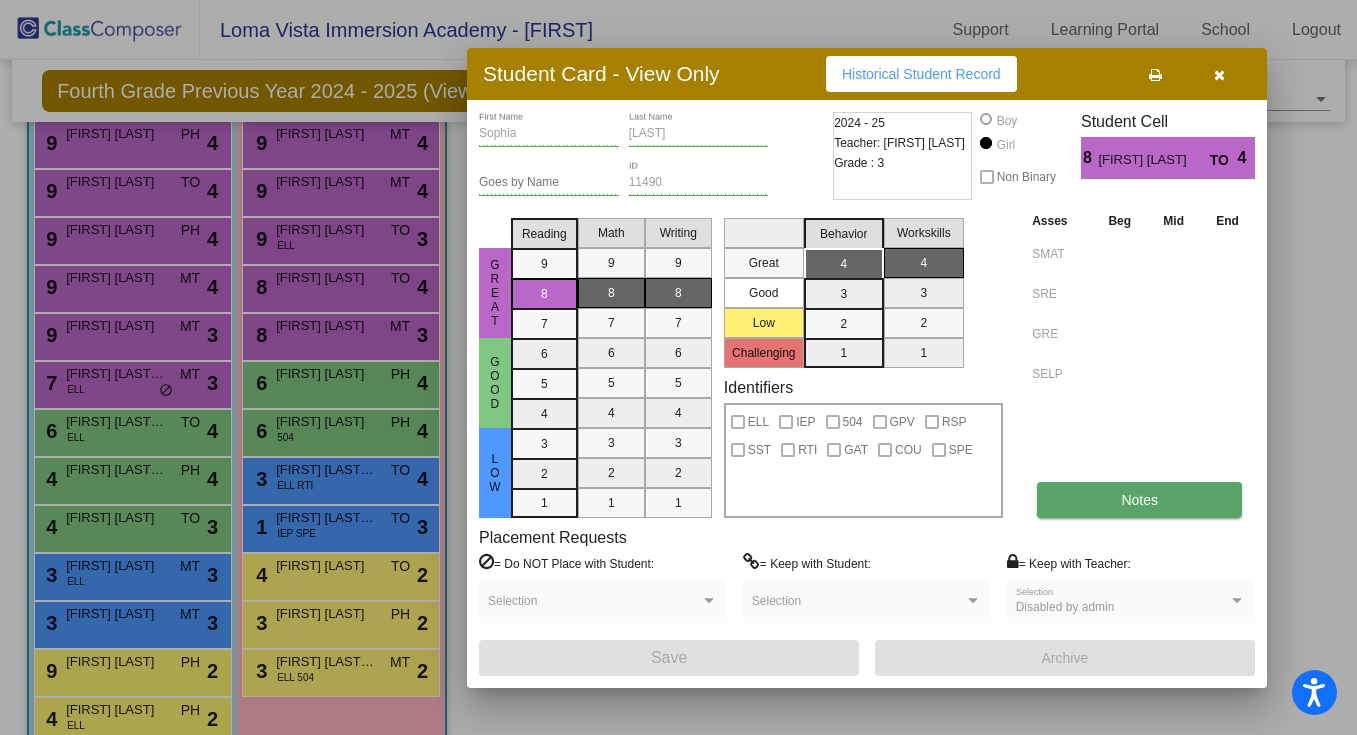 click on "Notes" at bounding box center [1139, 500] 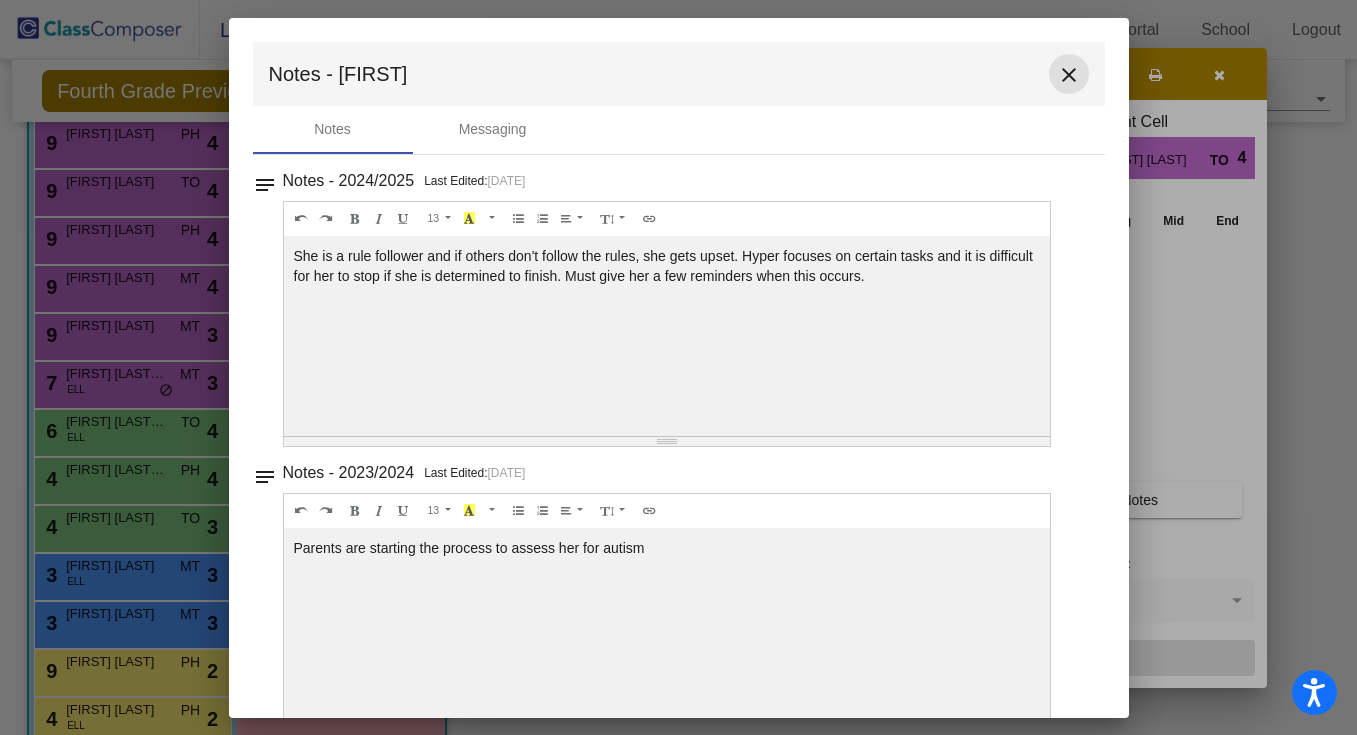 click on "close" at bounding box center [1069, 75] 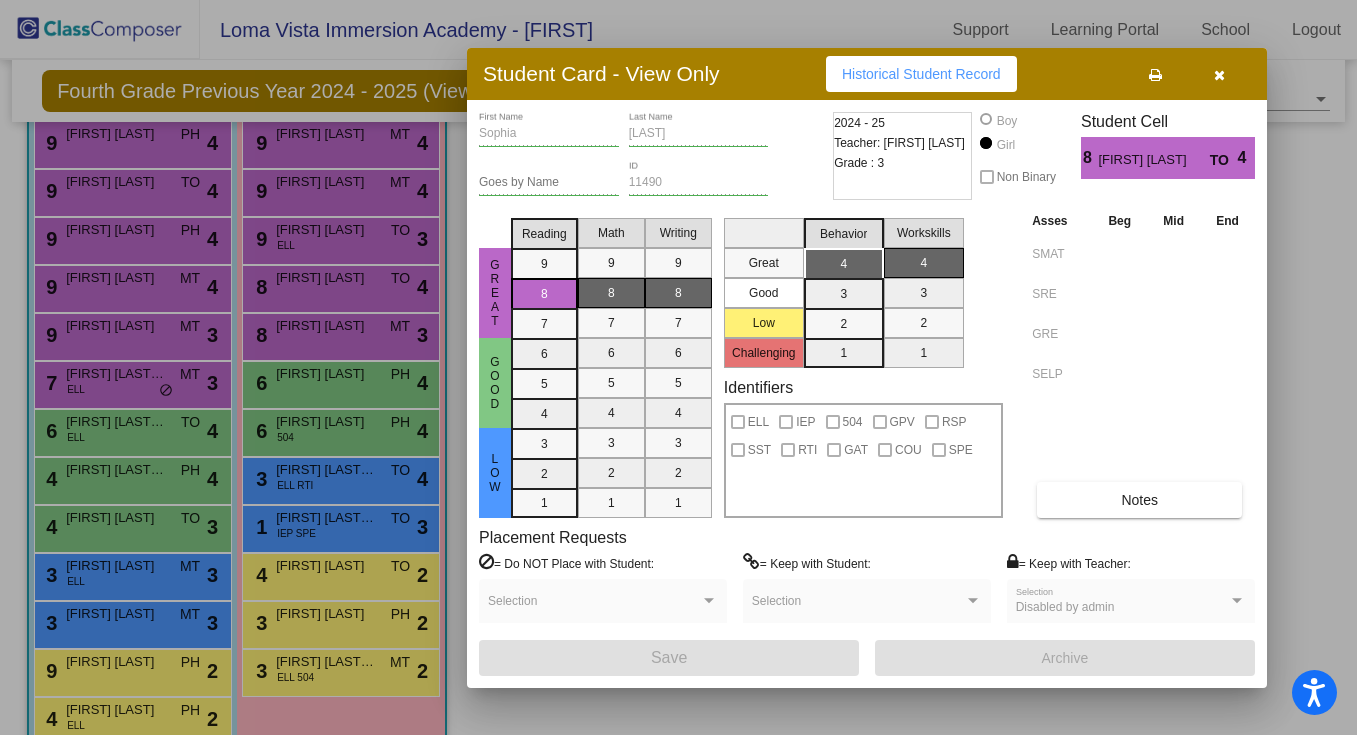 click at bounding box center (1219, 75) 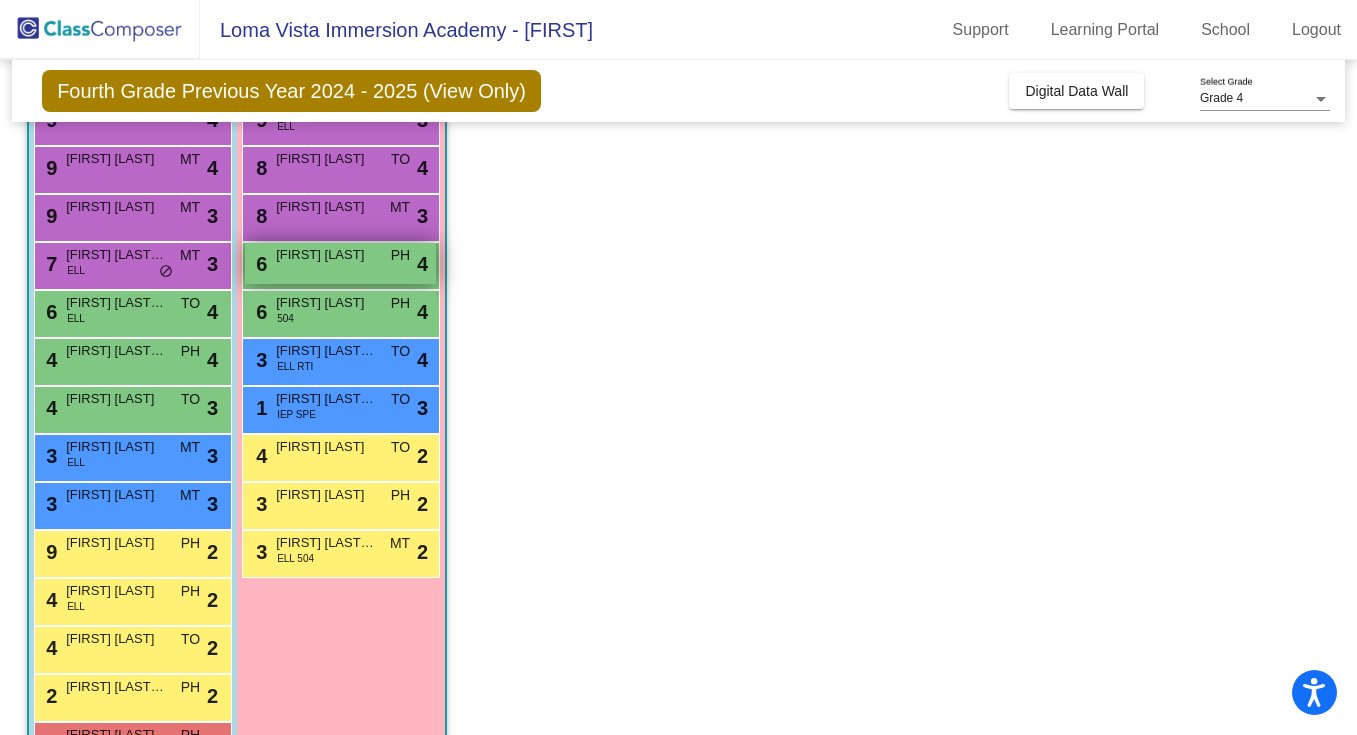 scroll, scrollTop: 529, scrollLeft: 0, axis: vertical 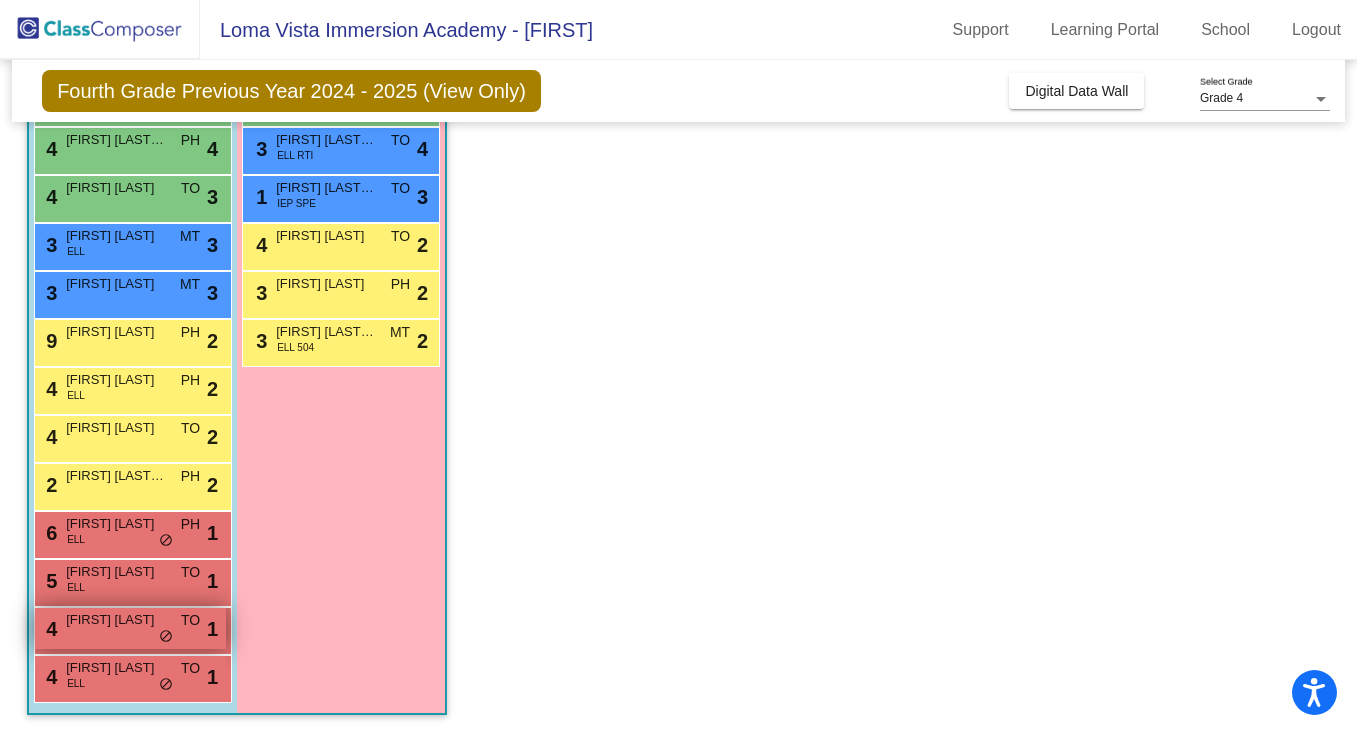 click on "4 Arlot Henpenn TO lock do_not_disturb_alt 1" at bounding box center [130, 628] 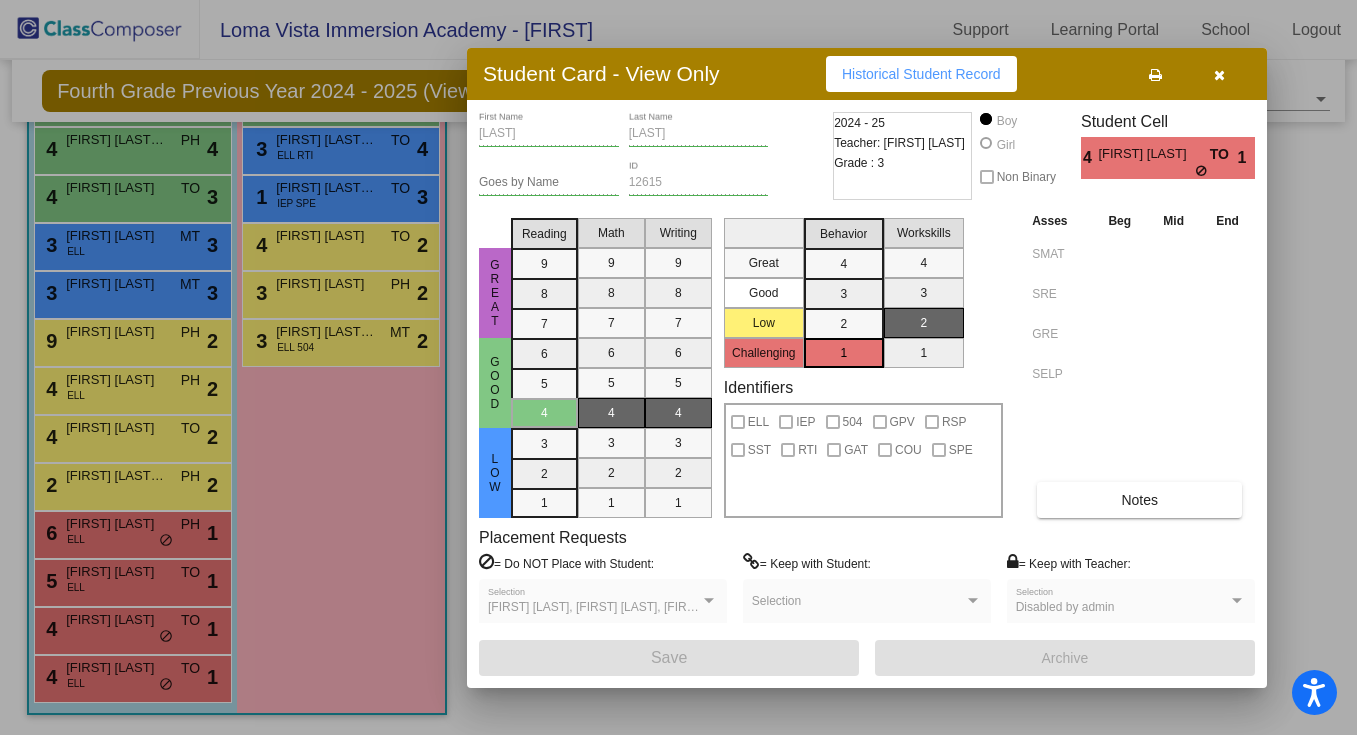 click at bounding box center (1219, 75) 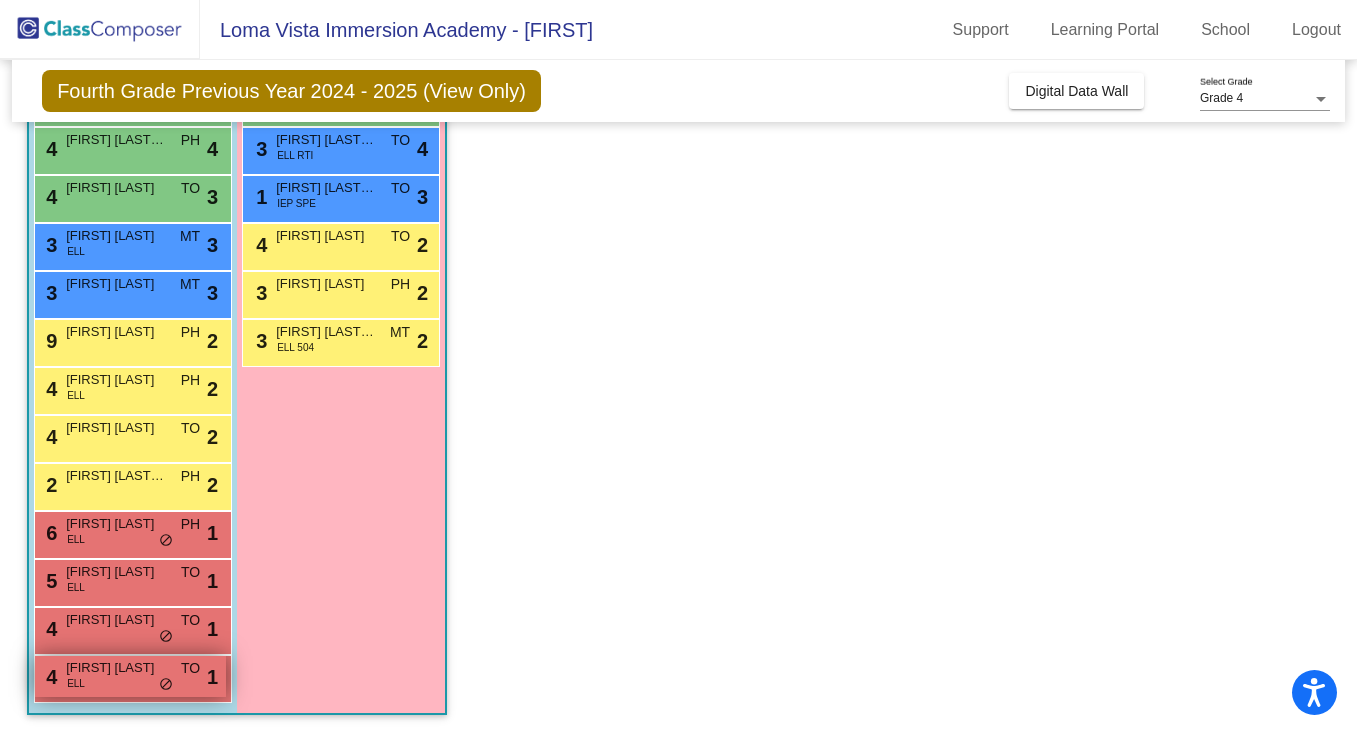 click on "Mizael Contreras" at bounding box center [116, 668] 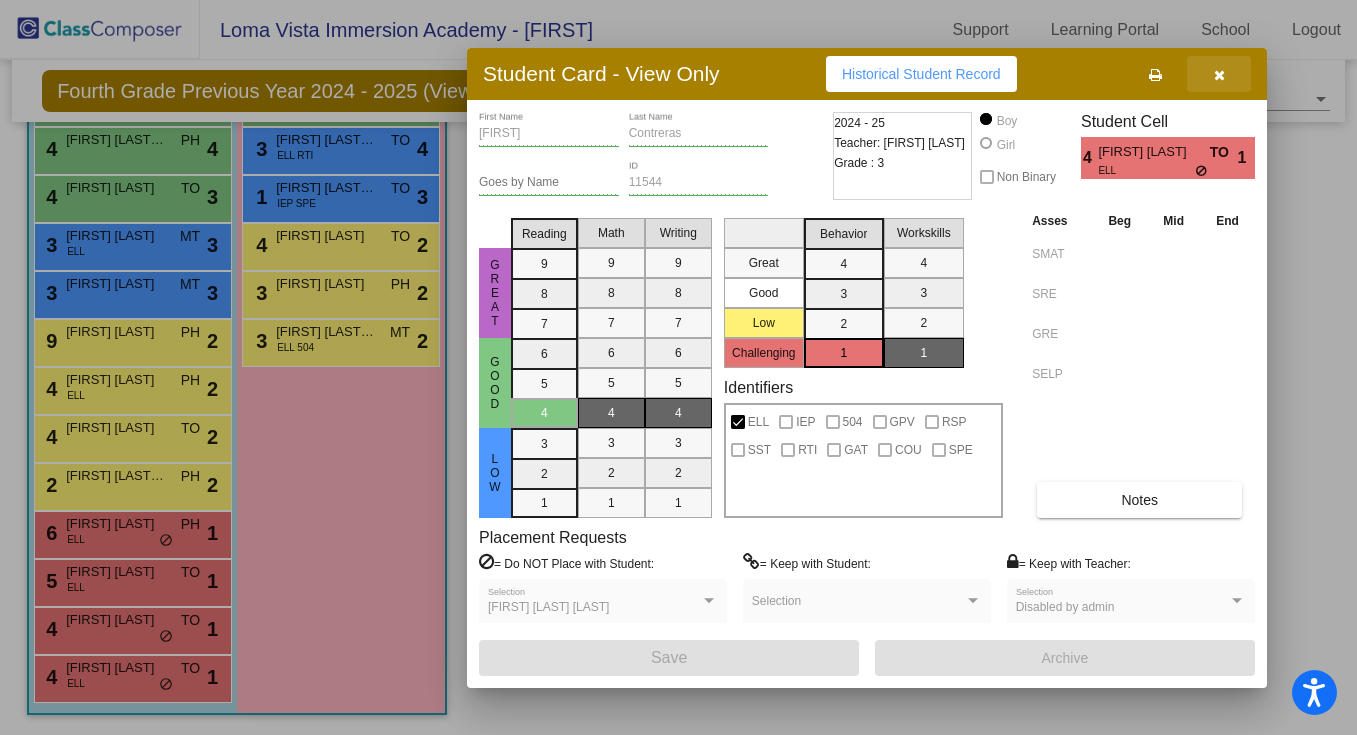 click at bounding box center [1219, 75] 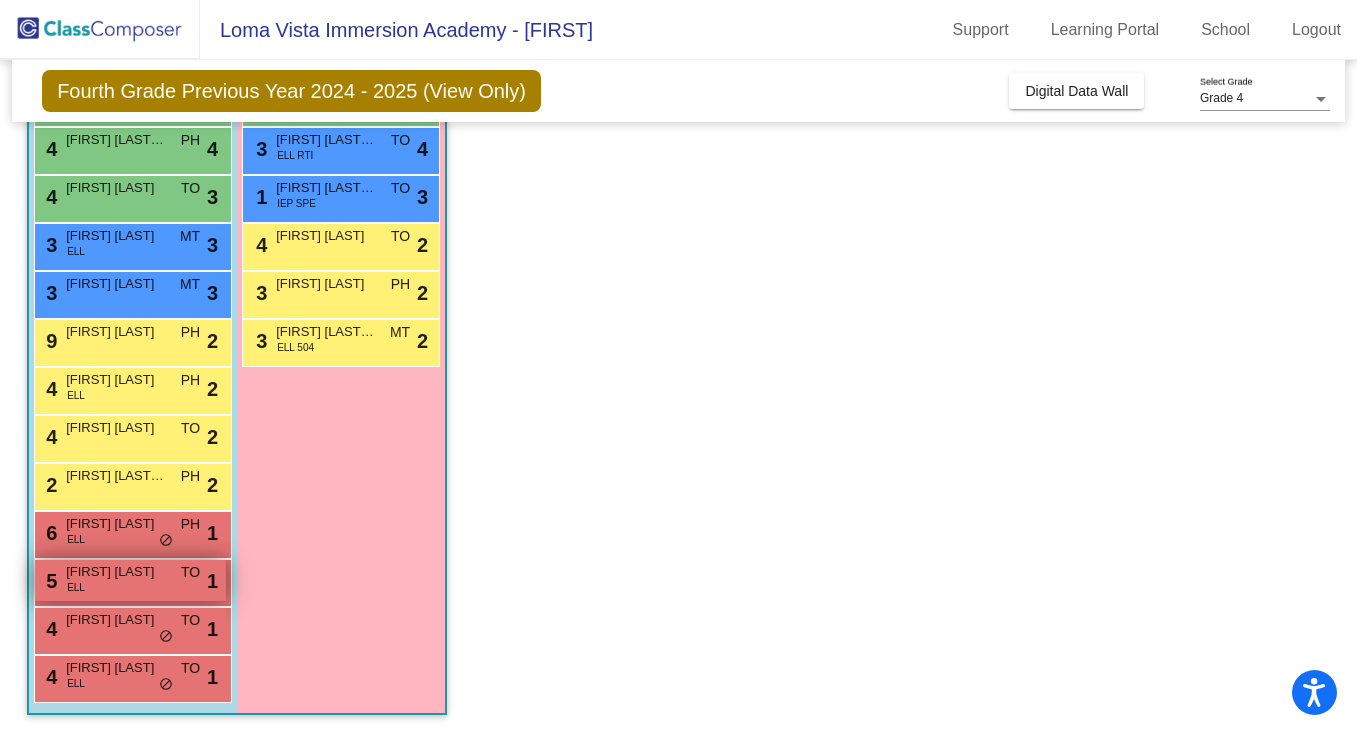 click on "5 Carlos Colmenarez Rodriguez ELL TO lock do_not_disturb_alt 1" at bounding box center (130, 580) 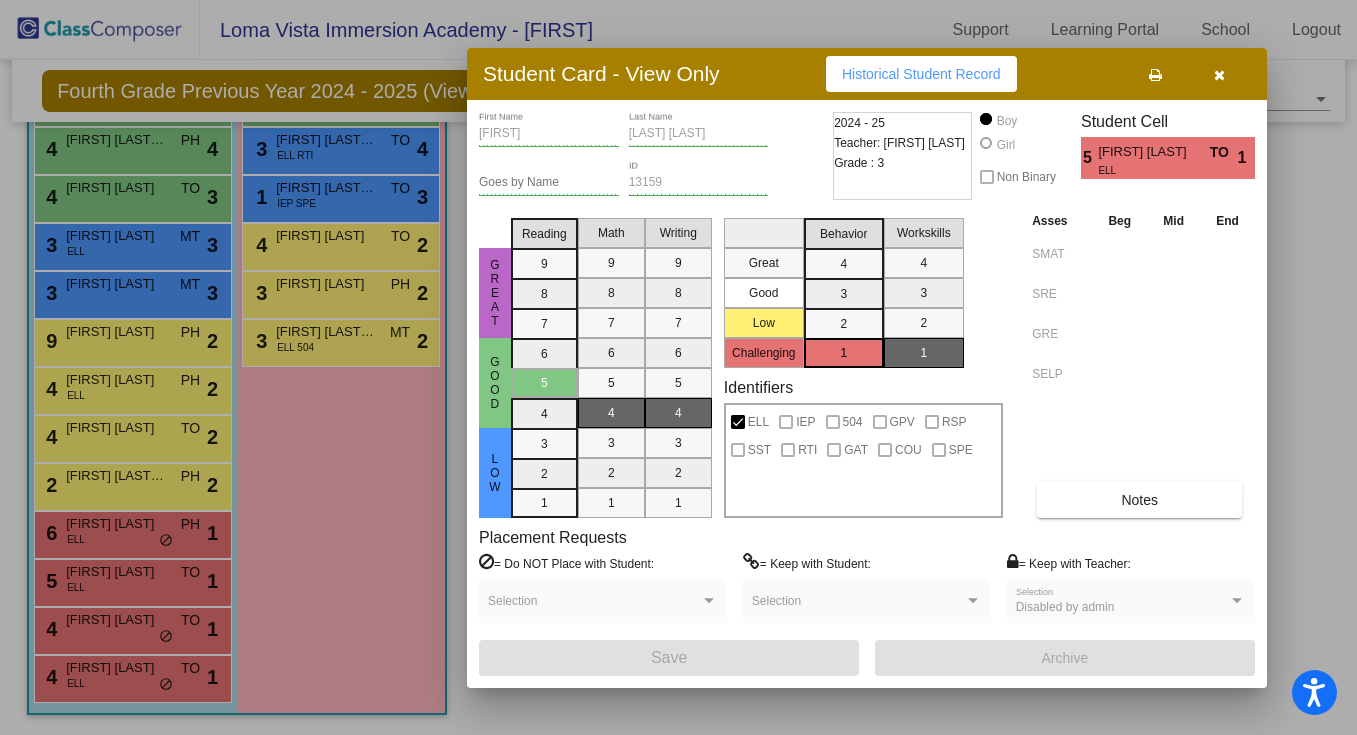 click at bounding box center (1219, 75) 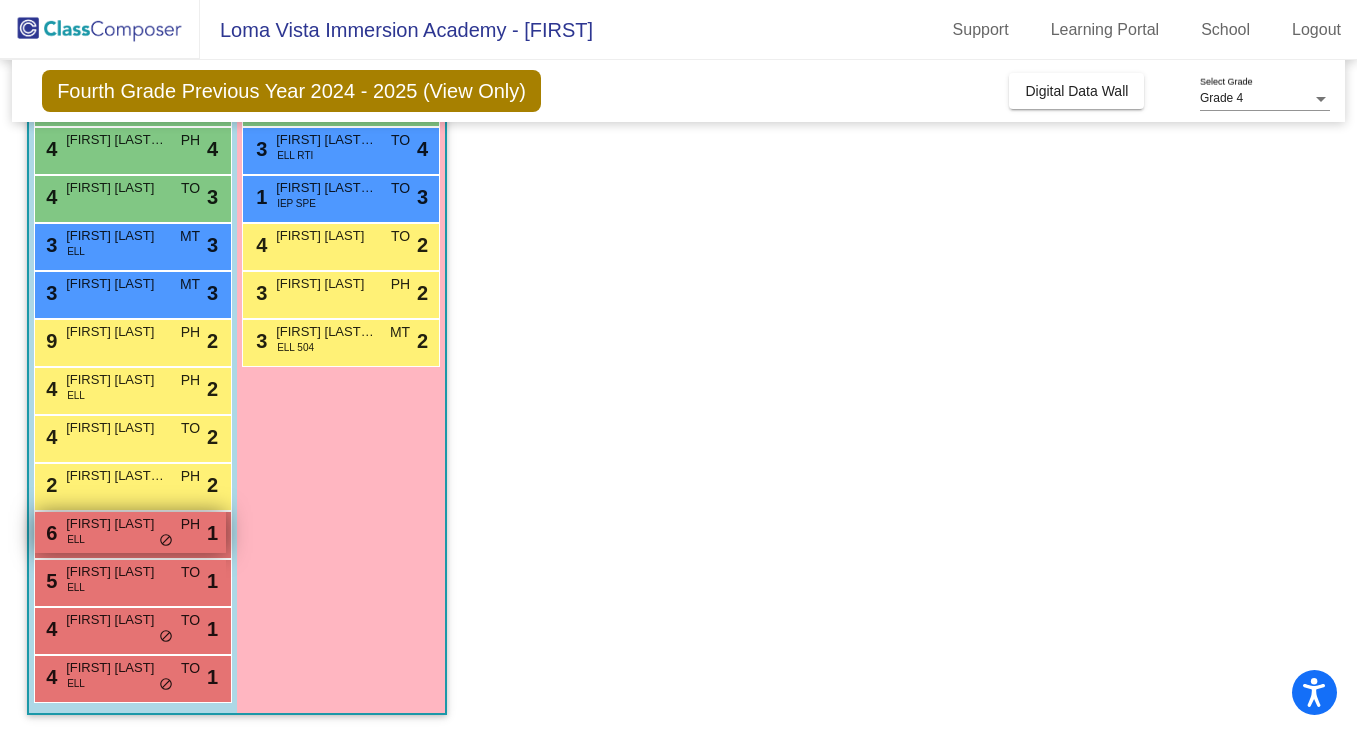 click on "6 Gerardo Suarez Jimenez ELL PH lock do_not_disturb_alt 1" at bounding box center [130, 532] 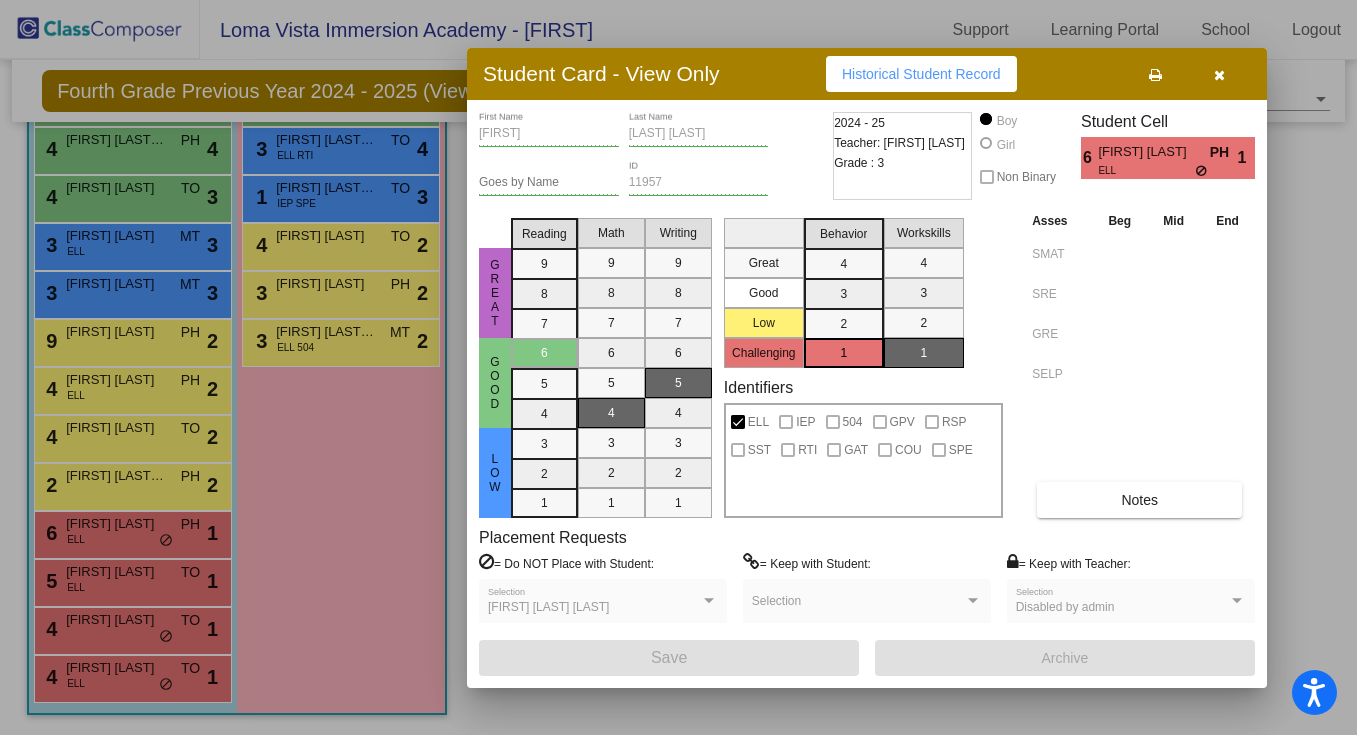 click at bounding box center [1219, 75] 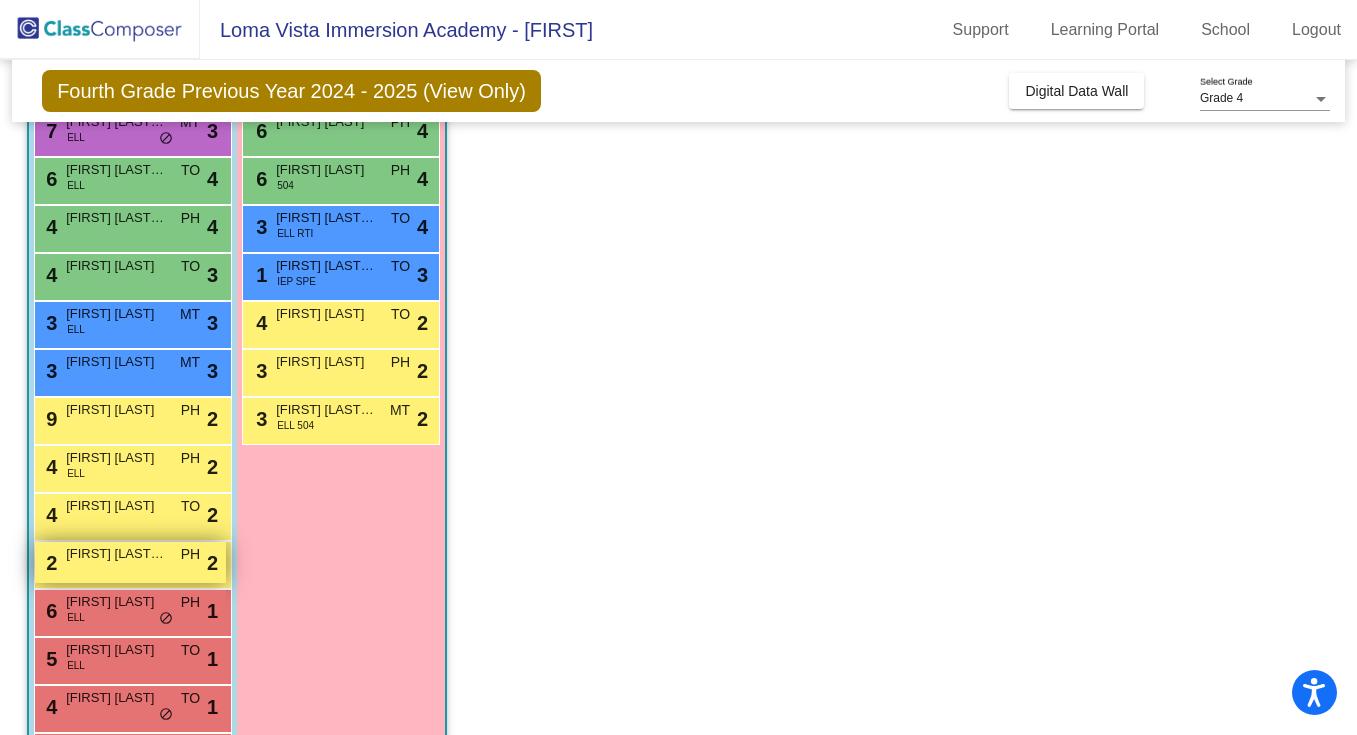 scroll, scrollTop: 438, scrollLeft: 0, axis: vertical 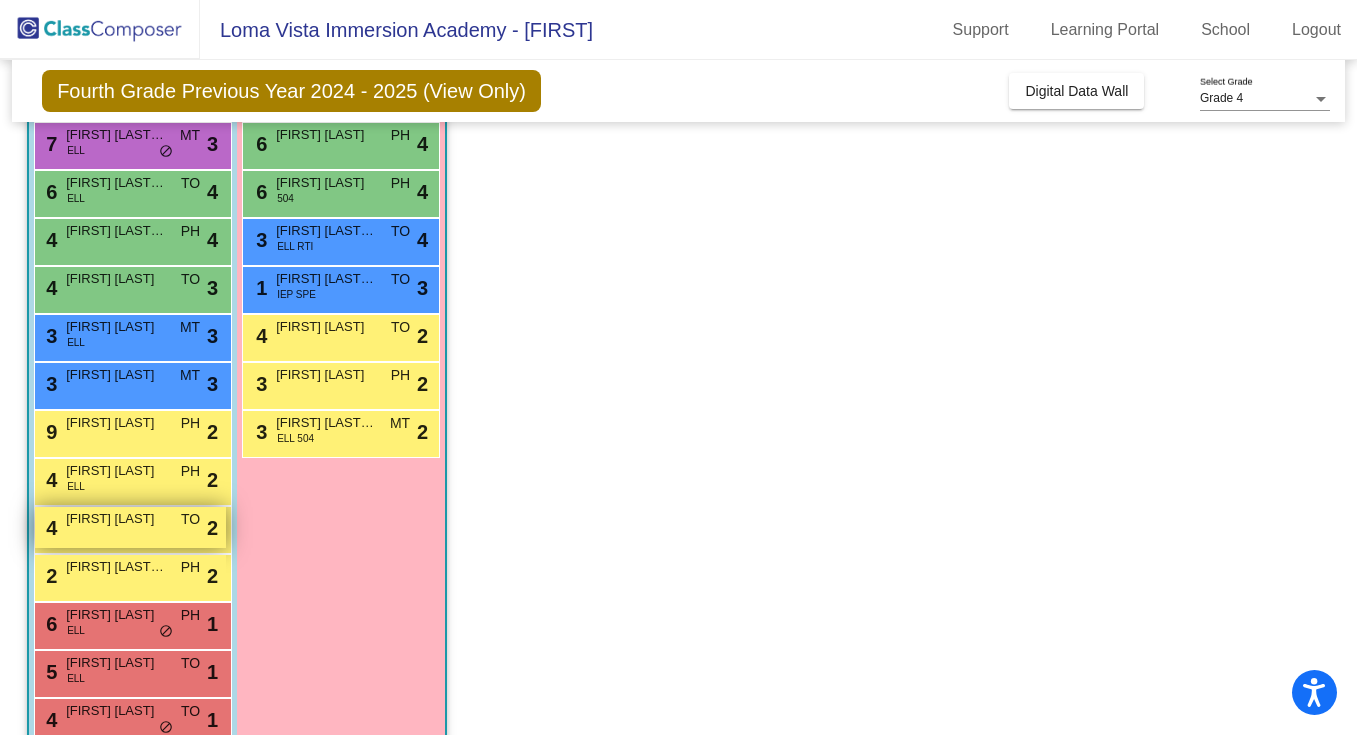 click on "4 Nico Selvitella TO lock do_not_disturb_alt 2" at bounding box center (130, 527) 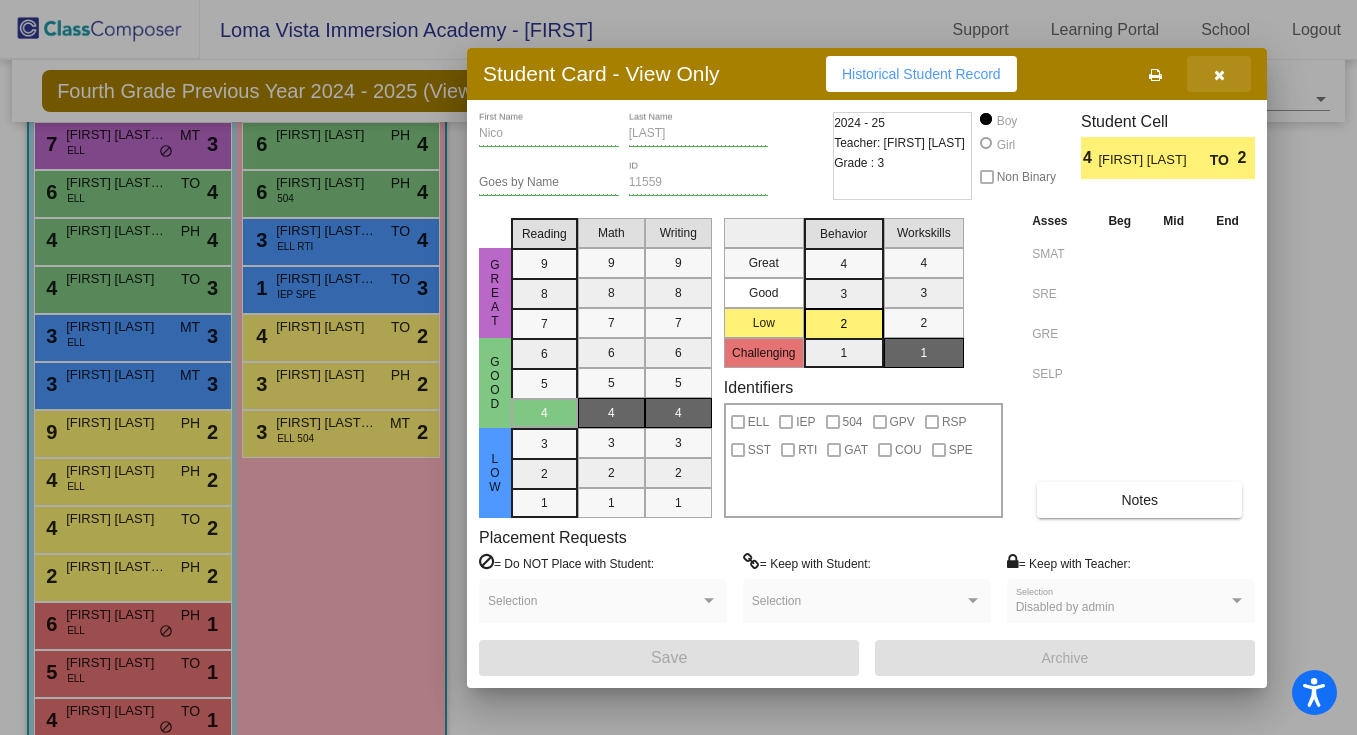 click at bounding box center [1219, 74] 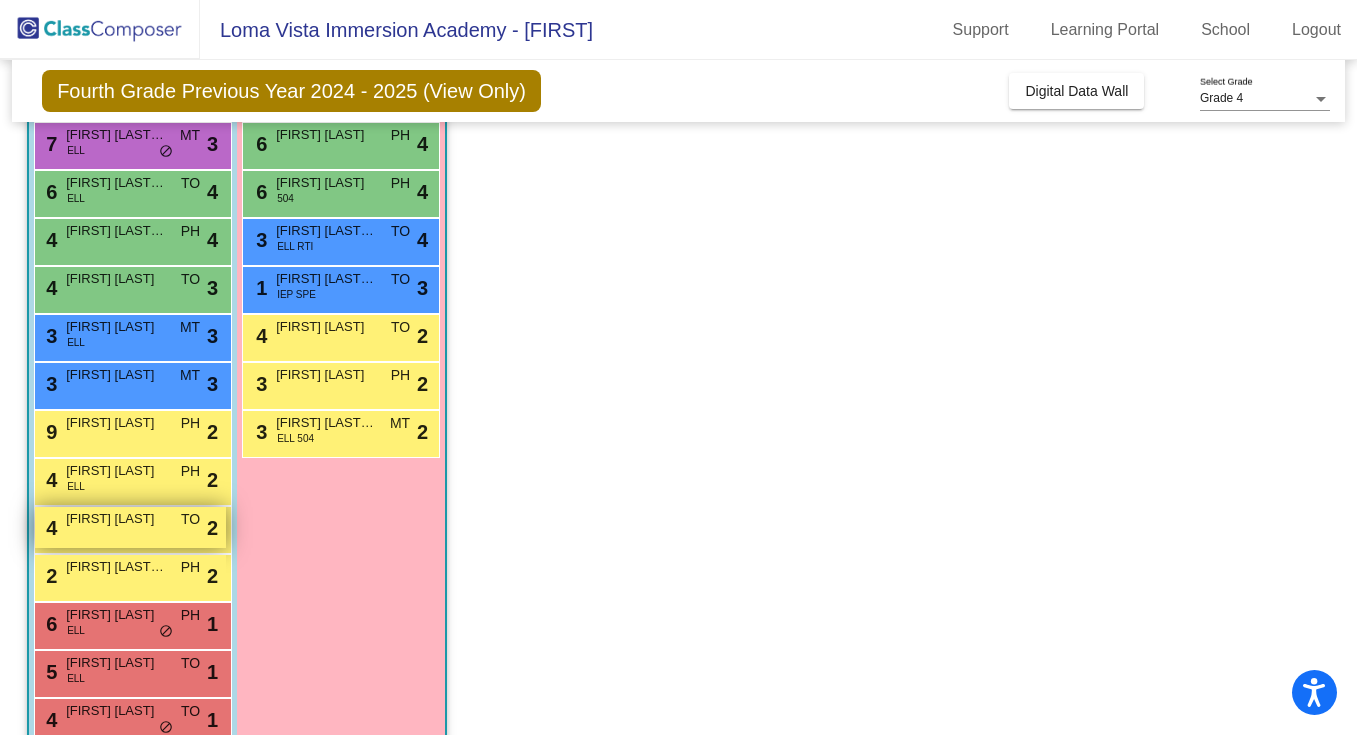 click on "Nico Selvitella" at bounding box center (116, 519) 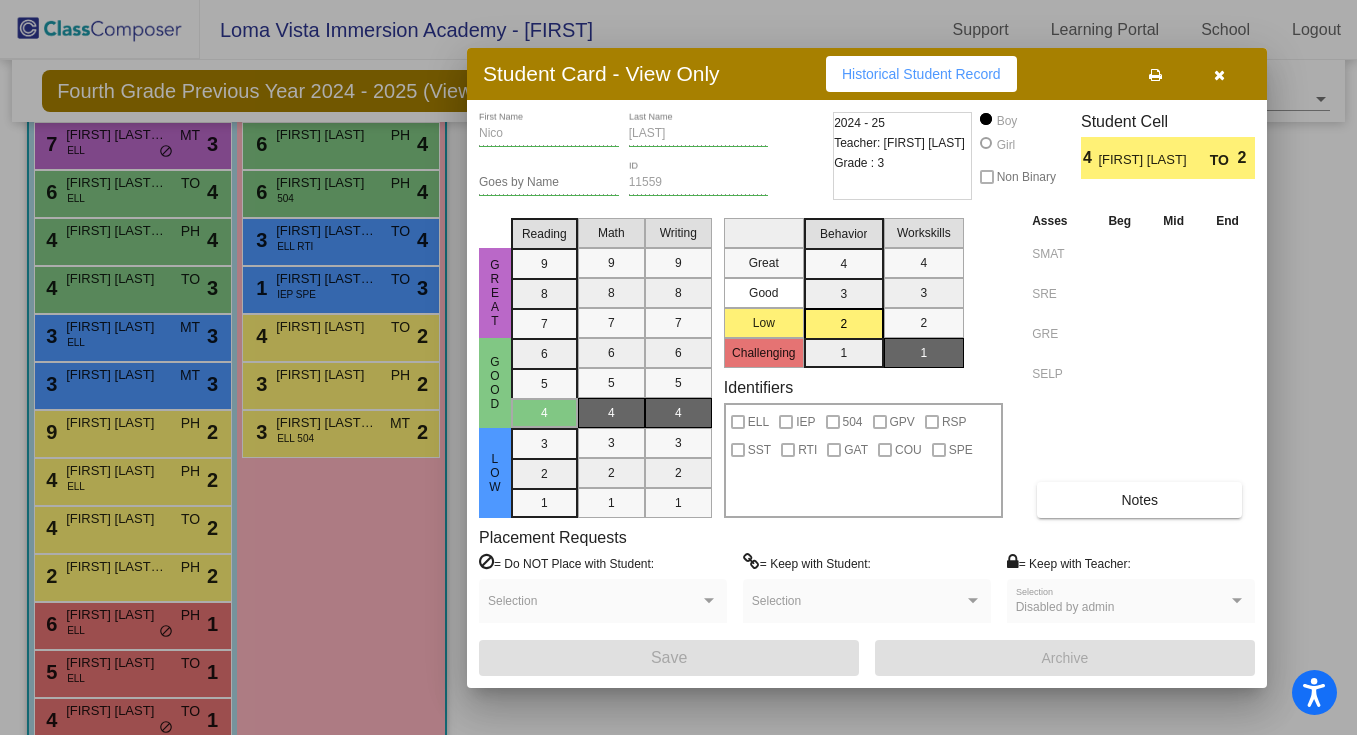 click at bounding box center [1219, 75] 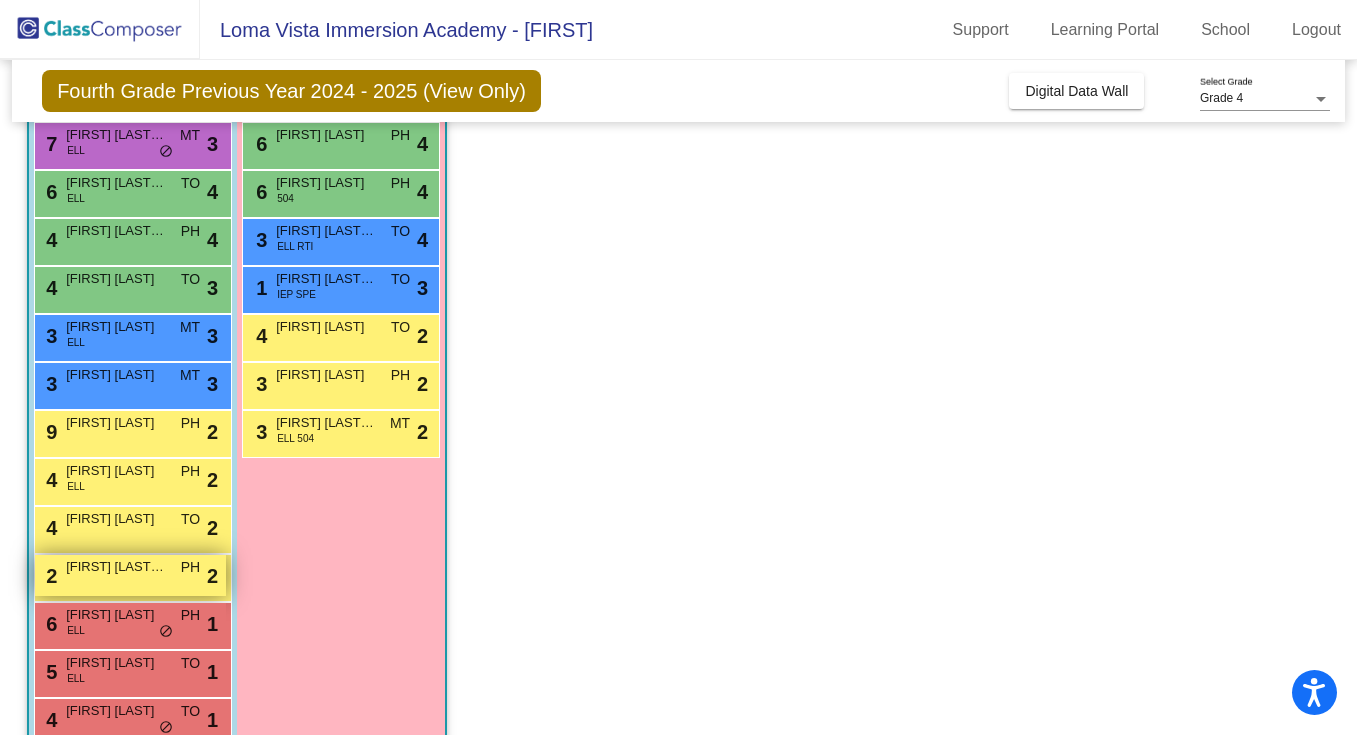 click on "Damian Calva Andrade" at bounding box center [116, 567] 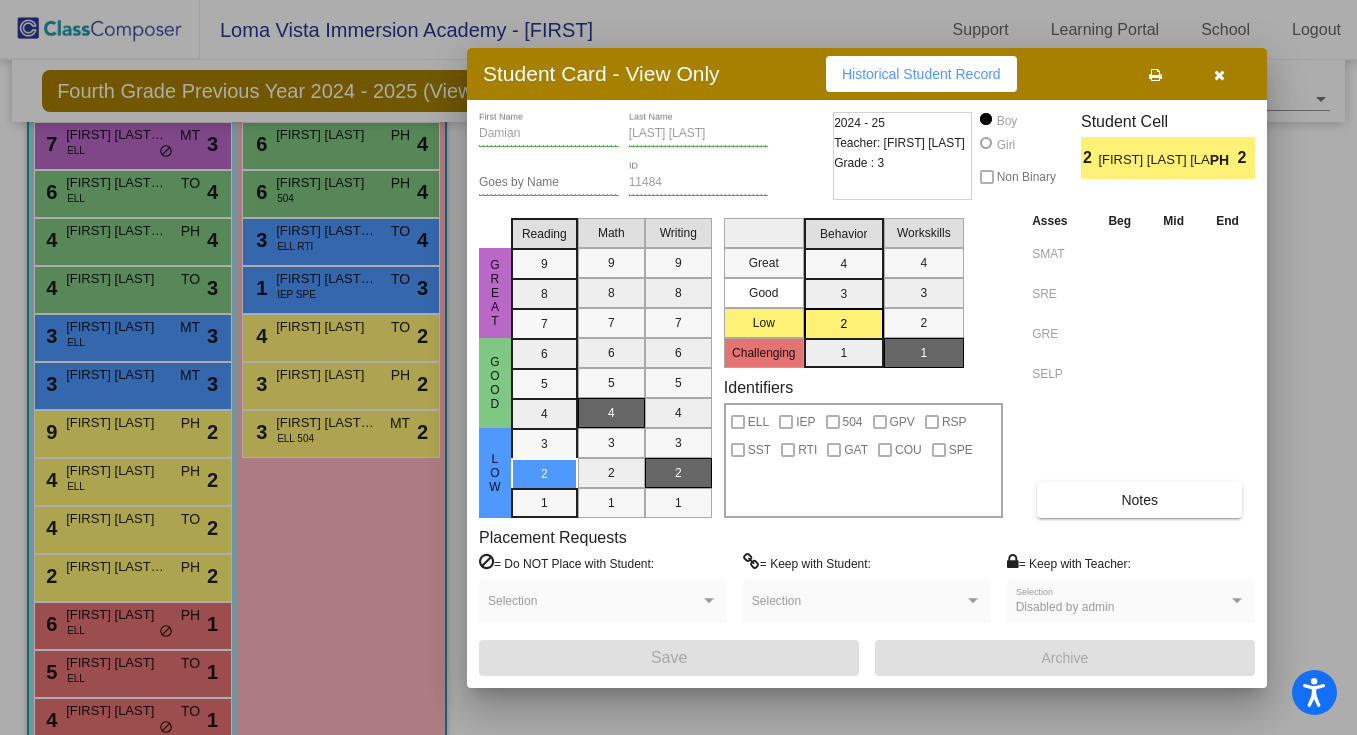 click at bounding box center [1219, 75] 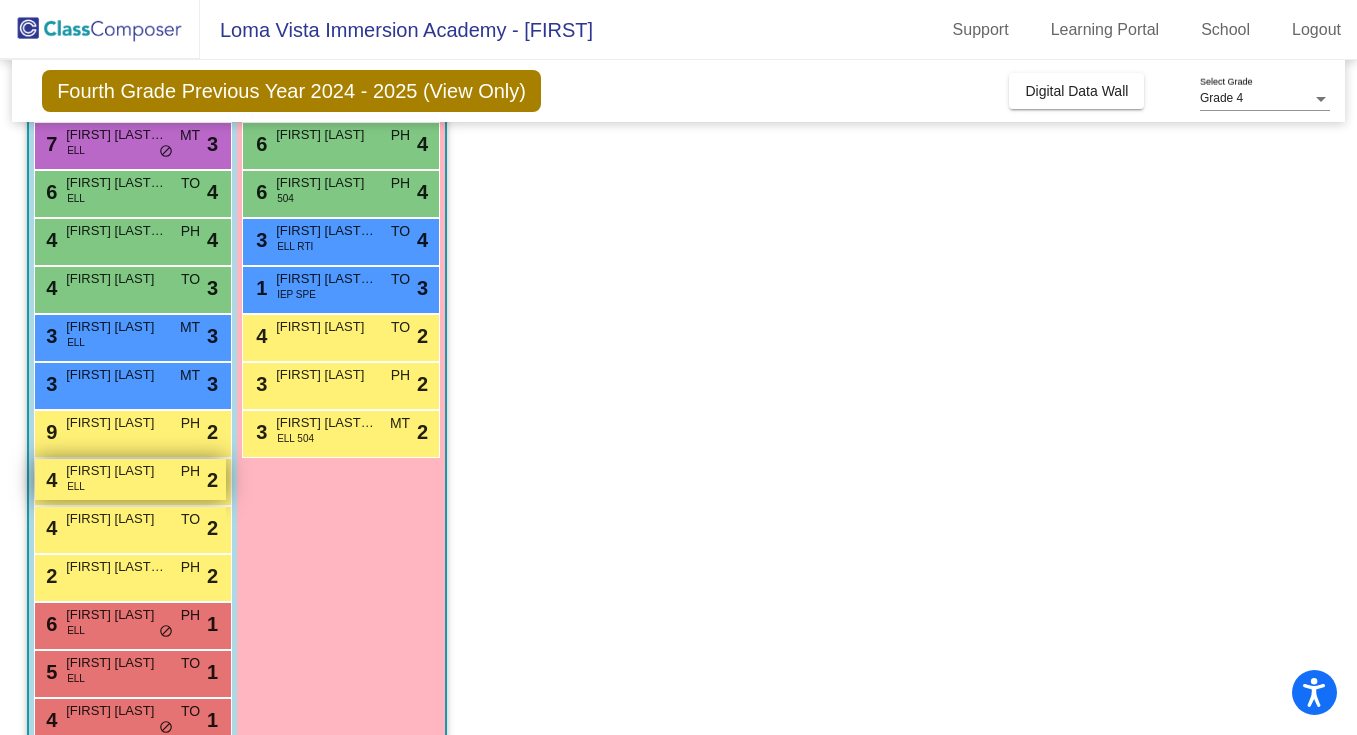 click on "4 Lorenzo Recendez ELL PH lock do_not_disturb_alt 2" at bounding box center [130, 479] 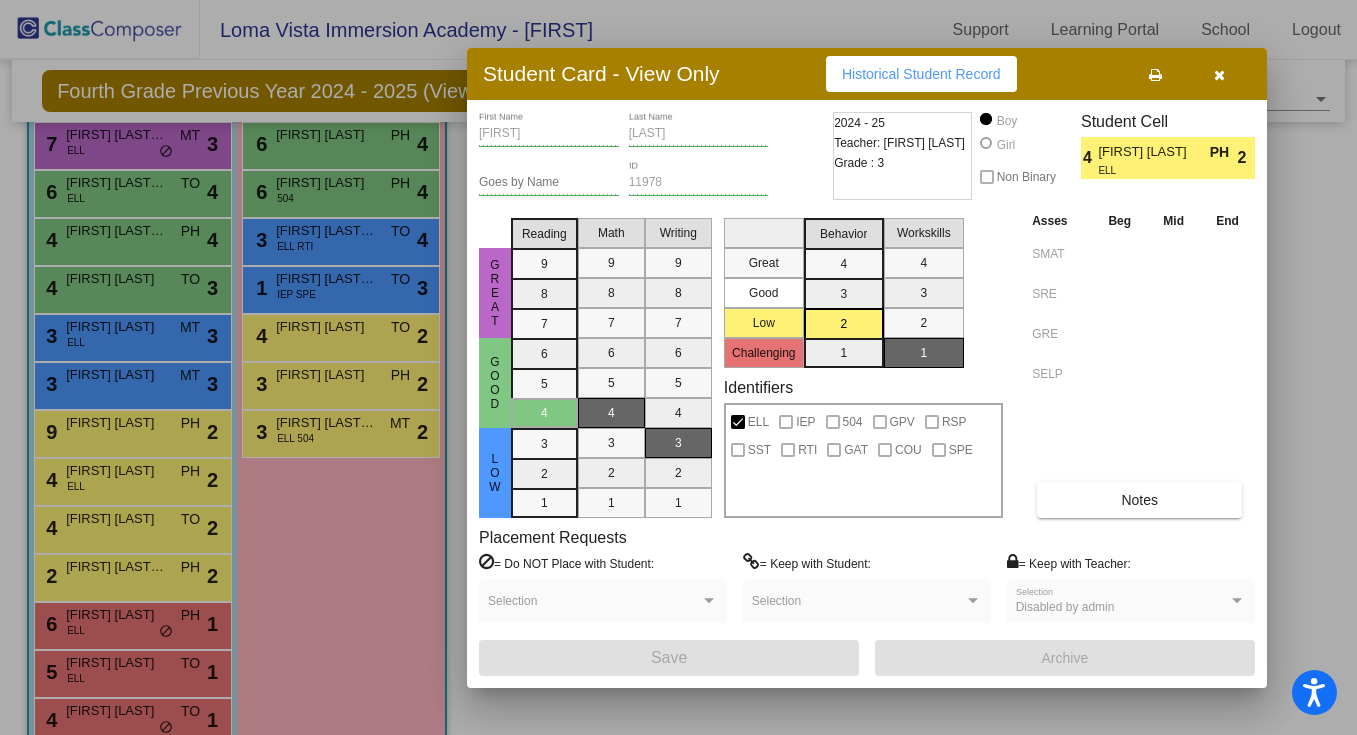 click at bounding box center [1219, 75] 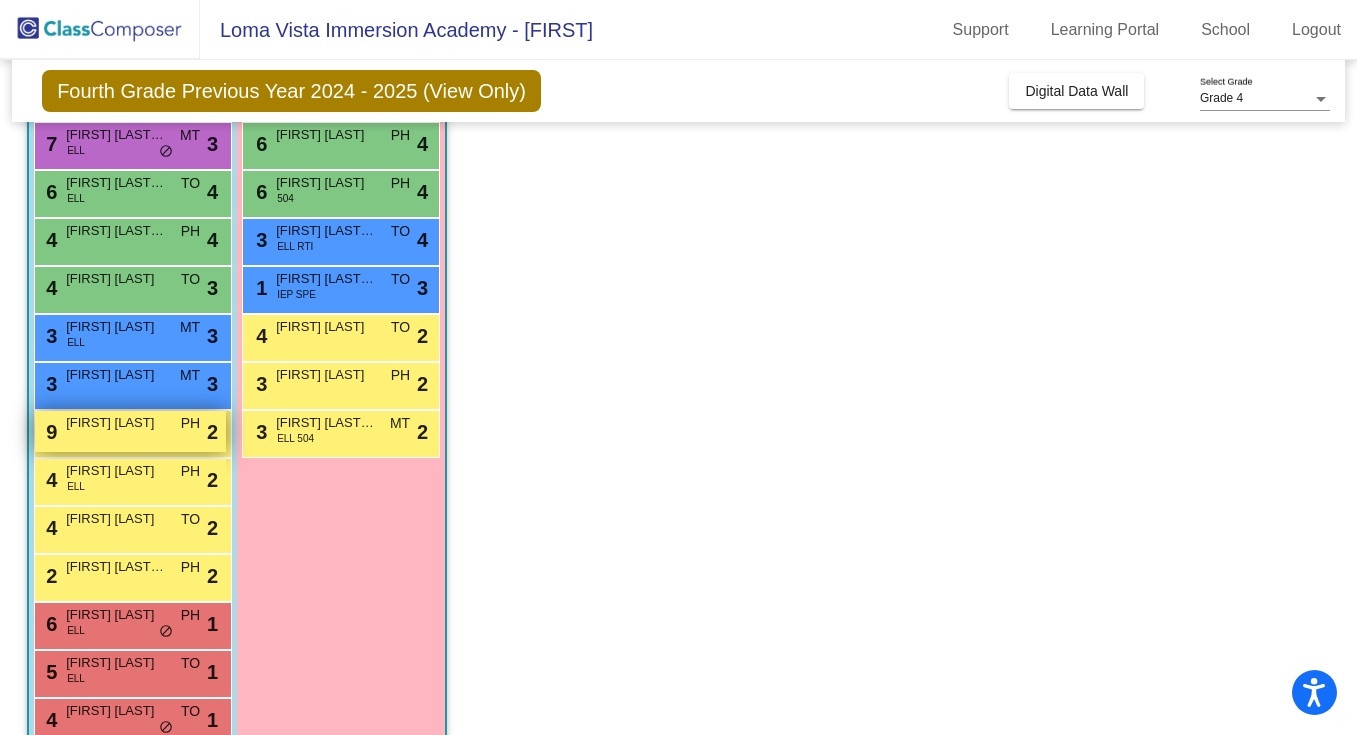 click on "9 Miguel Gutierrez Flores PH lock do_not_disturb_alt 2" at bounding box center [130, 431] 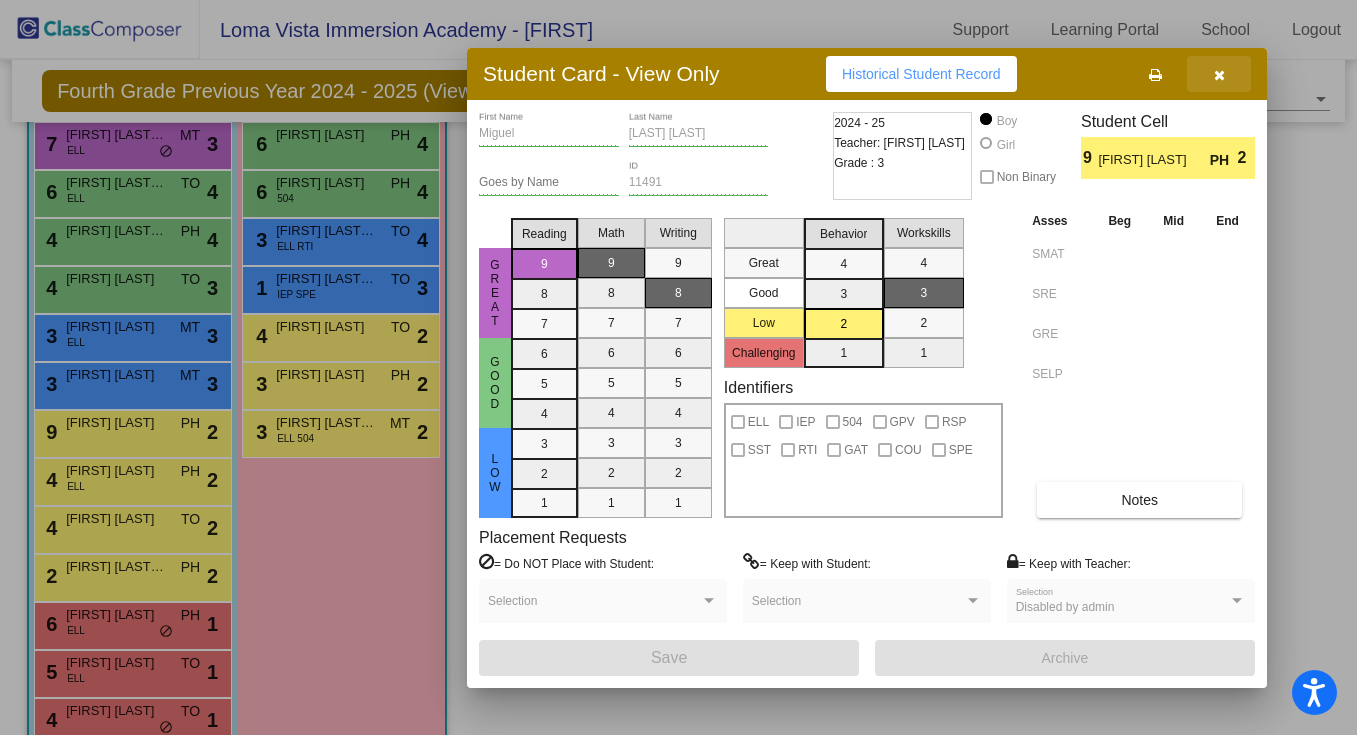 click at bounding box center [1219, 75] 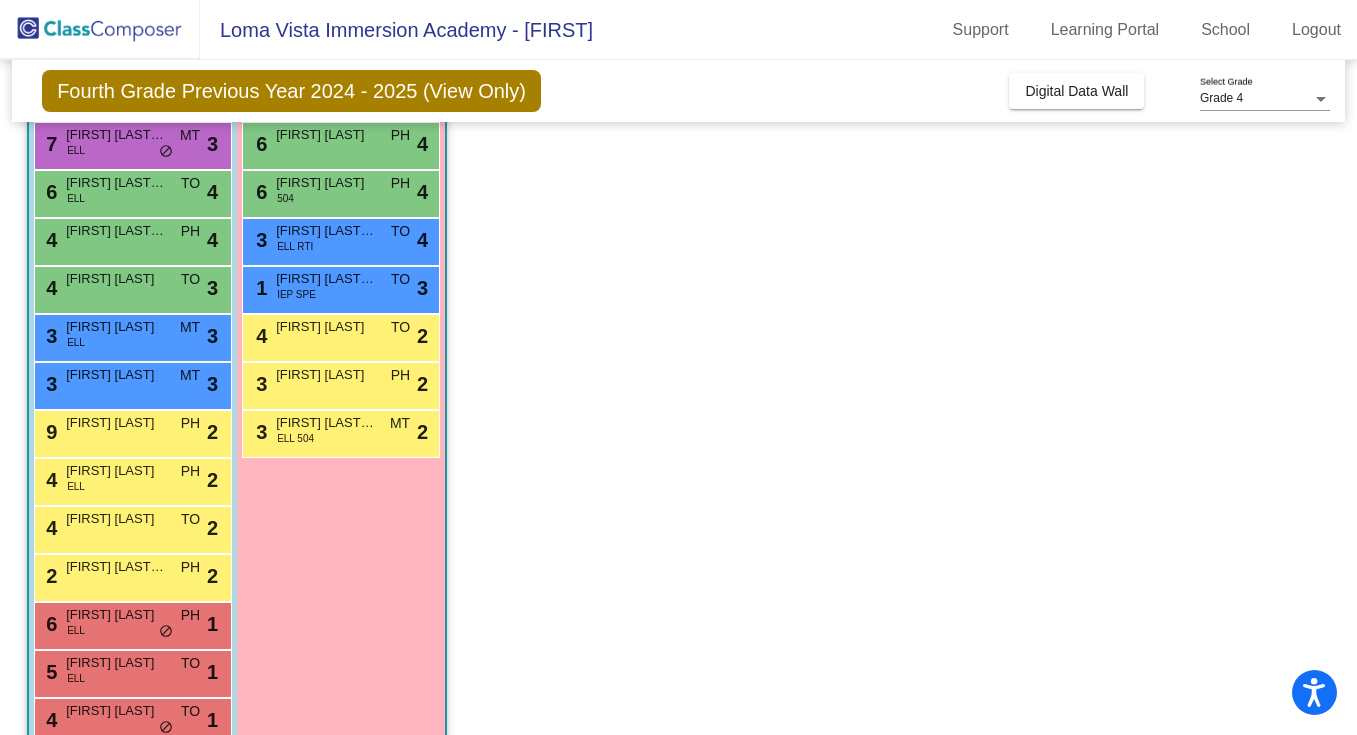 scroll, scrollTop: 0, scrollLeft: 0, axis: both 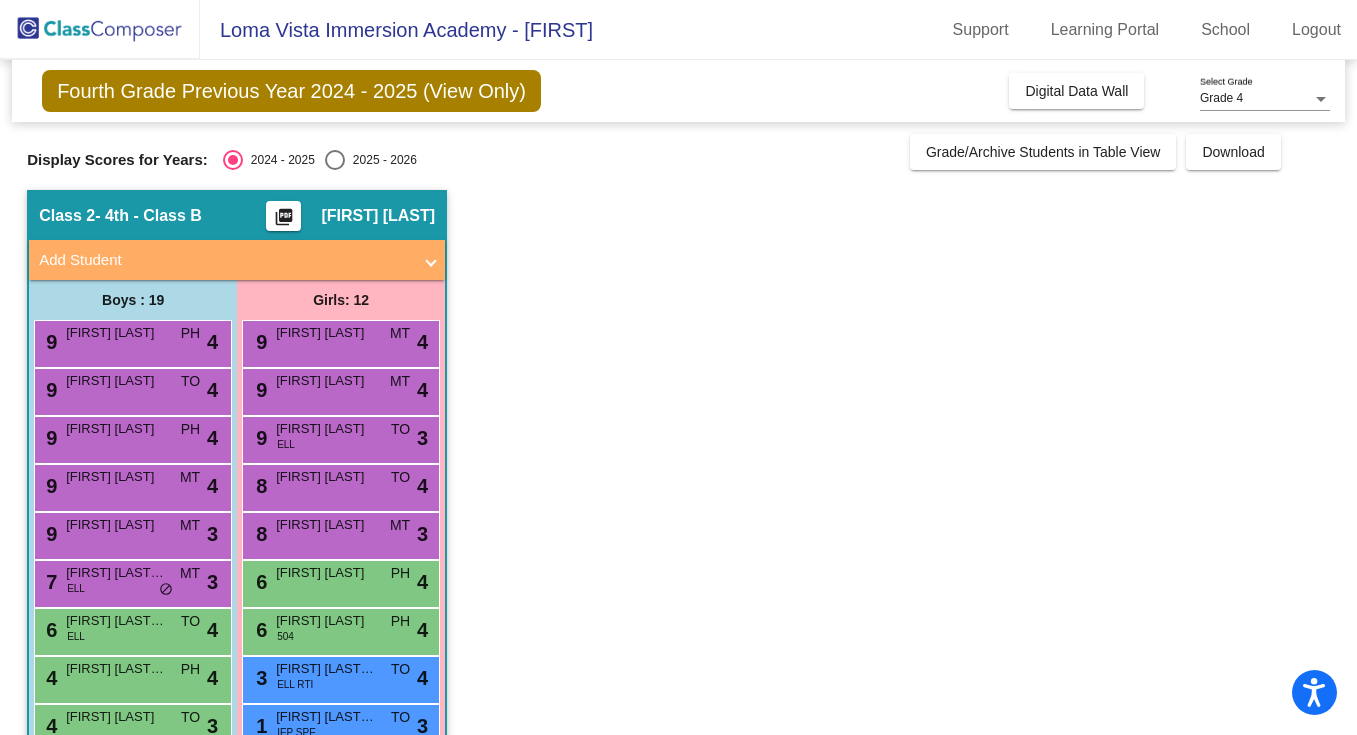 click on "2025 - 2026" at bounding box center (381, 160) 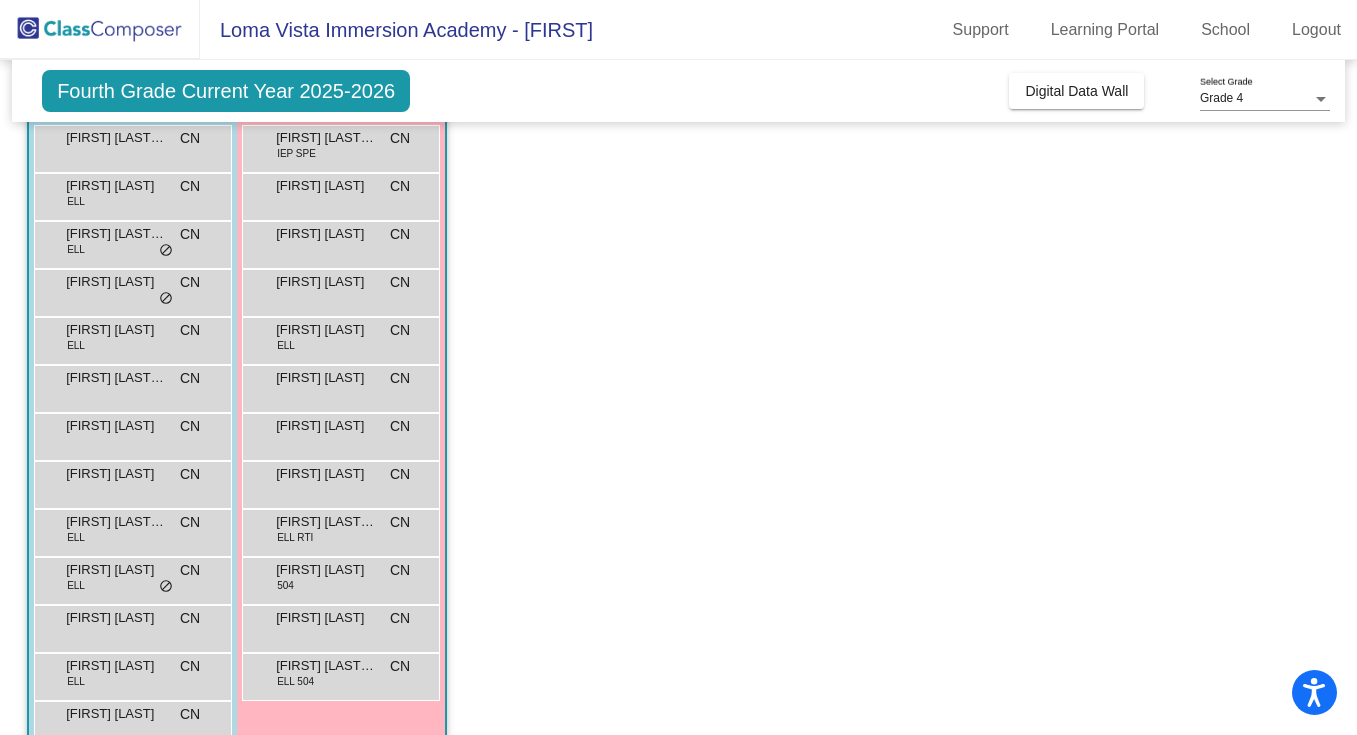 scroll, scrollTop: 191, scrollLeft: 0, axis: vertical 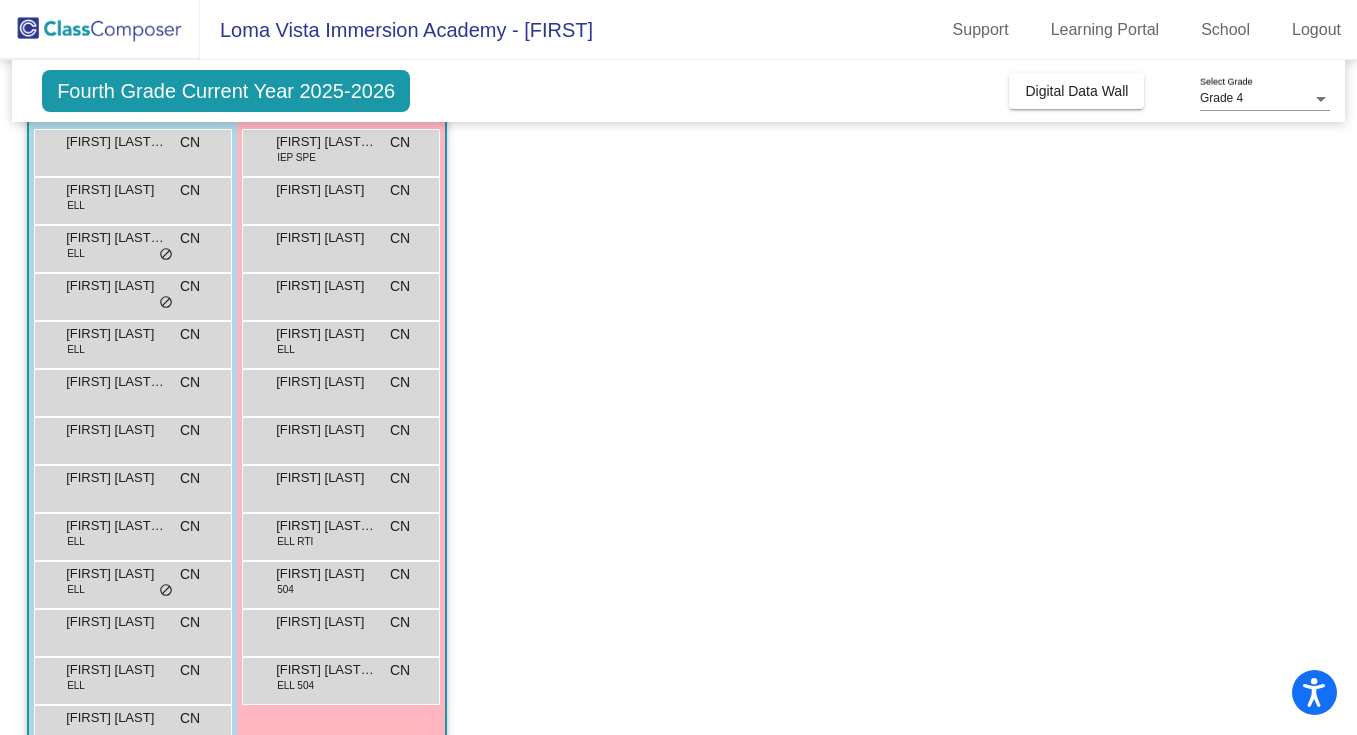 click on "Fourth Grade Current Year 2025-2026" 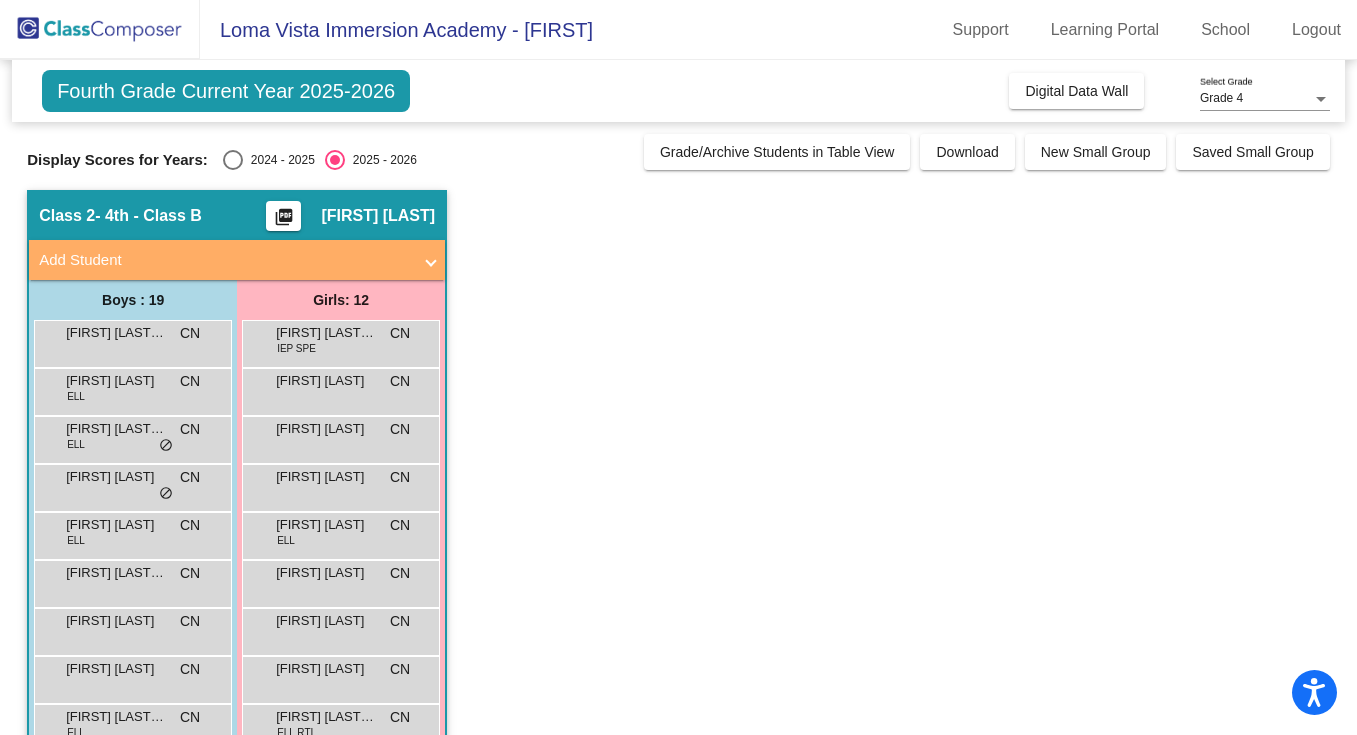 click on "2024 - 2025" at bounding box center [279, 160] 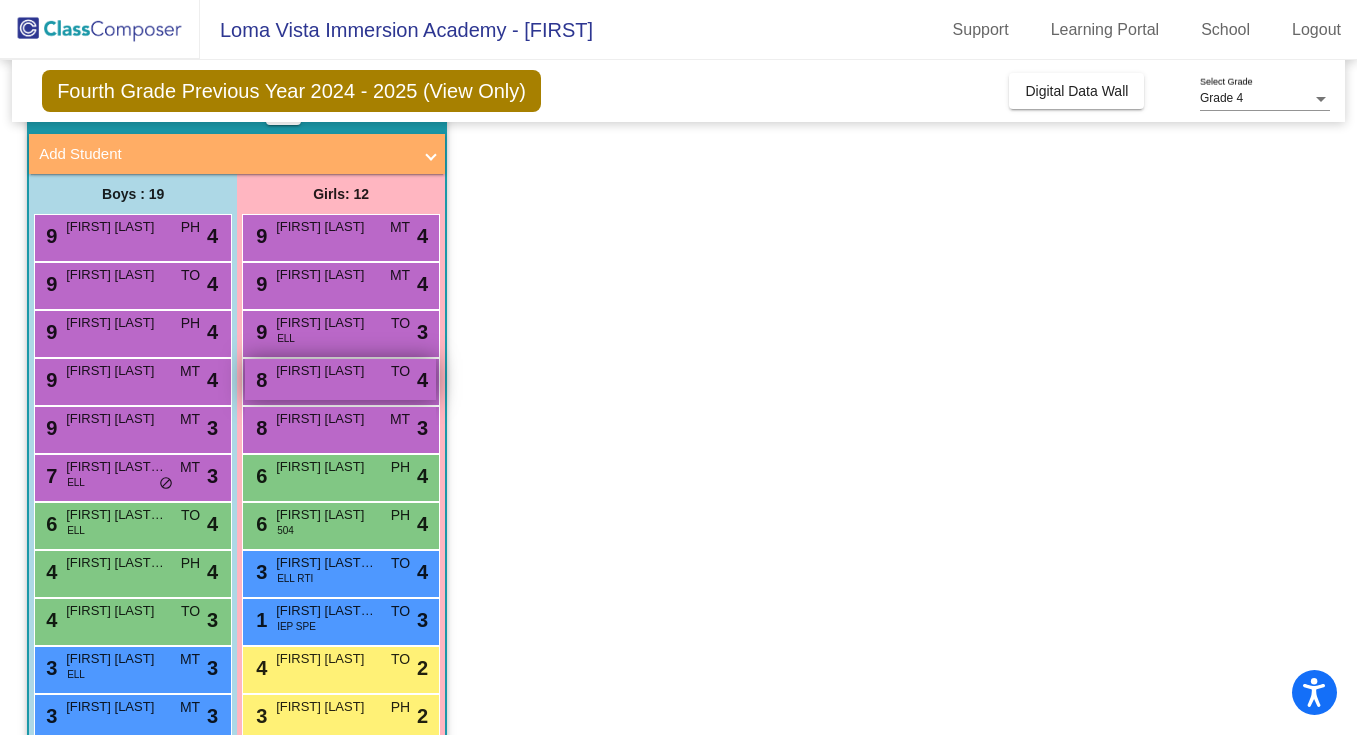 scroll, scrollTop: 73, scrollLeft: 0, axis: vertical 